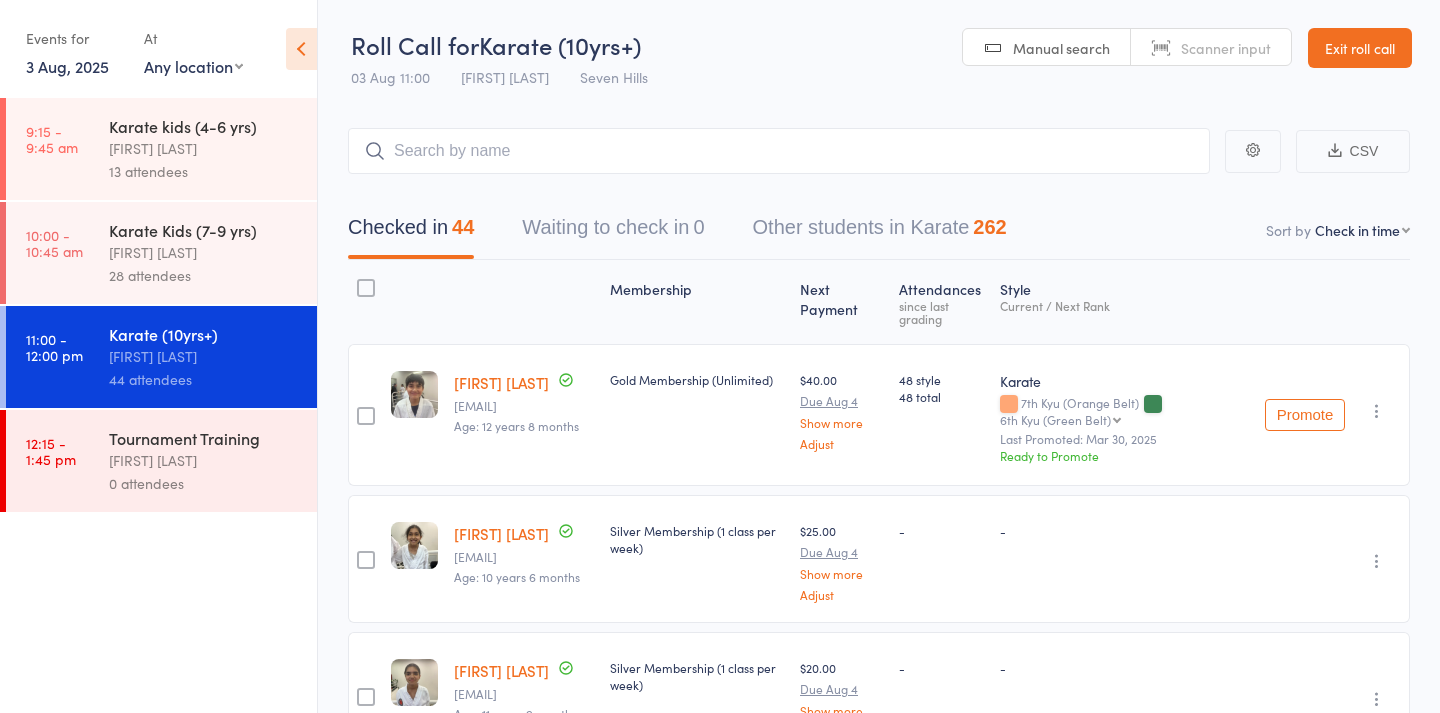 scroll, scrollTop: 122, scrollLeft: 0, axis: vertical 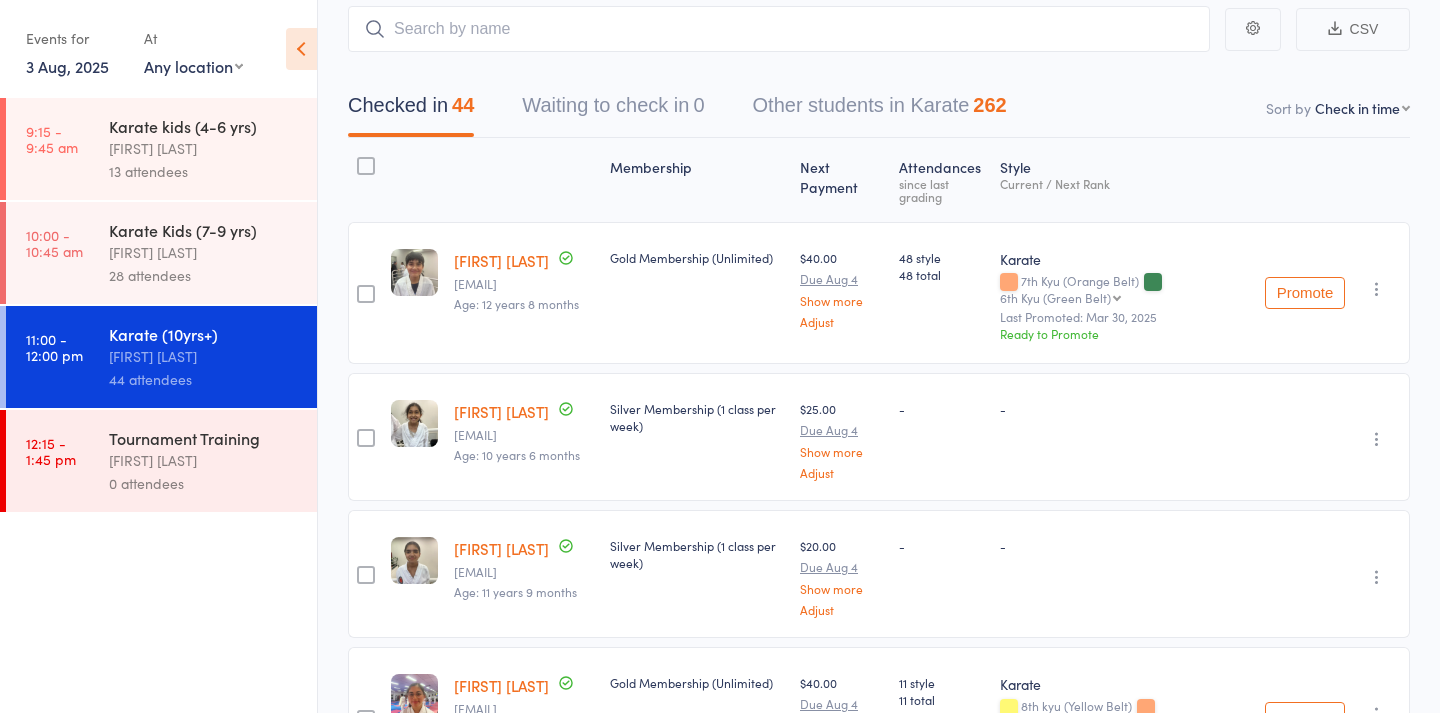 click on "3 Aug, 2025" at bounding box center [67, 66] 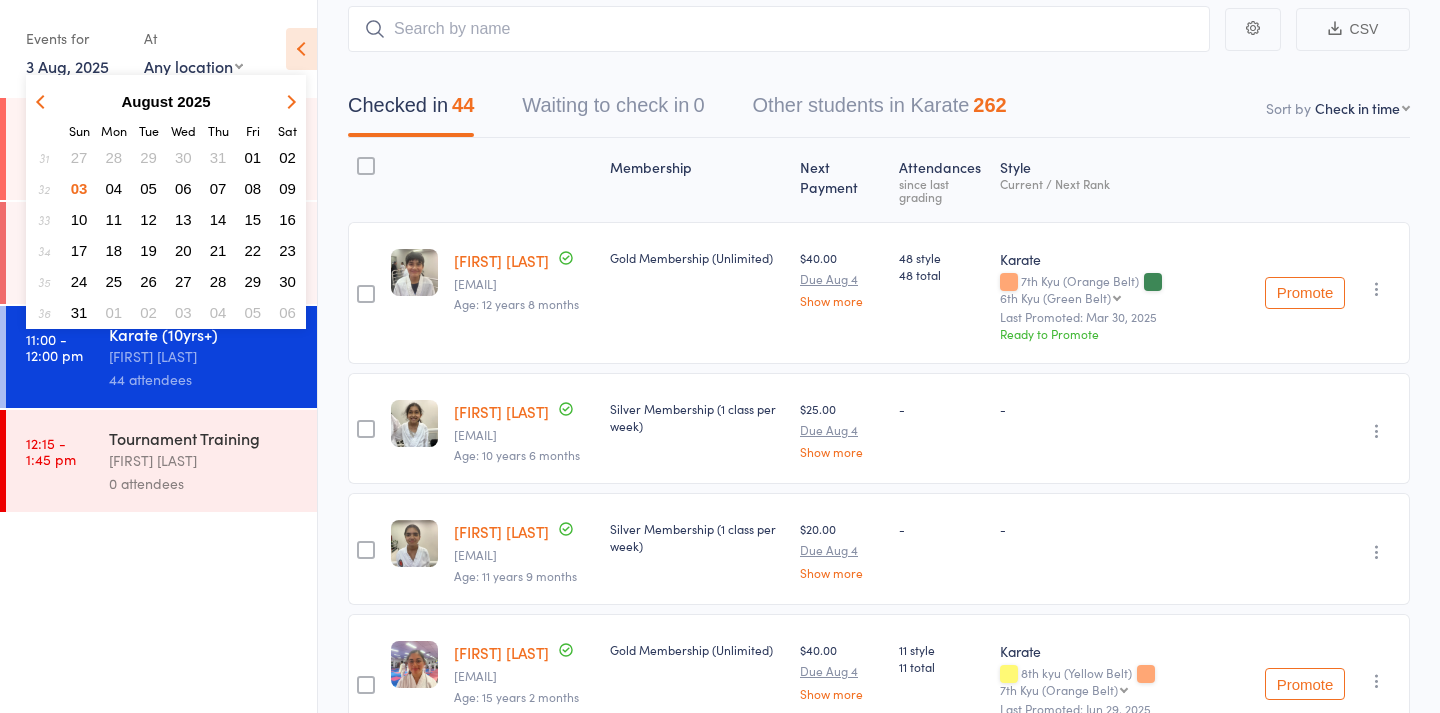 scroll, scrollTop: 0, scrollLeft: 0, axis: both 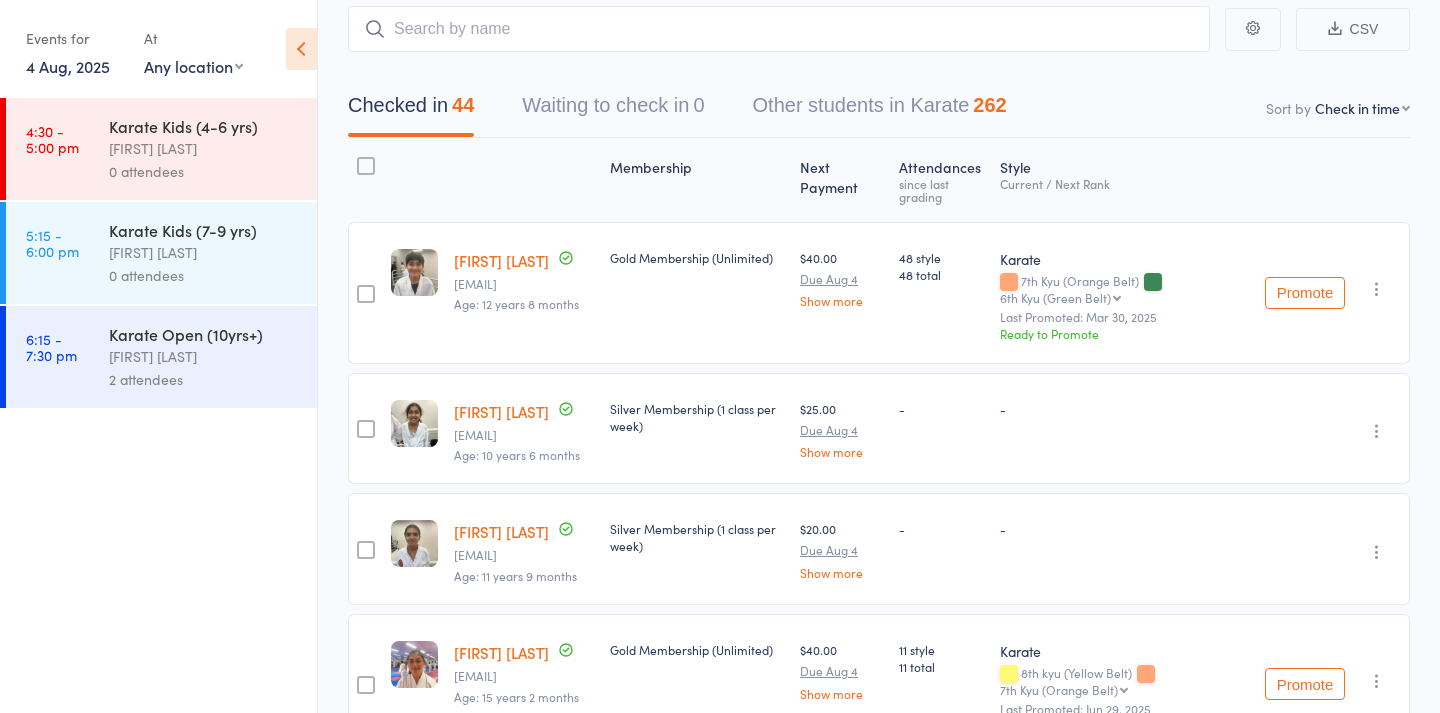 click on "[FIRST] [LAST]" at bounding box center [204, 148] 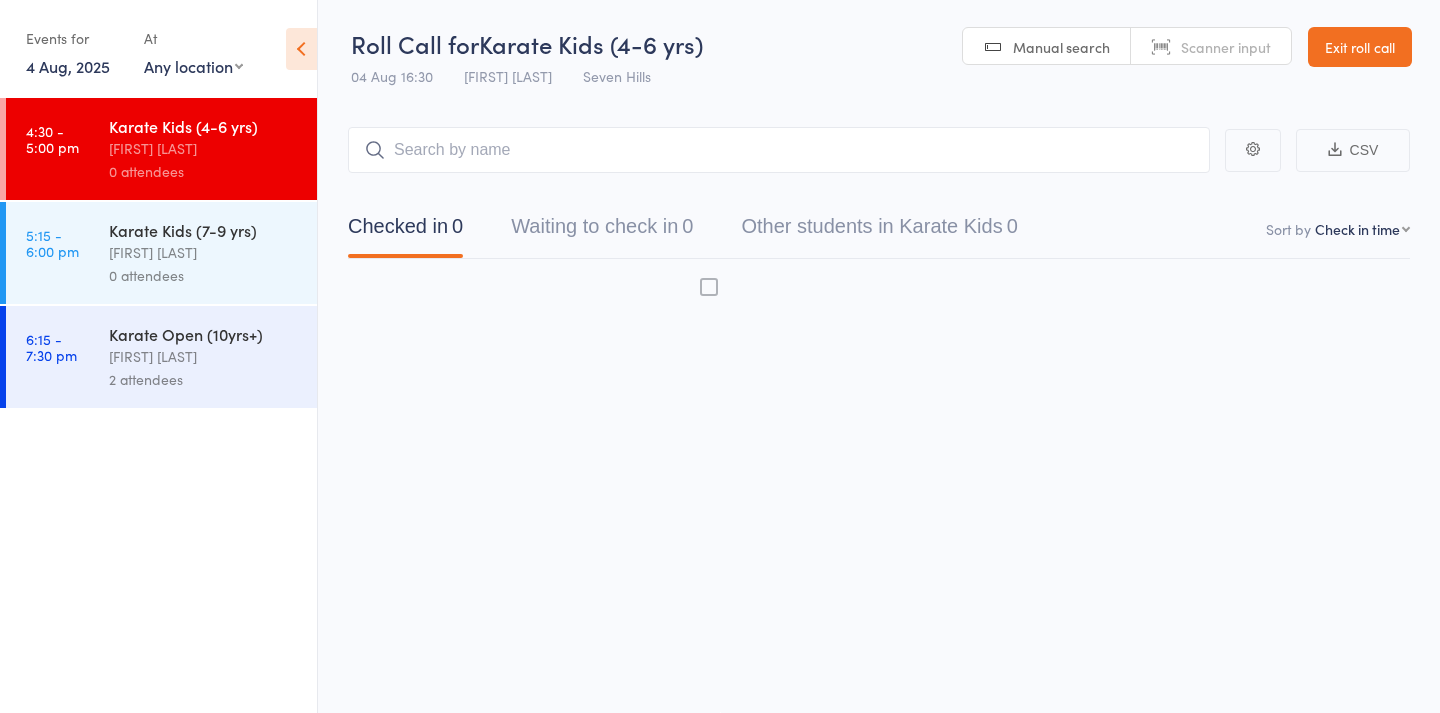 scroll, scrollTop: 13, scrollLeft: 0, axis: vertical 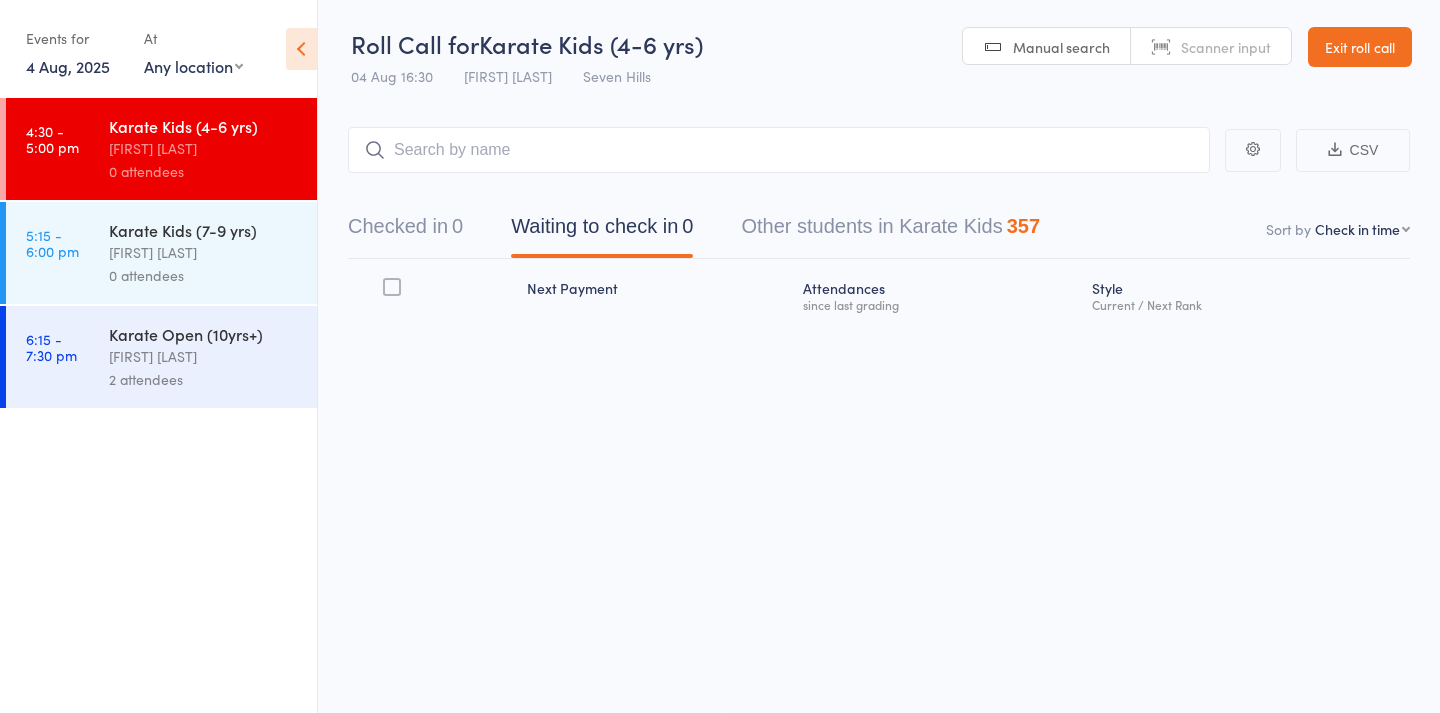 click on "2 attendees" at bounding box center [204, 379] 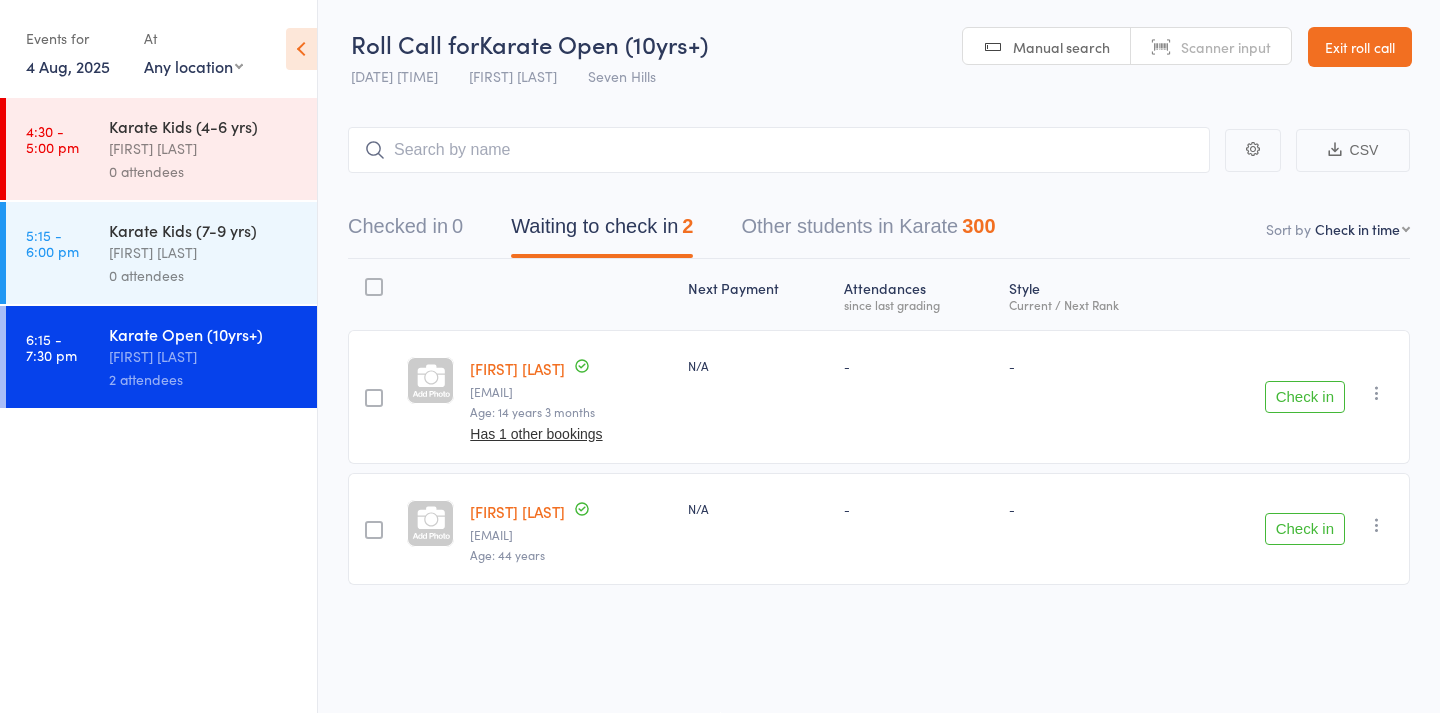 click on "[FIRST] [LAST]" at bounding box center (517, 368) 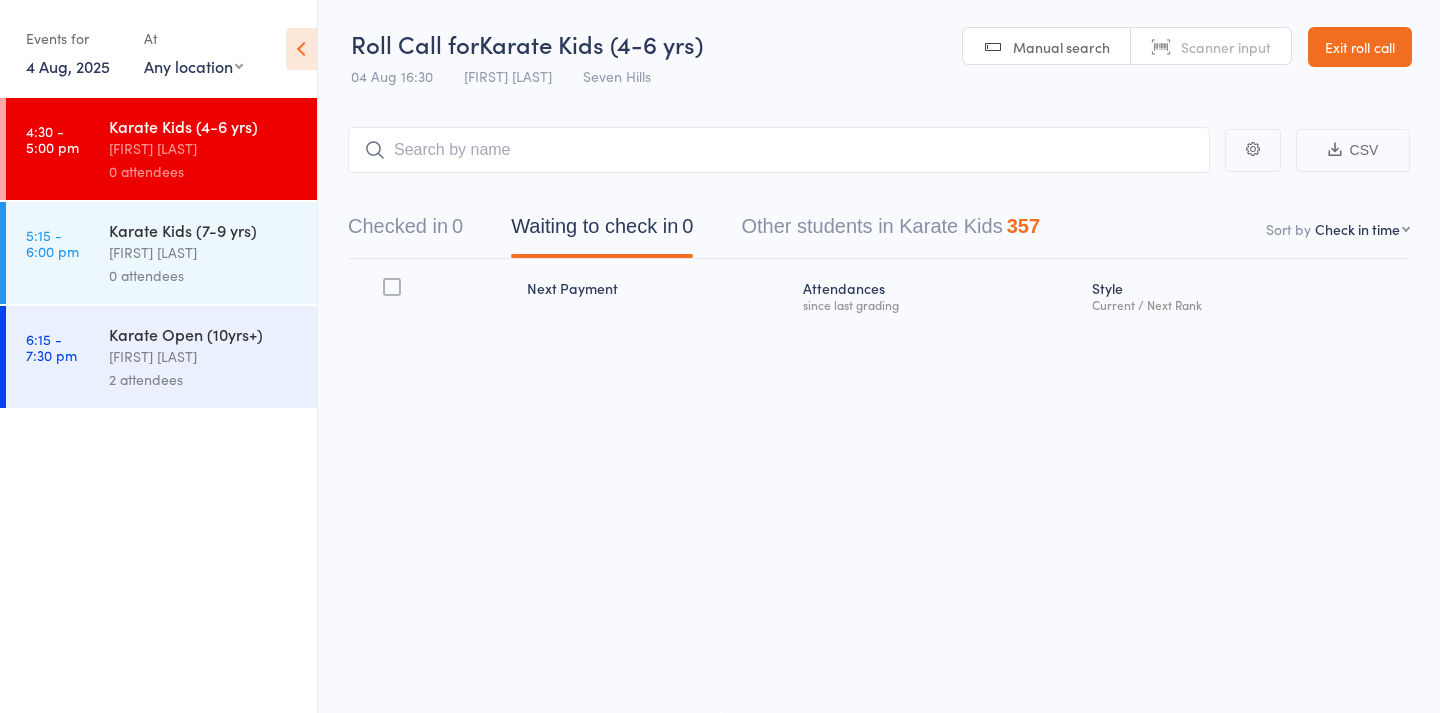 click on "Checked in  0" at bounding box center [405, 231] 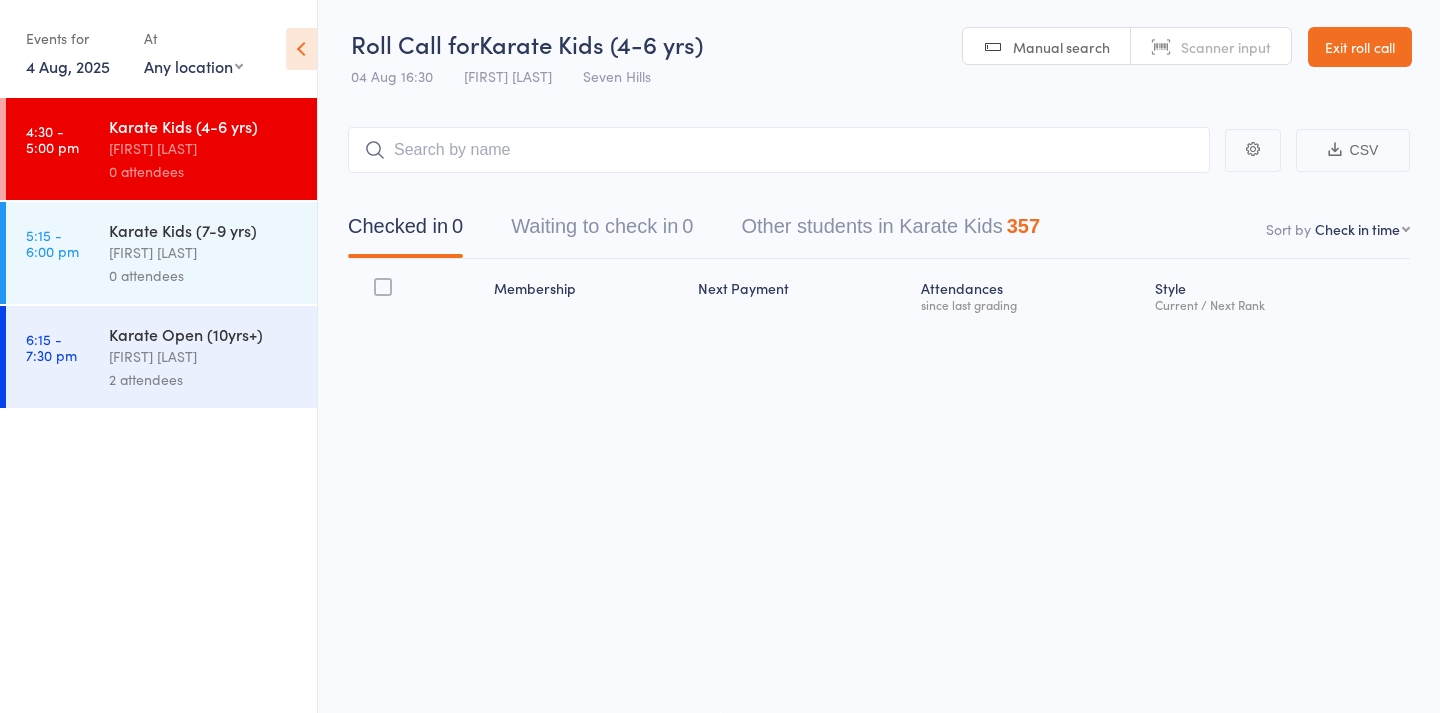 click on "Manual search" at bounding box center (1061, 47) 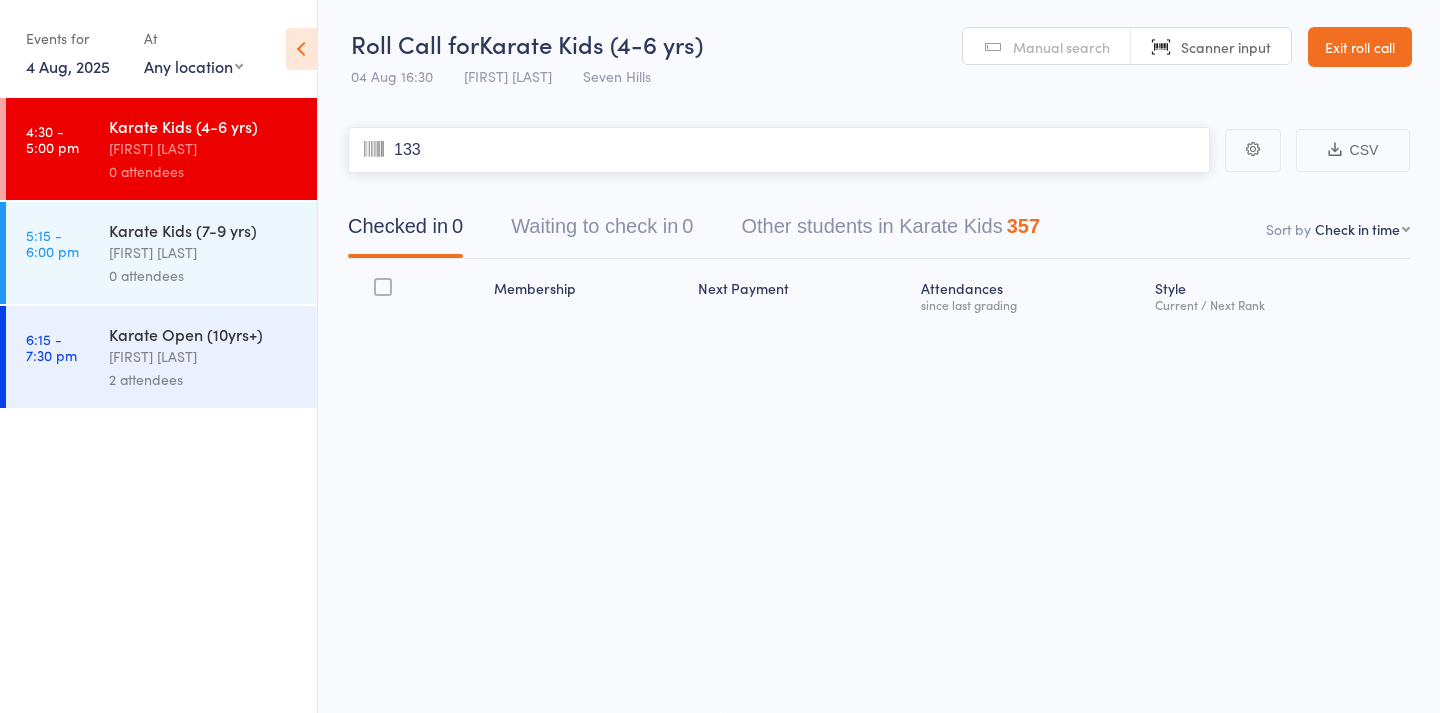 type on "1338" 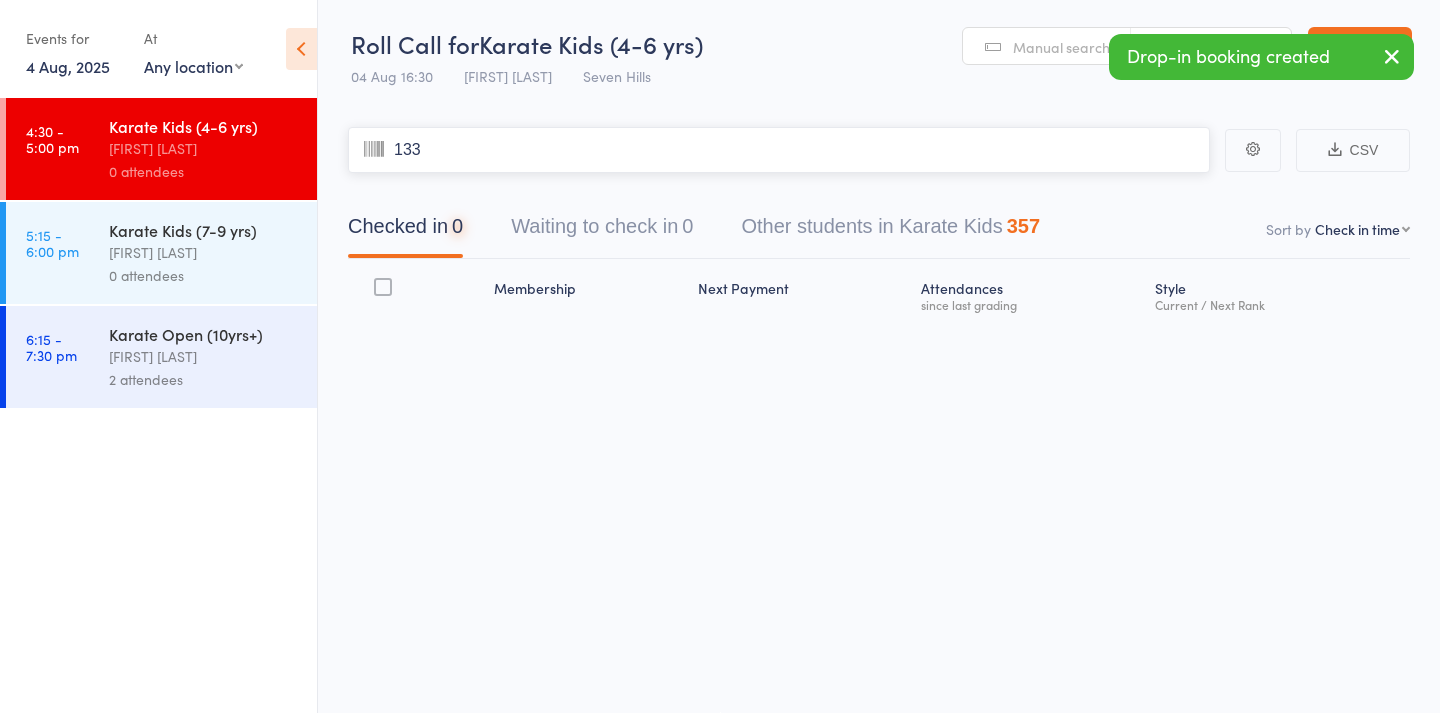type on "1338" 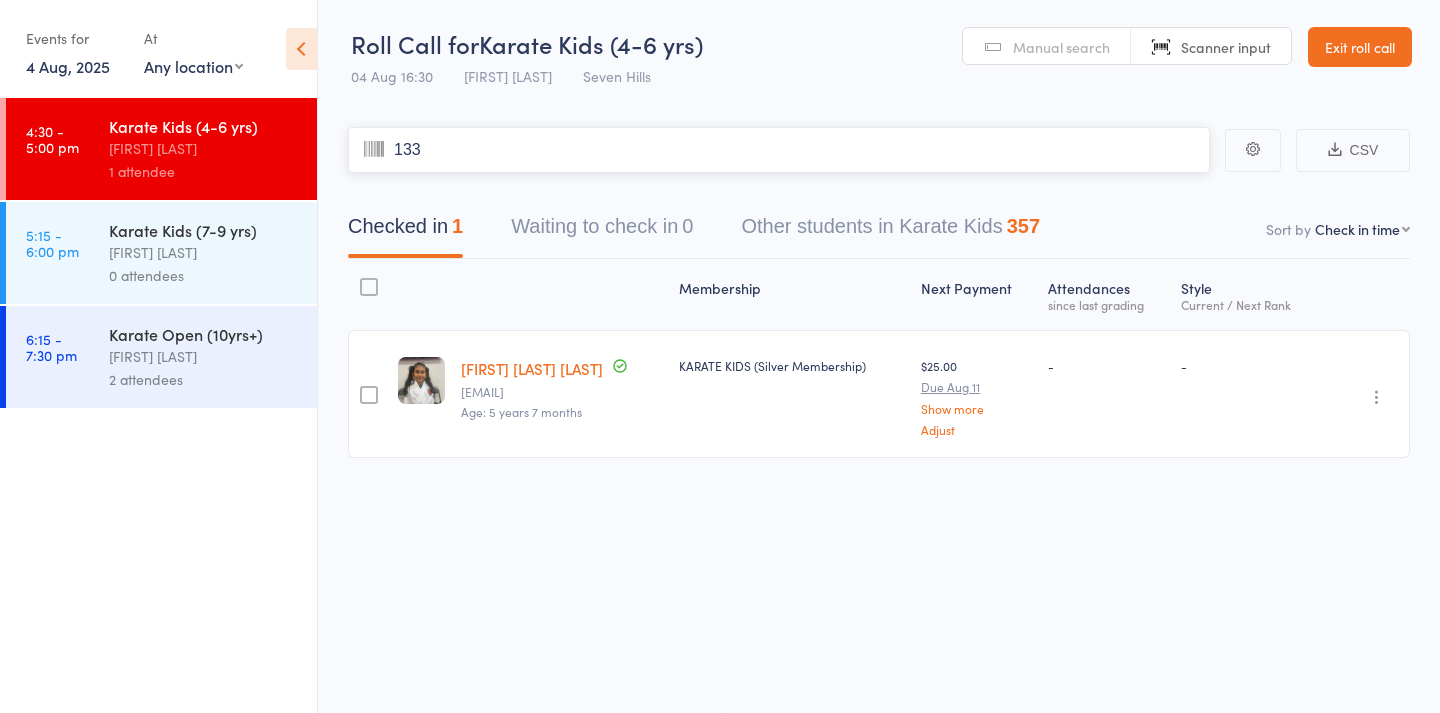 type on "1332" 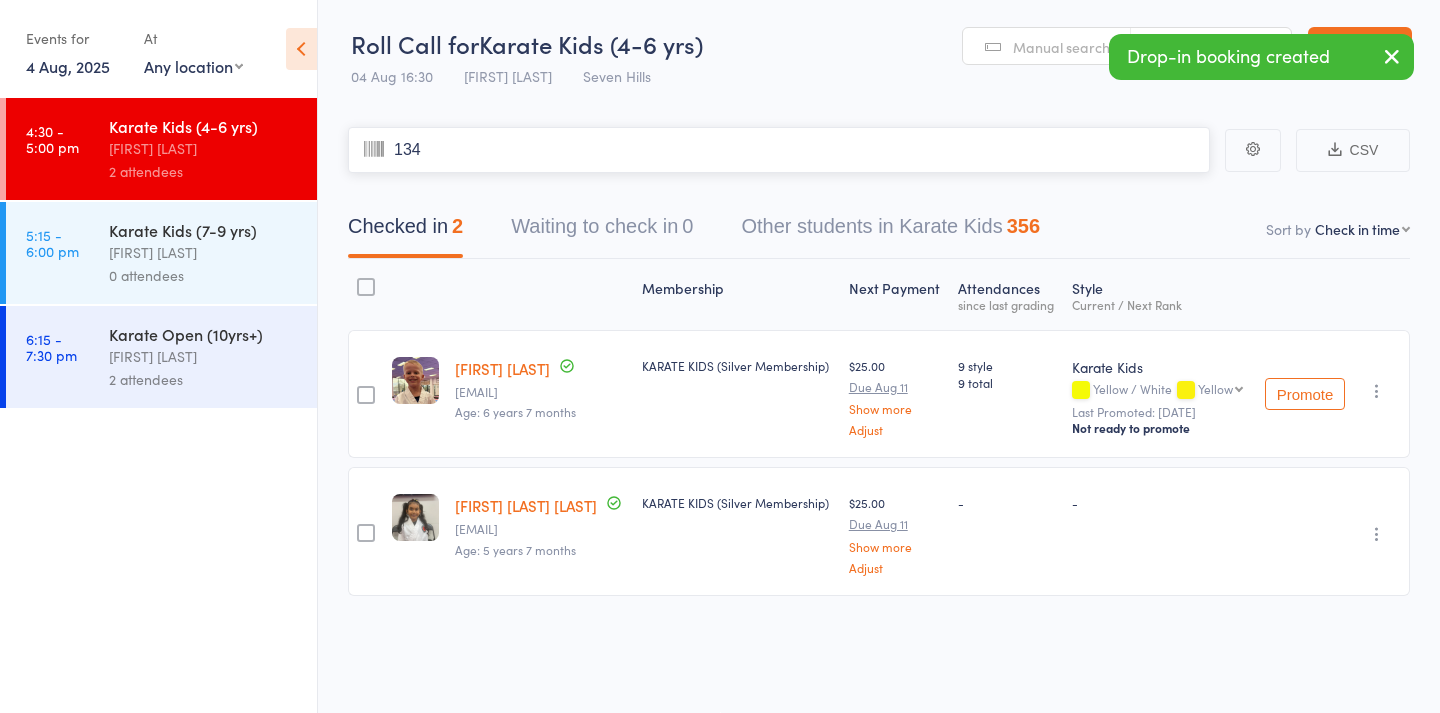 type on "1344" 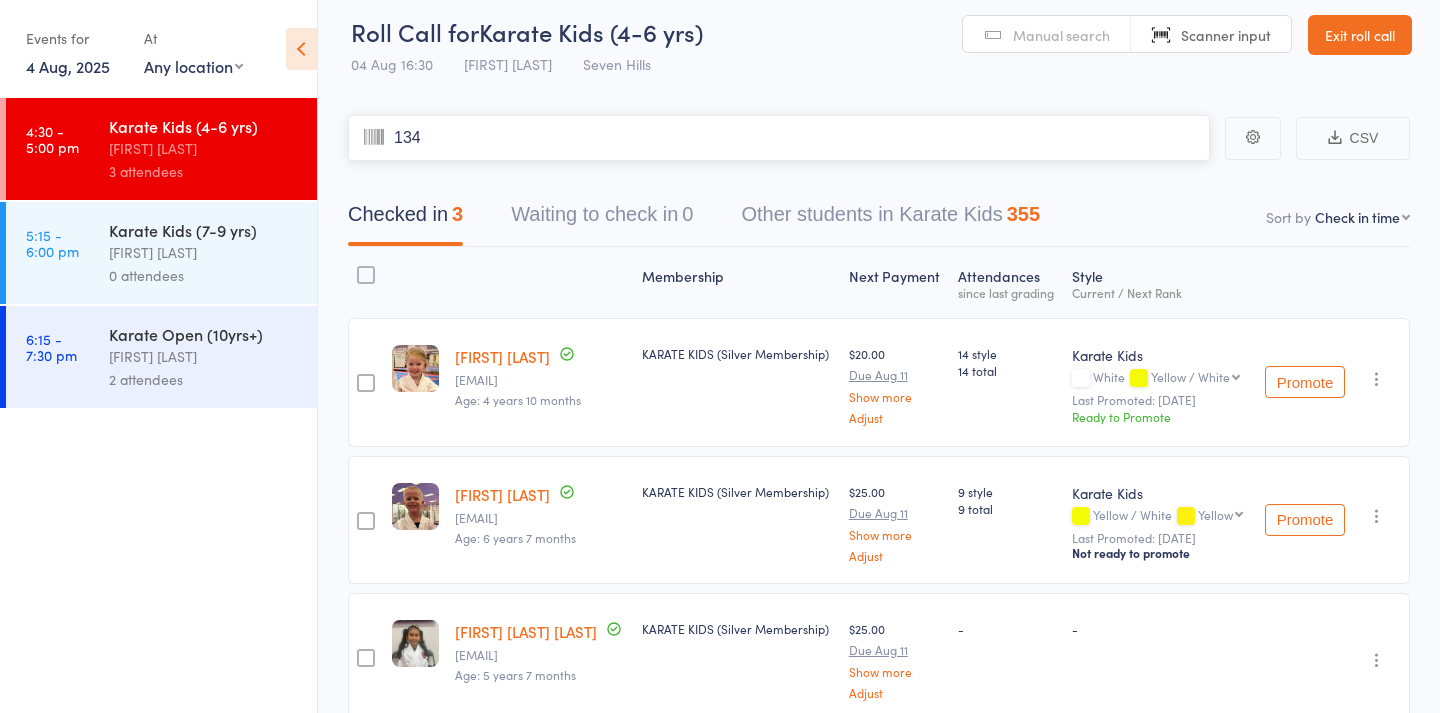 type on "1340" 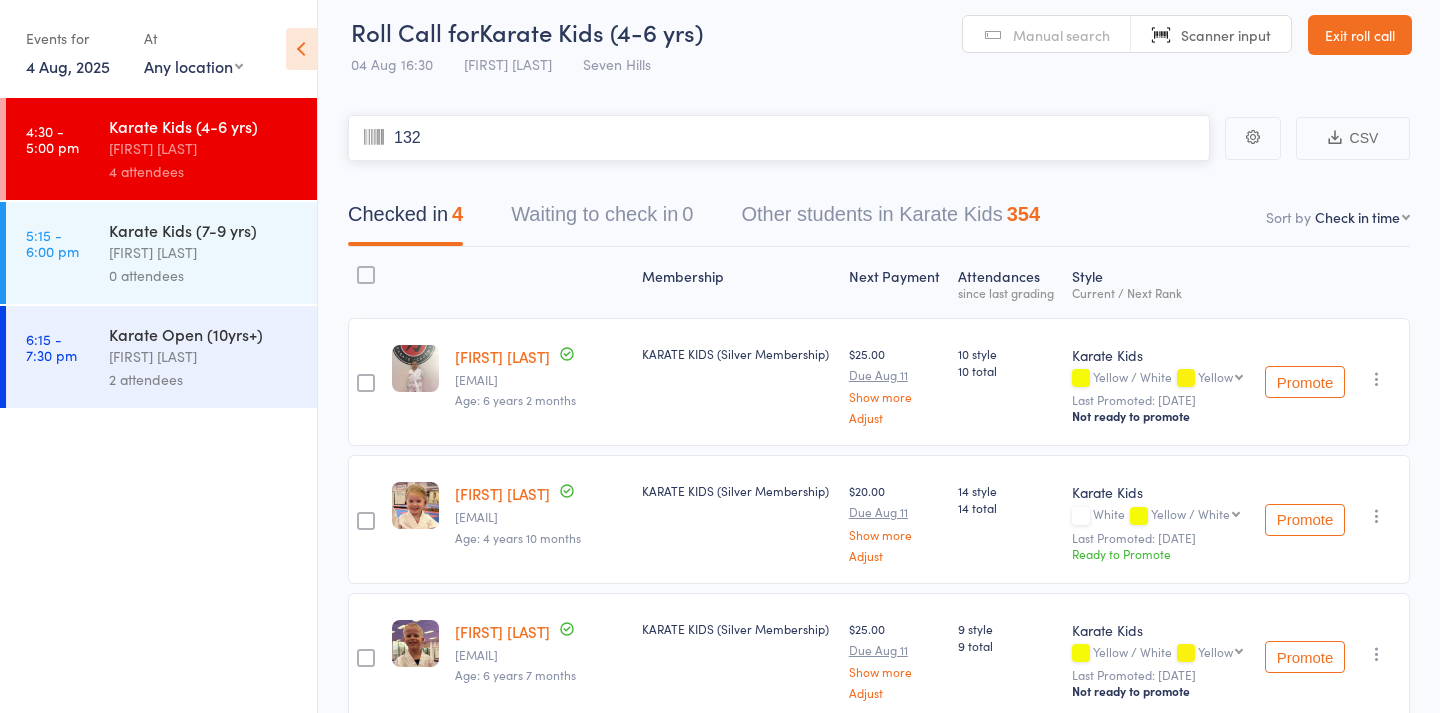type on "1325" 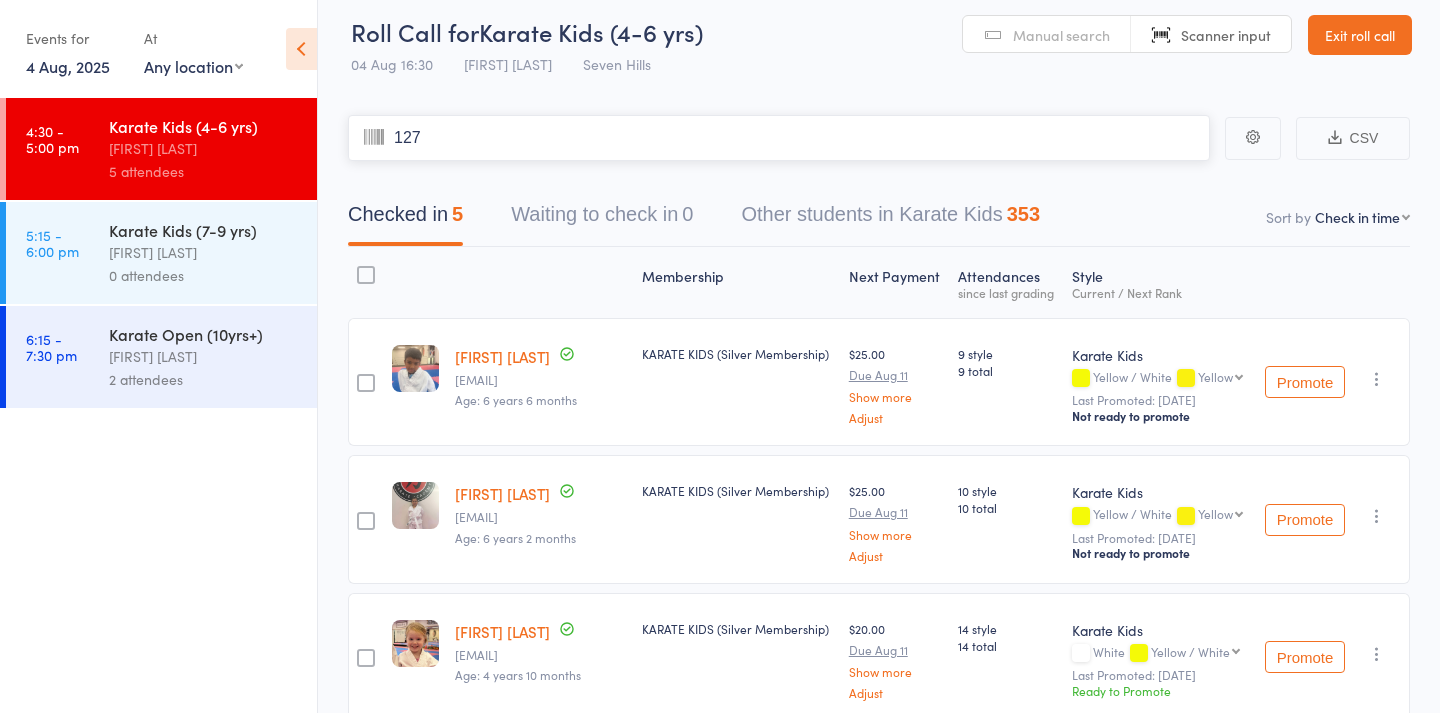 type on "1272" 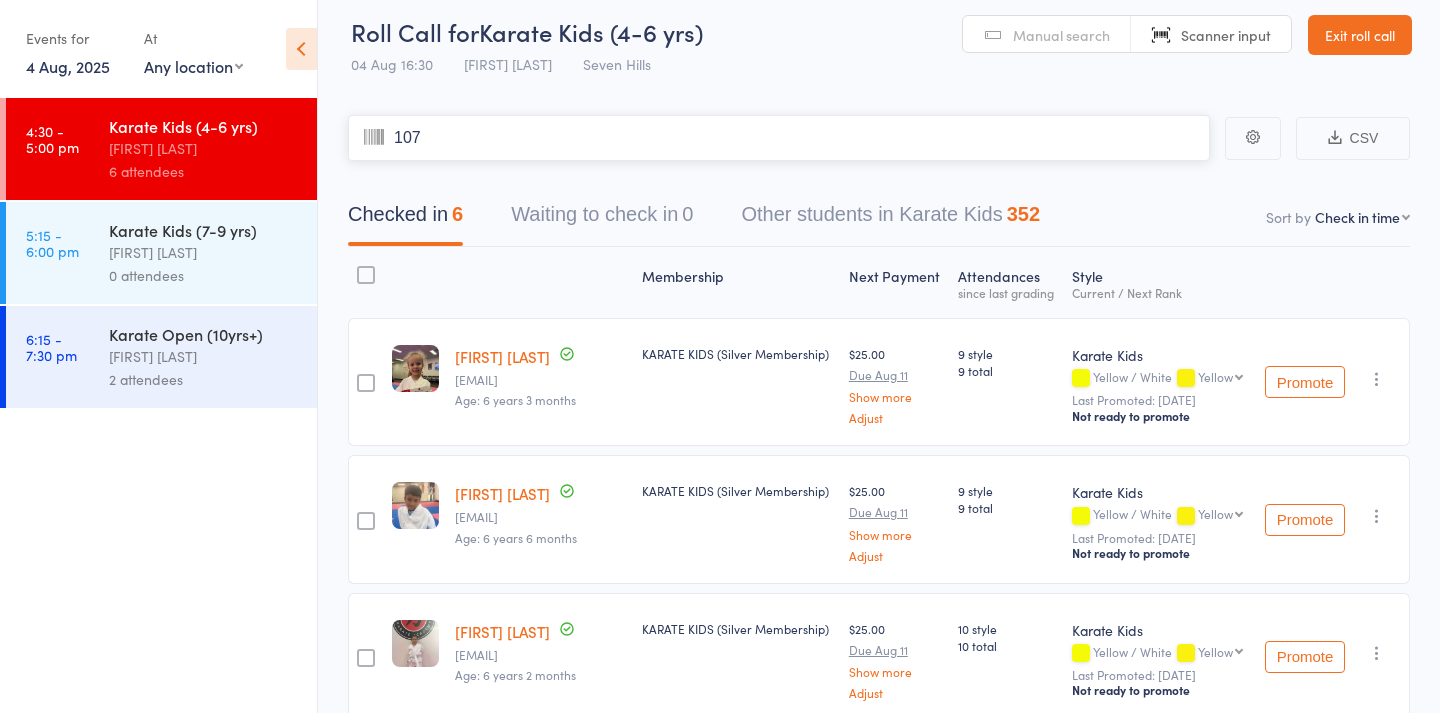 type on "1077" 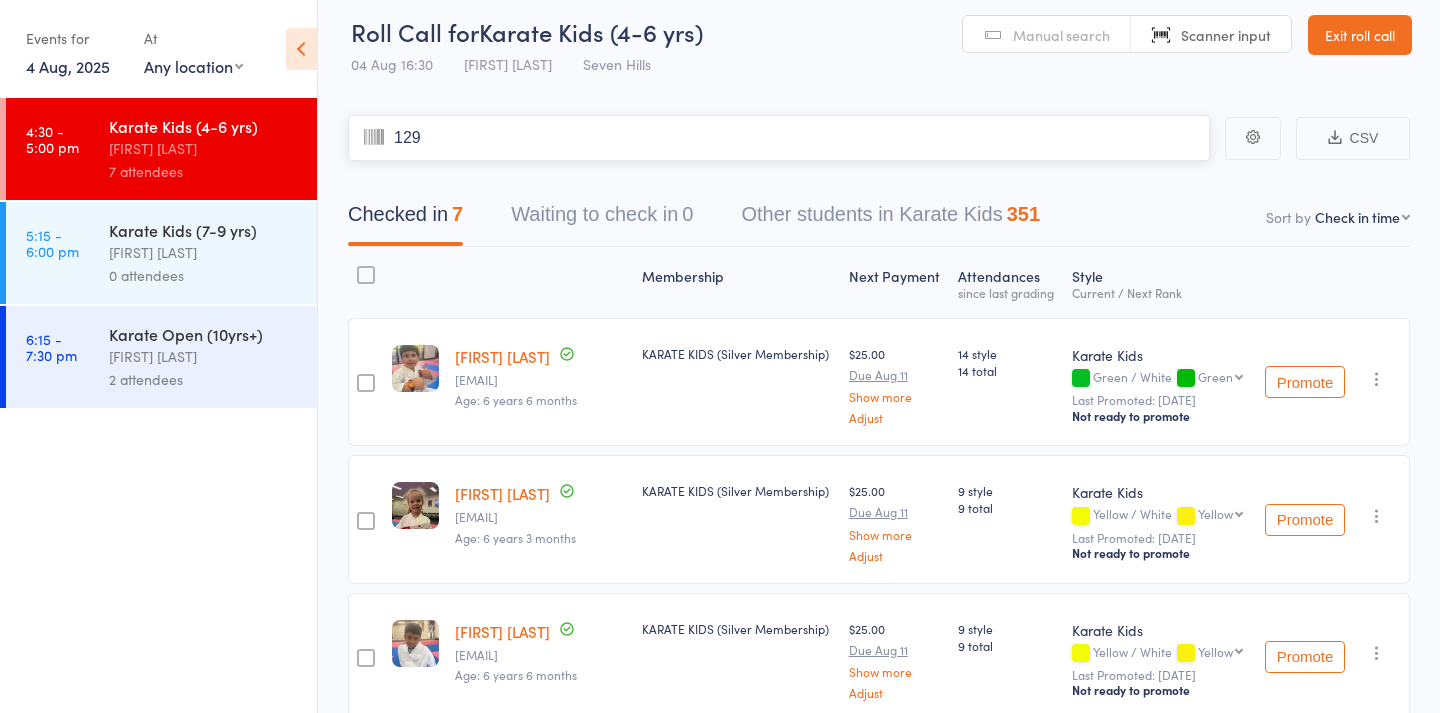 type on "1291" 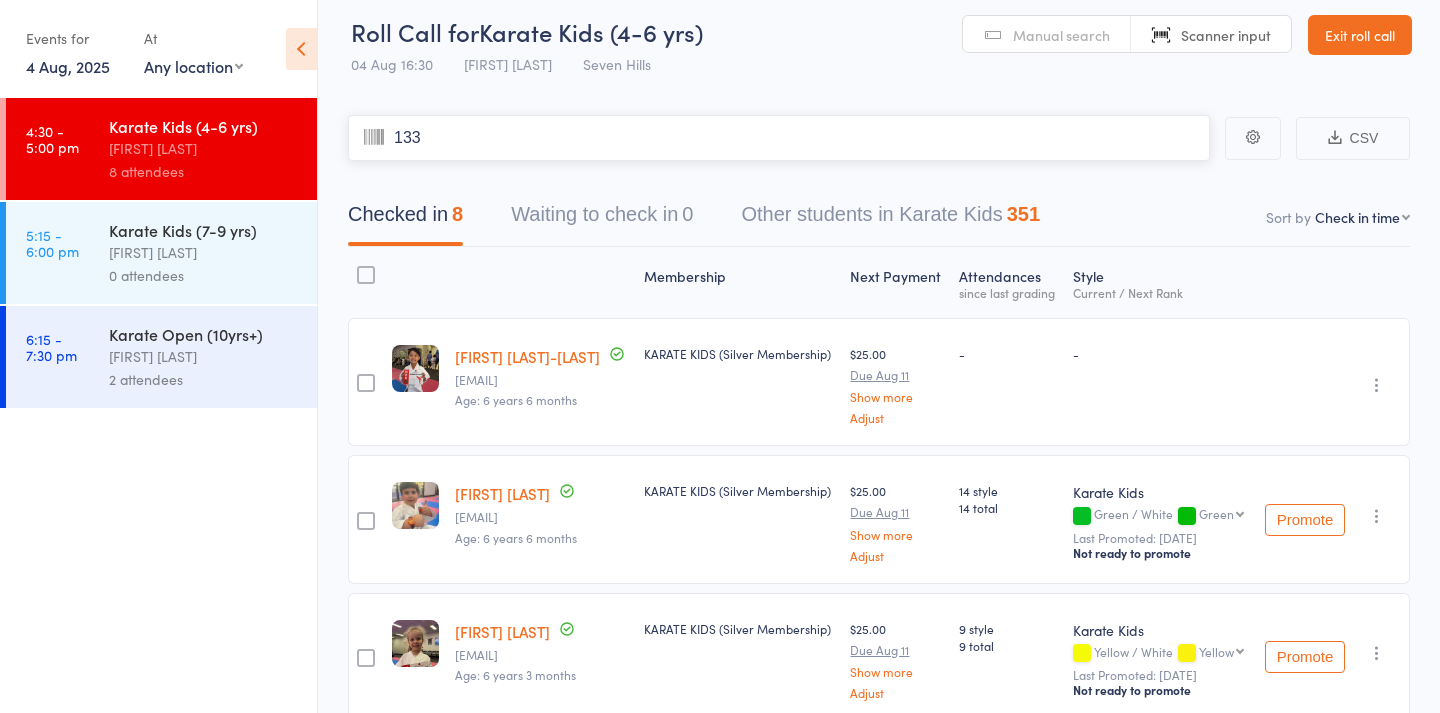 type on "1335" 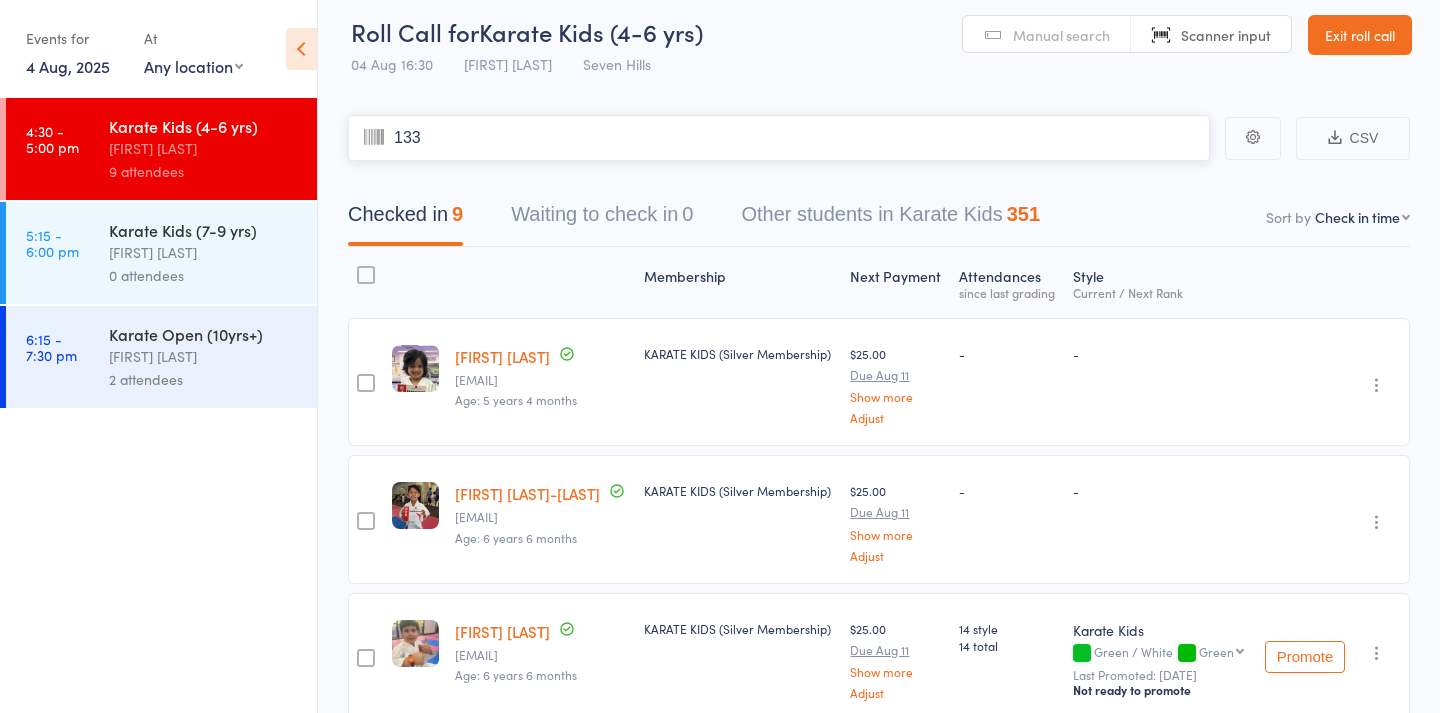 type on "1335" 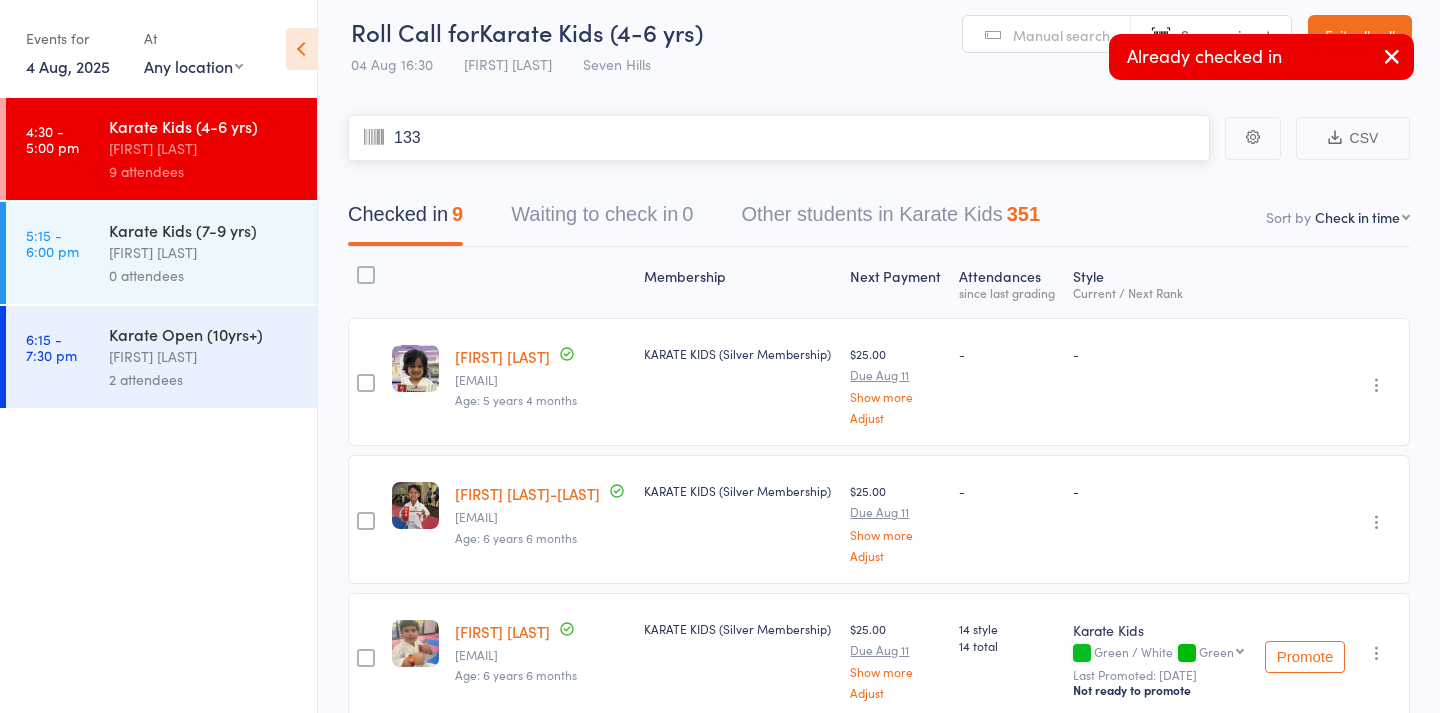 type on "1335" 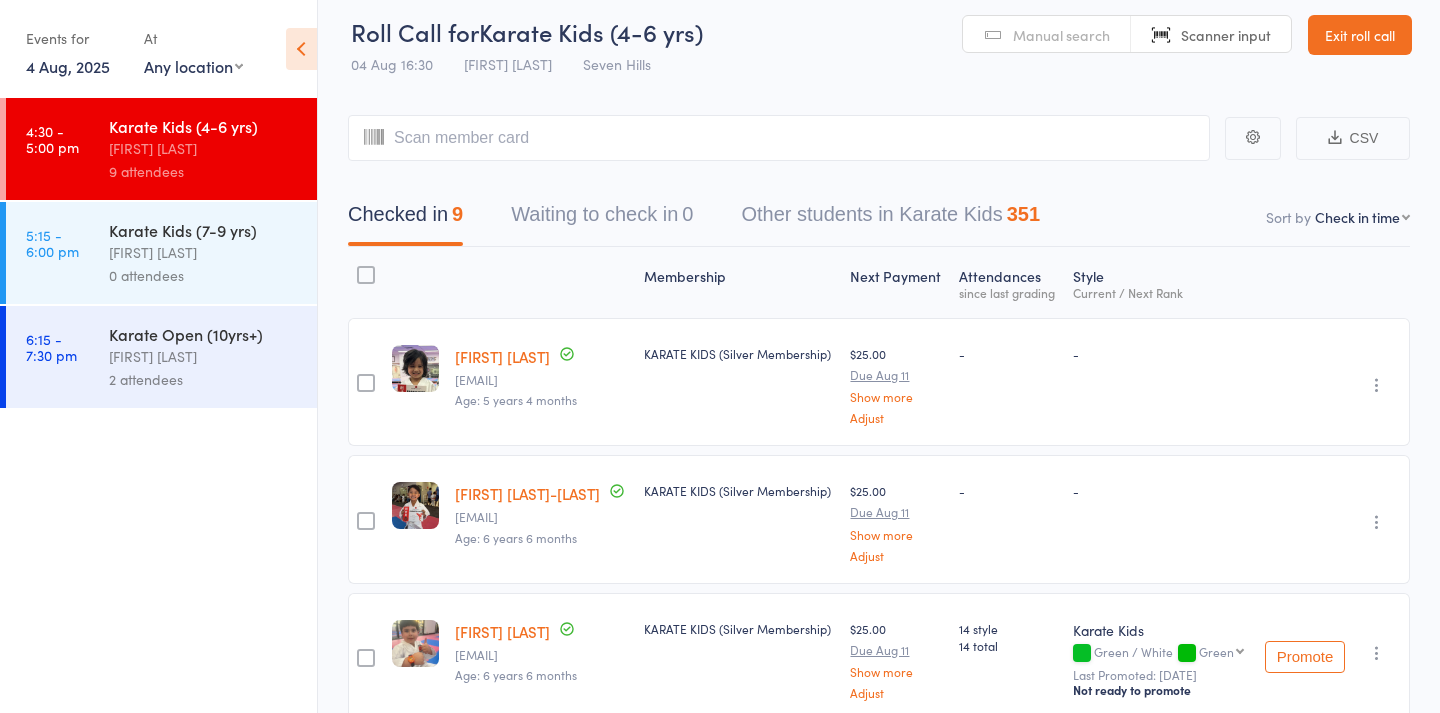 click on "Manual search" at bounding box center [1061, 35] 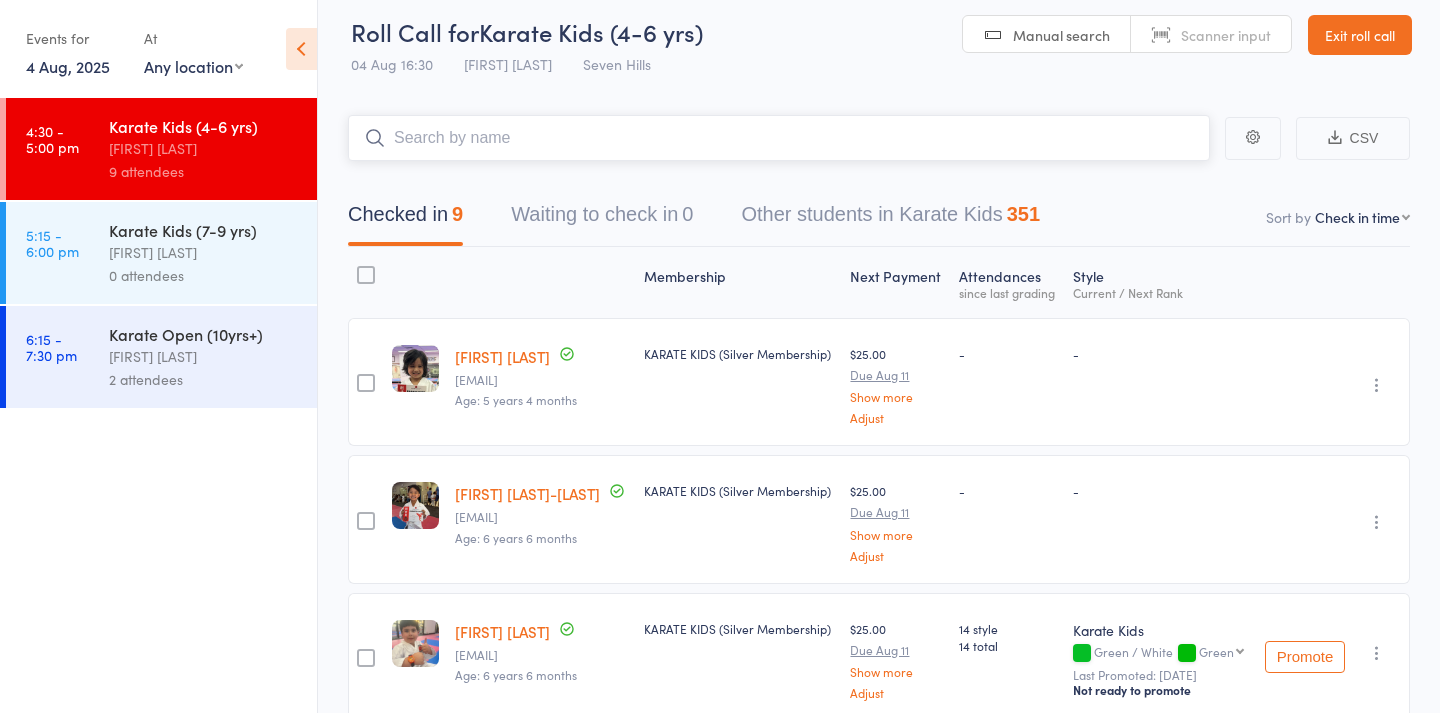 type on "d" 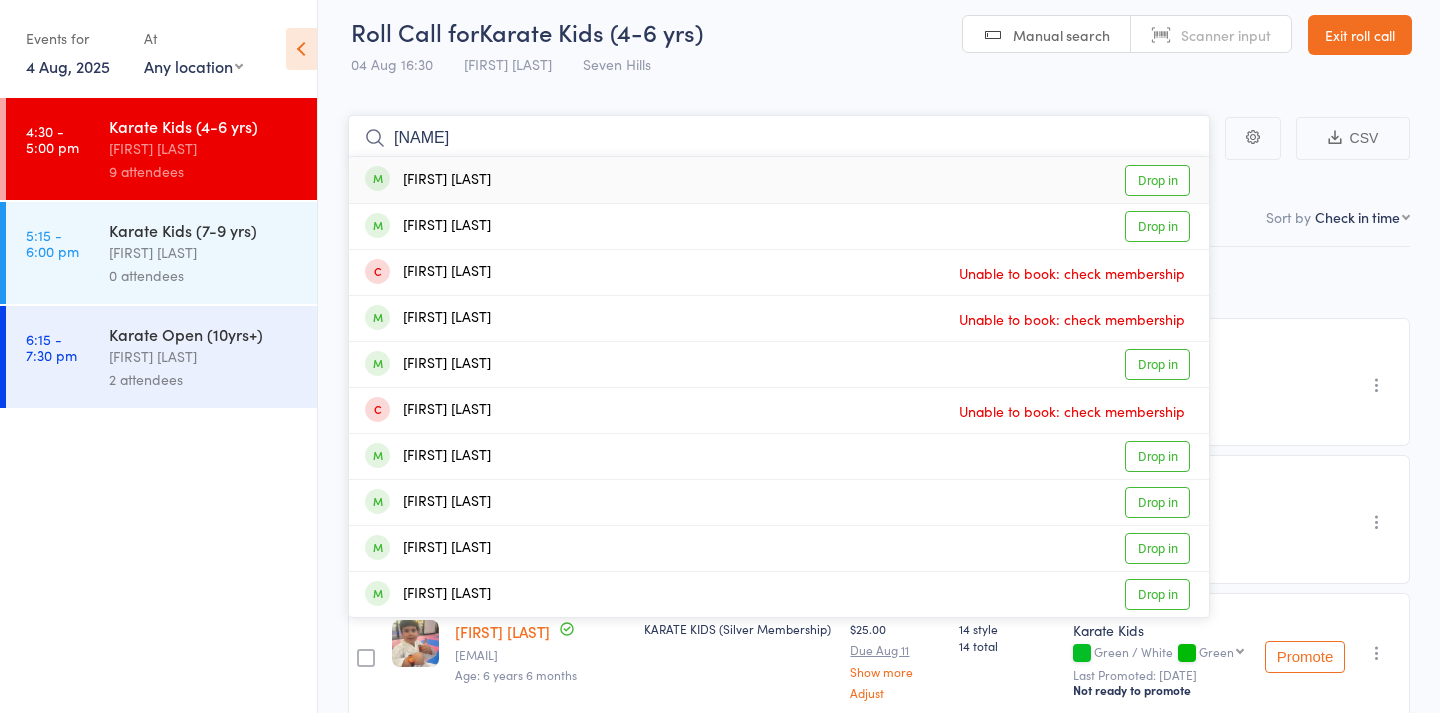 type on "Irish" 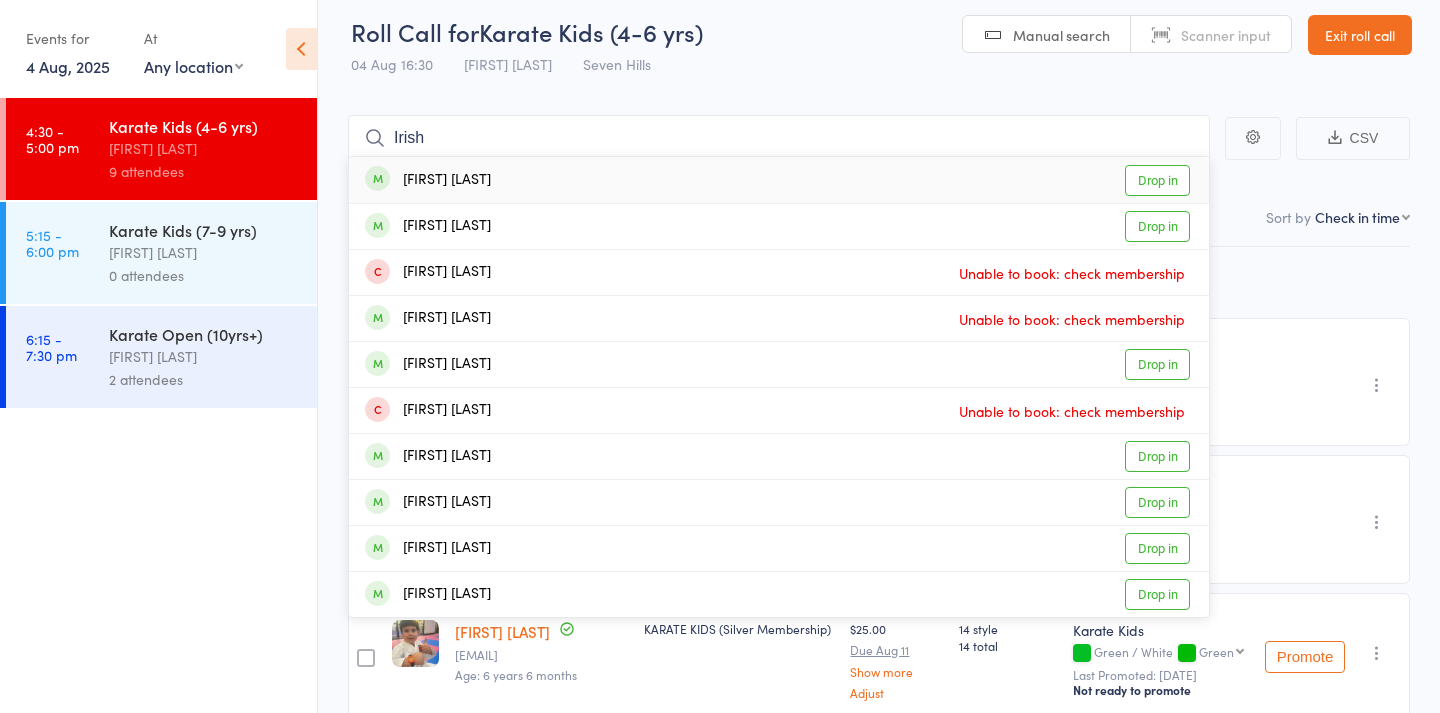 drag, startPoint x: 1070, startPoint y: 27, endPoint x: 538, endPoint y: 222, distance: 566.6119 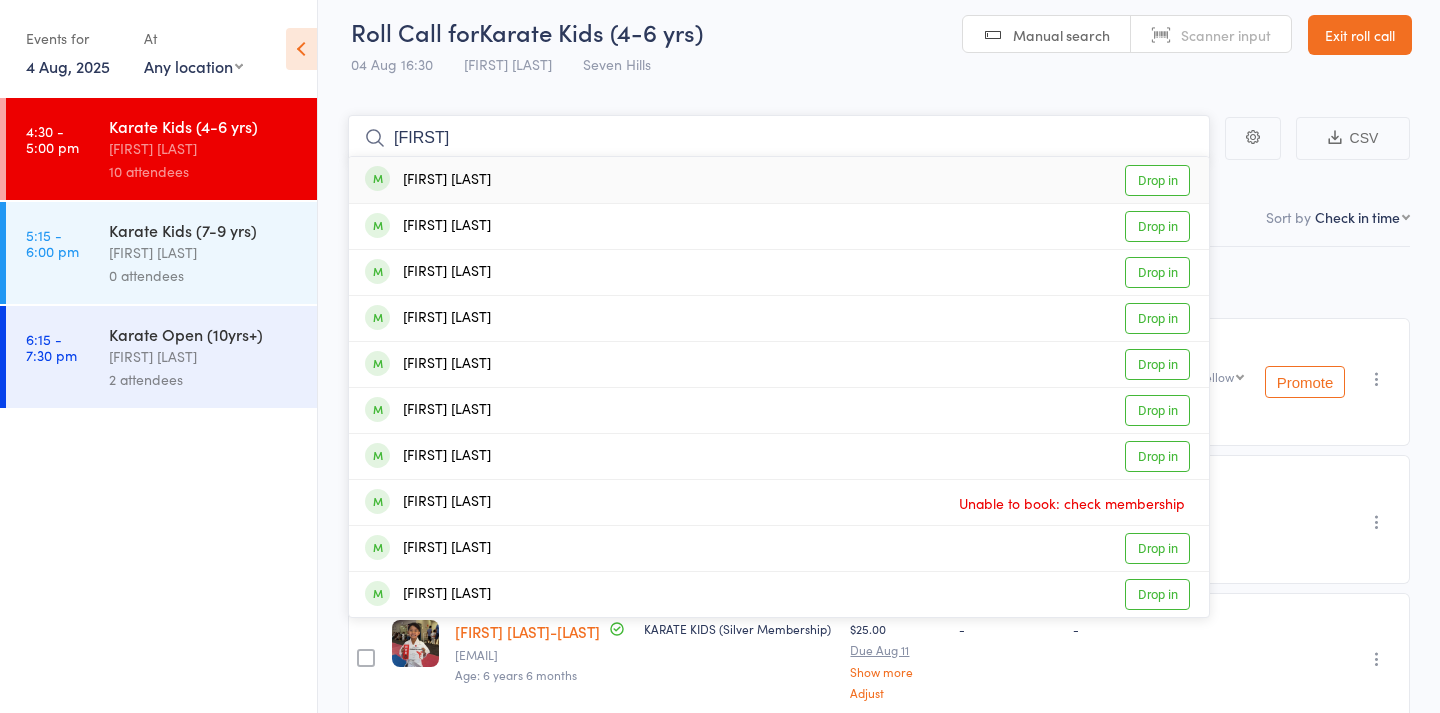 type on "[FIRST]" 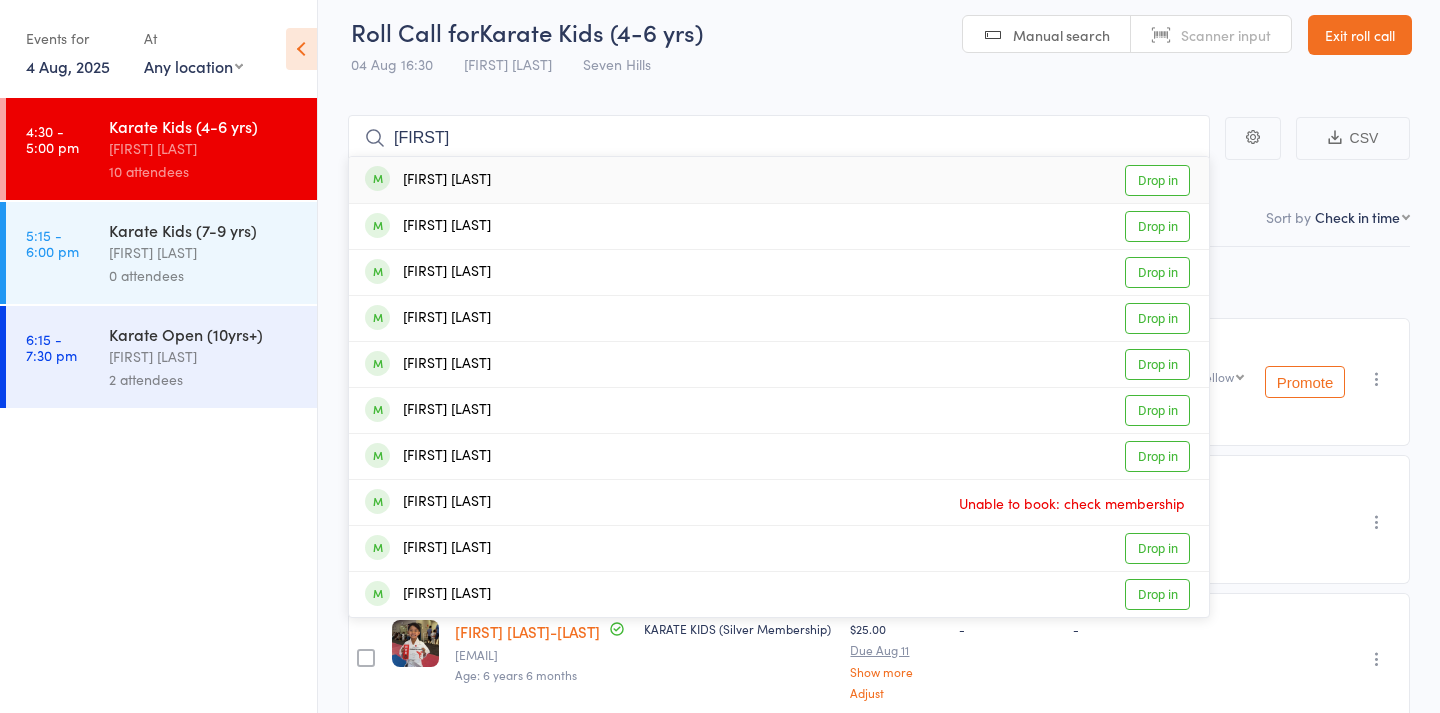 click on "[FIRST] [LAST] Drop in" at bounding box center (779, 180) 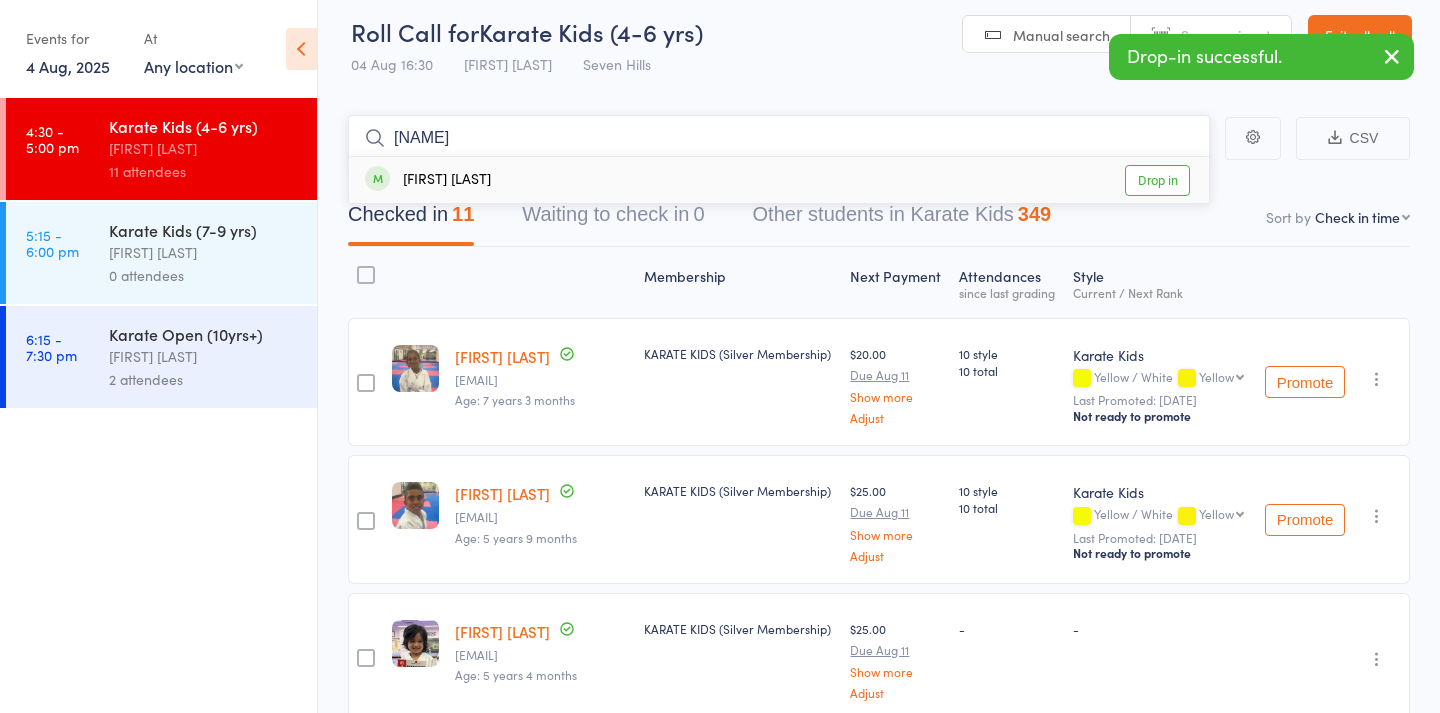 type on "[NAME]" 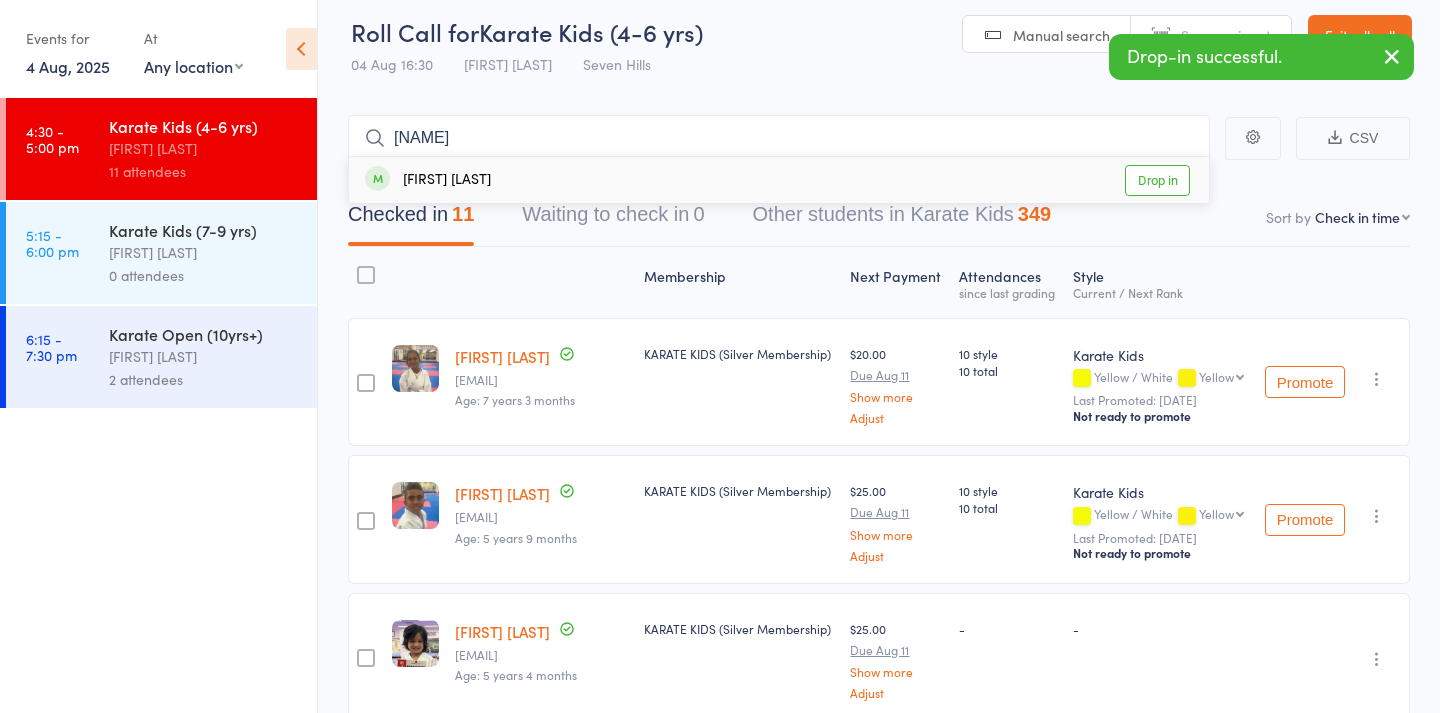 click on "[FIRST] [LAST] Drop in" at bounding box center (779, 180) 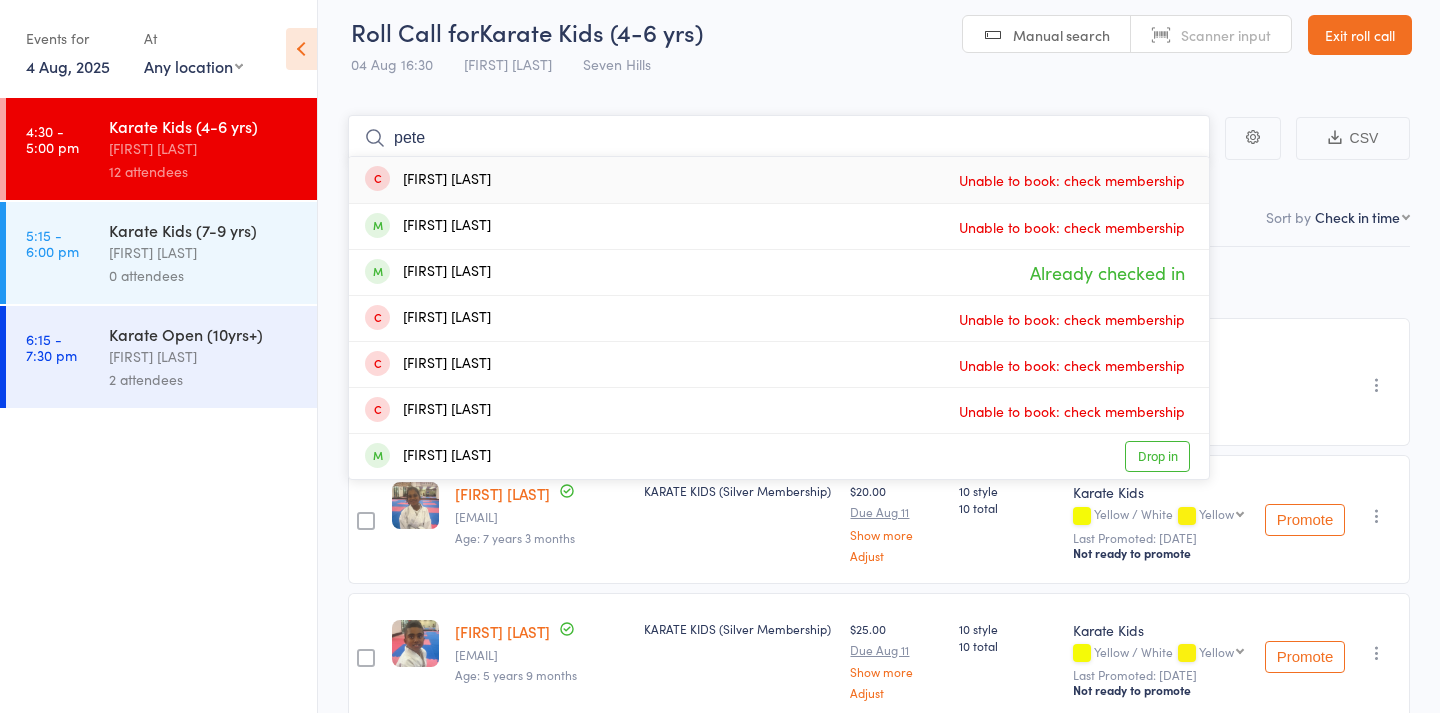 type on "[FIRST]" 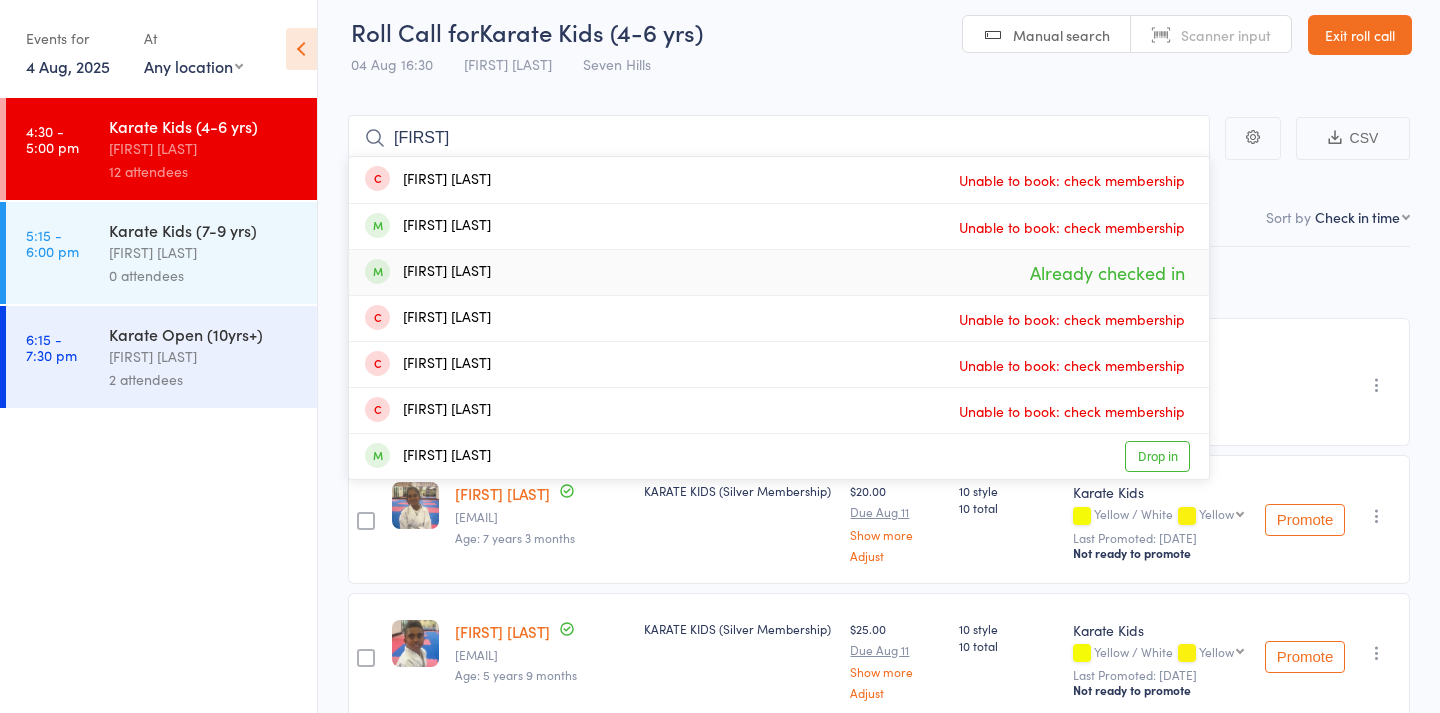 drag, startPoint x: 415, startPoint y: 148, endPoint x: 503, endPoint y: 280, distance: 158.64426 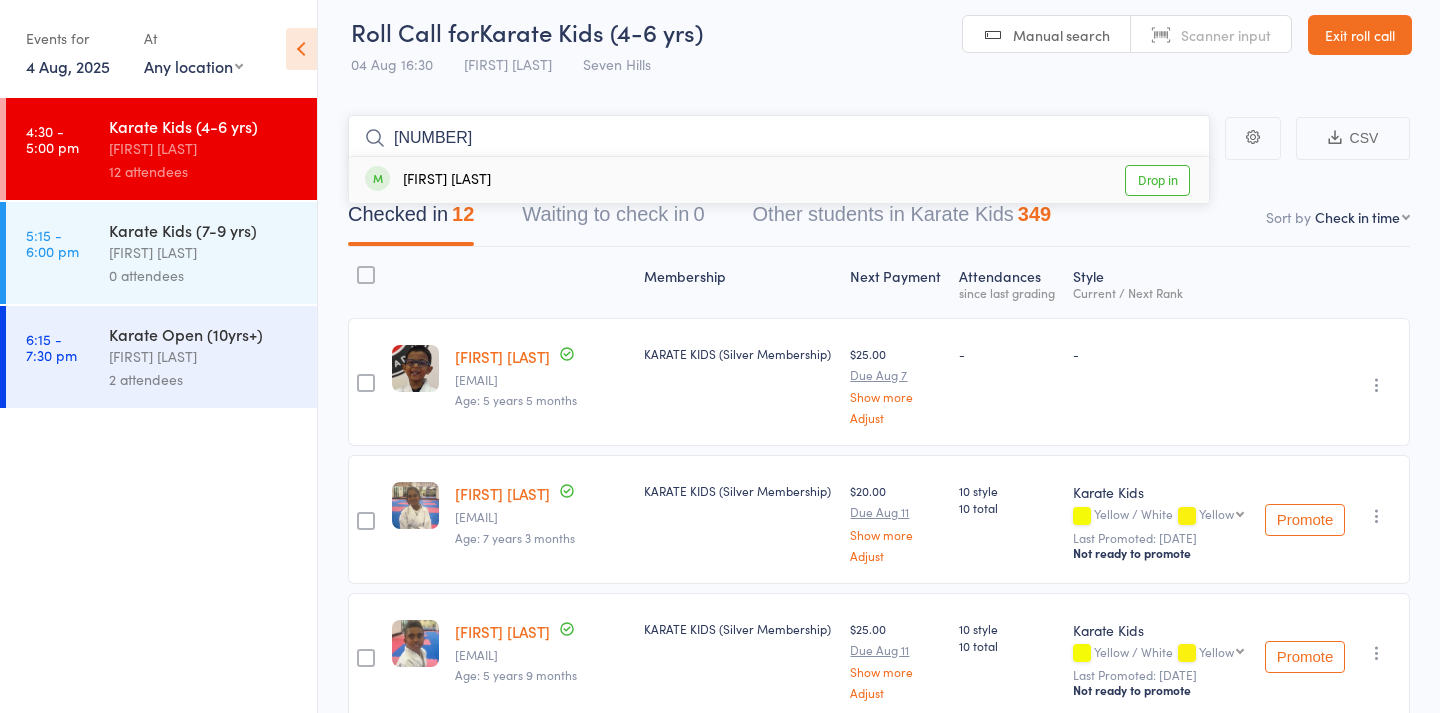 type on "[NUMBER]" 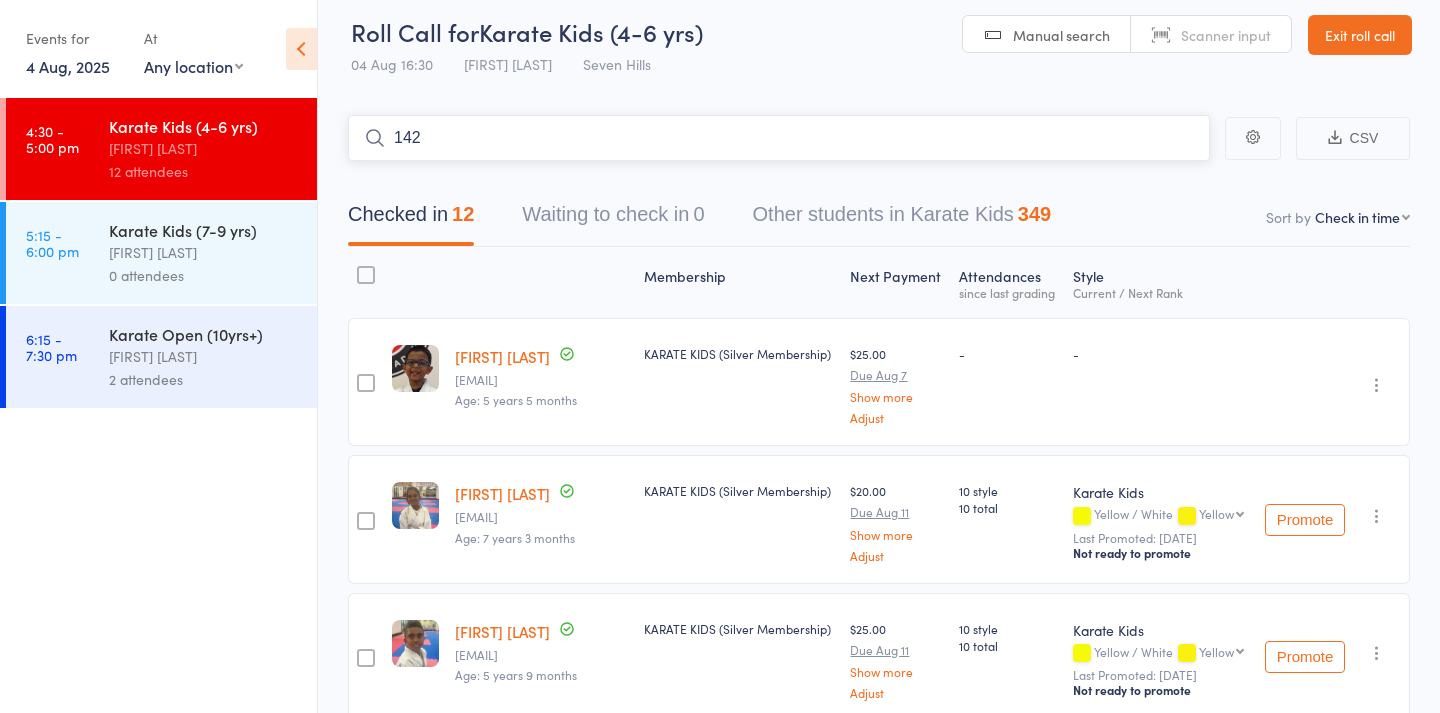 type on "1420" 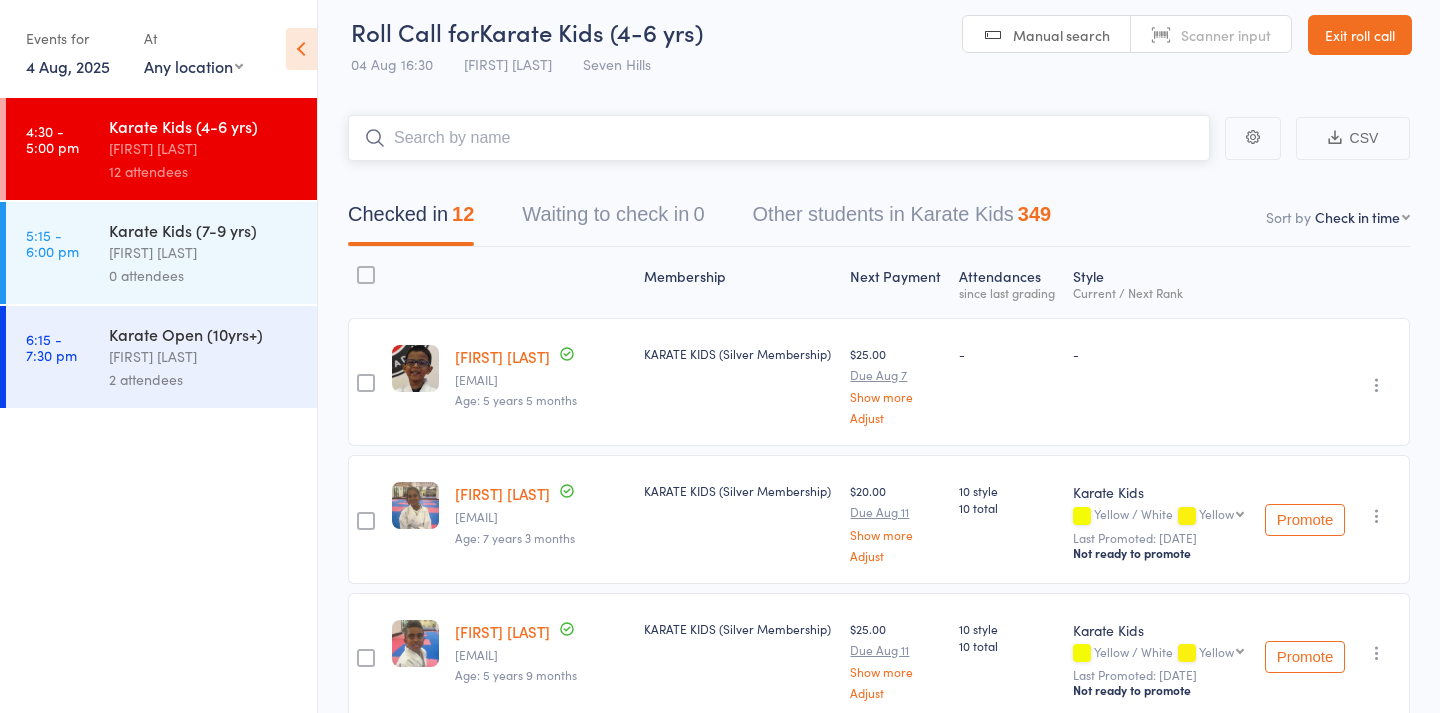paste on "[NUMBER]" 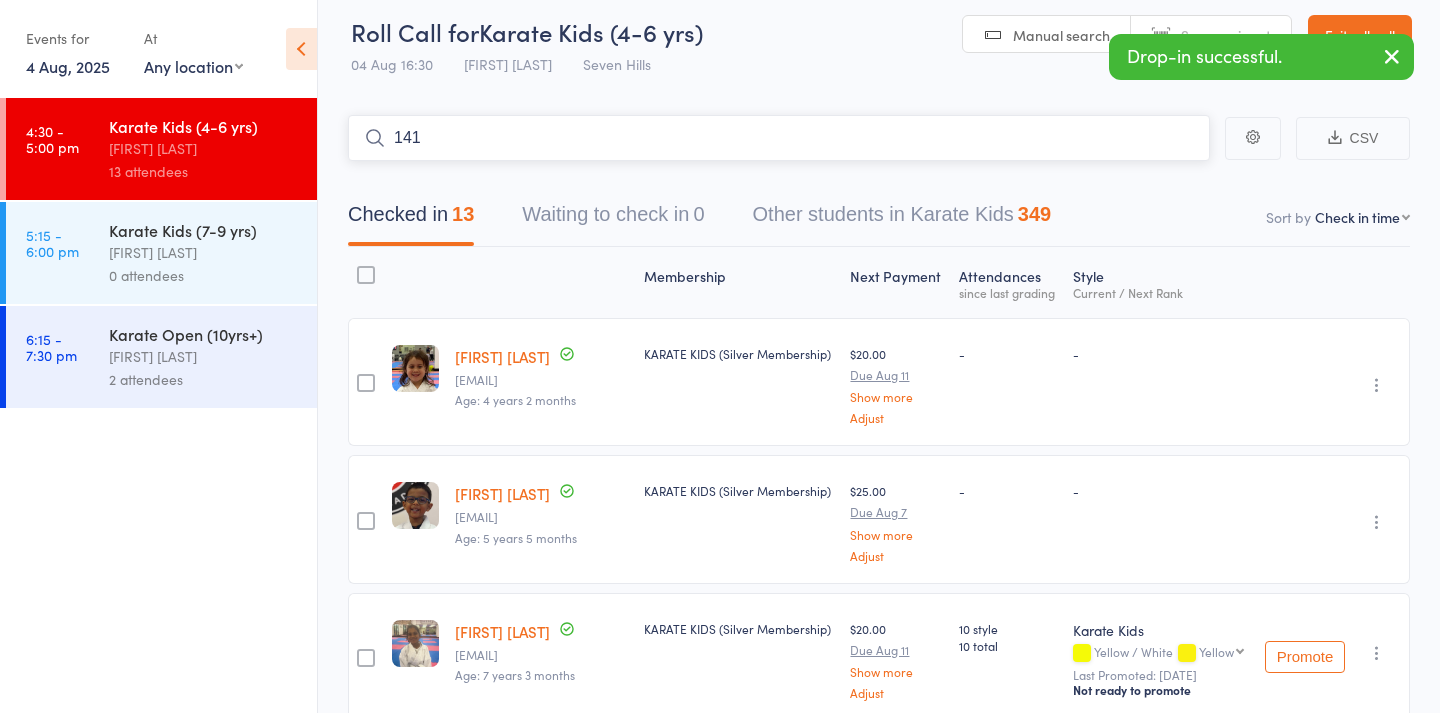 type on "1419" 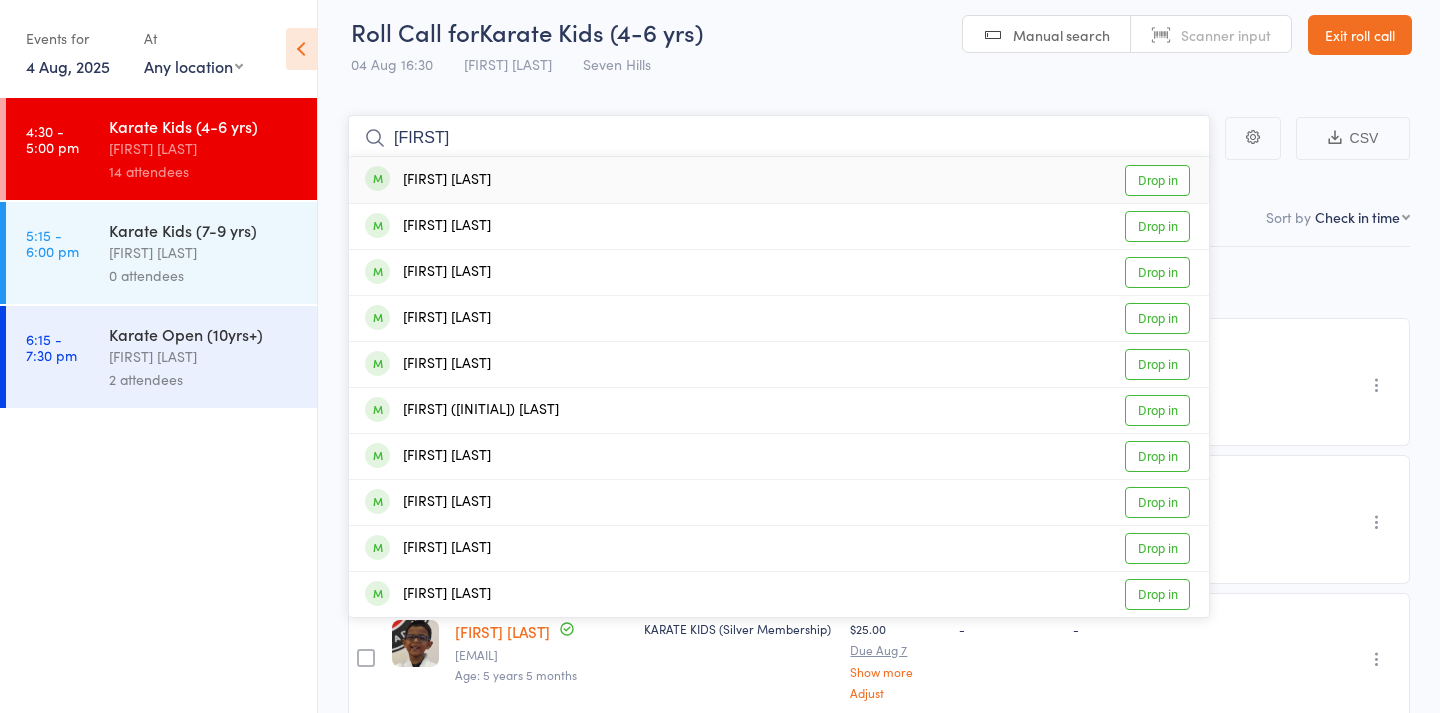 type on "[FIRST]" 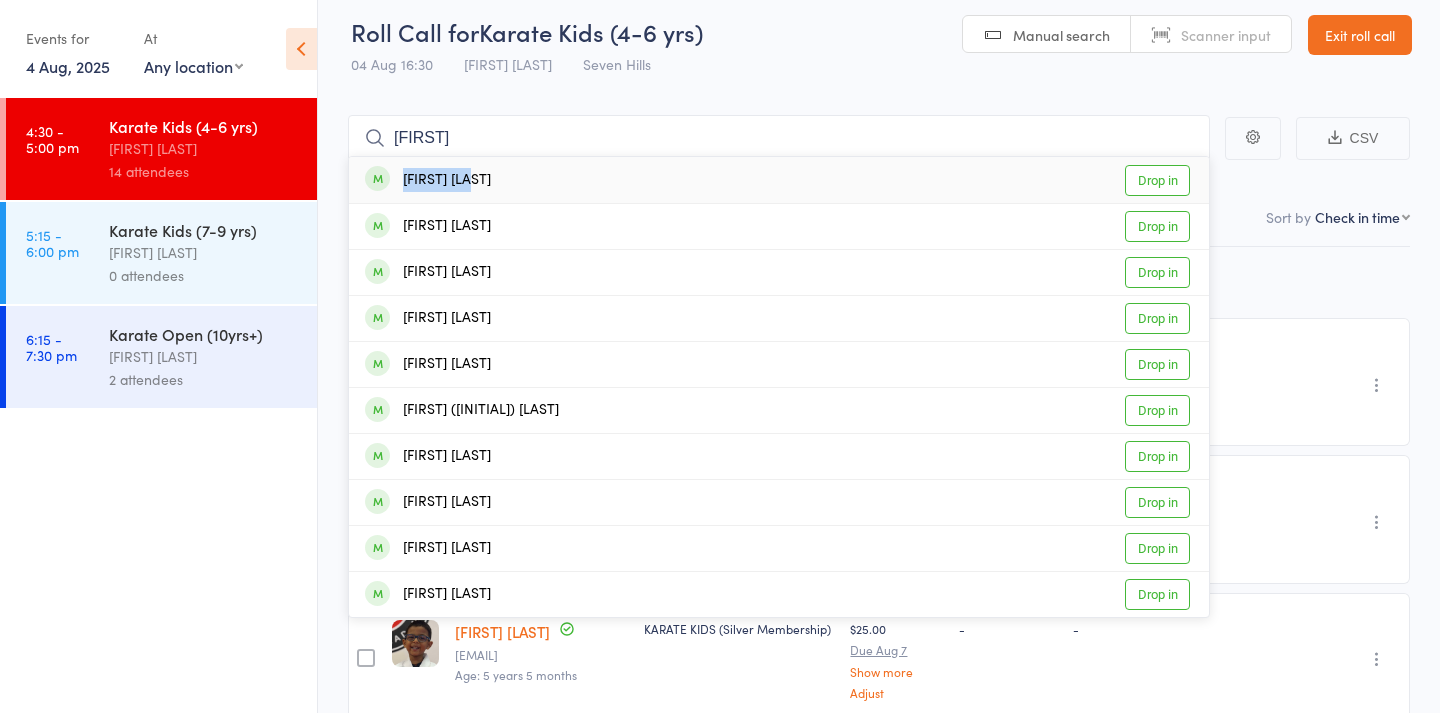 click on "[FIRST] [LAST] Drop in" at bounding box center (779, 180) 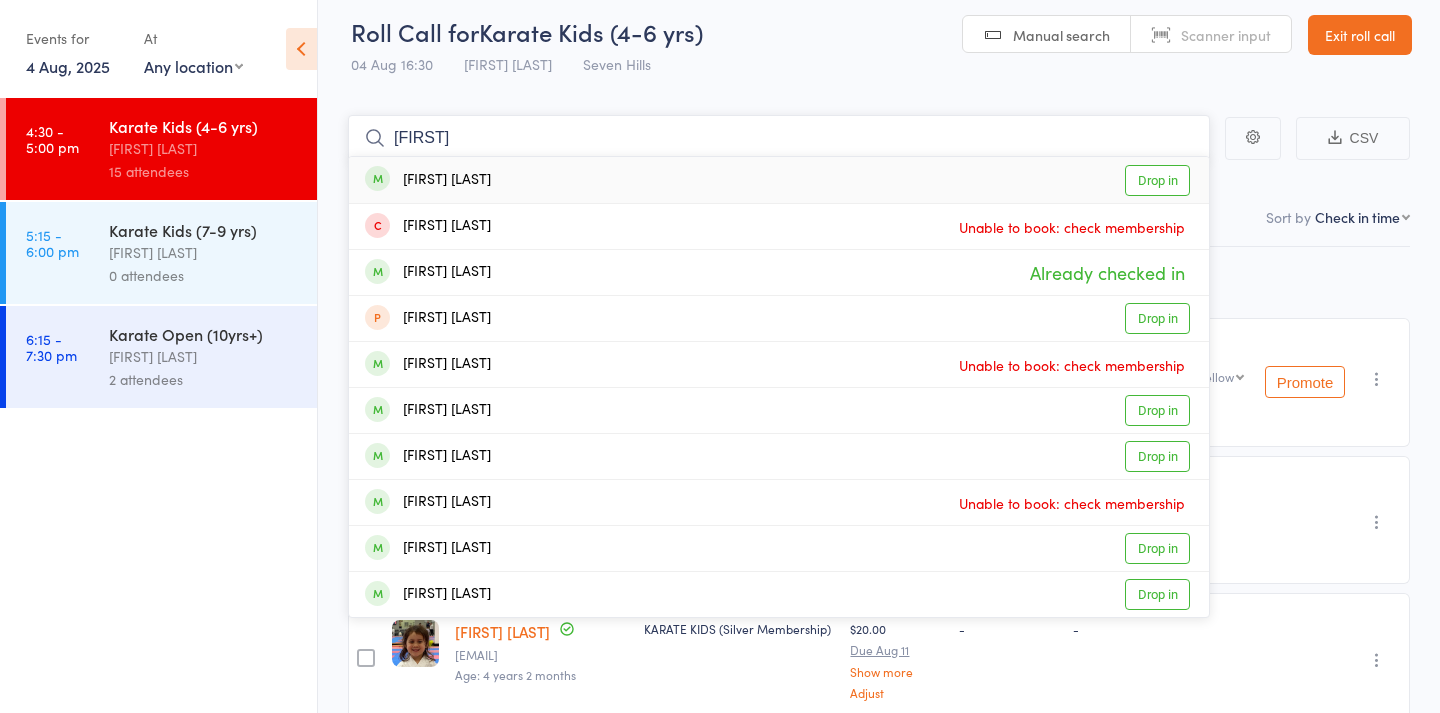 type on "[FIRST]" 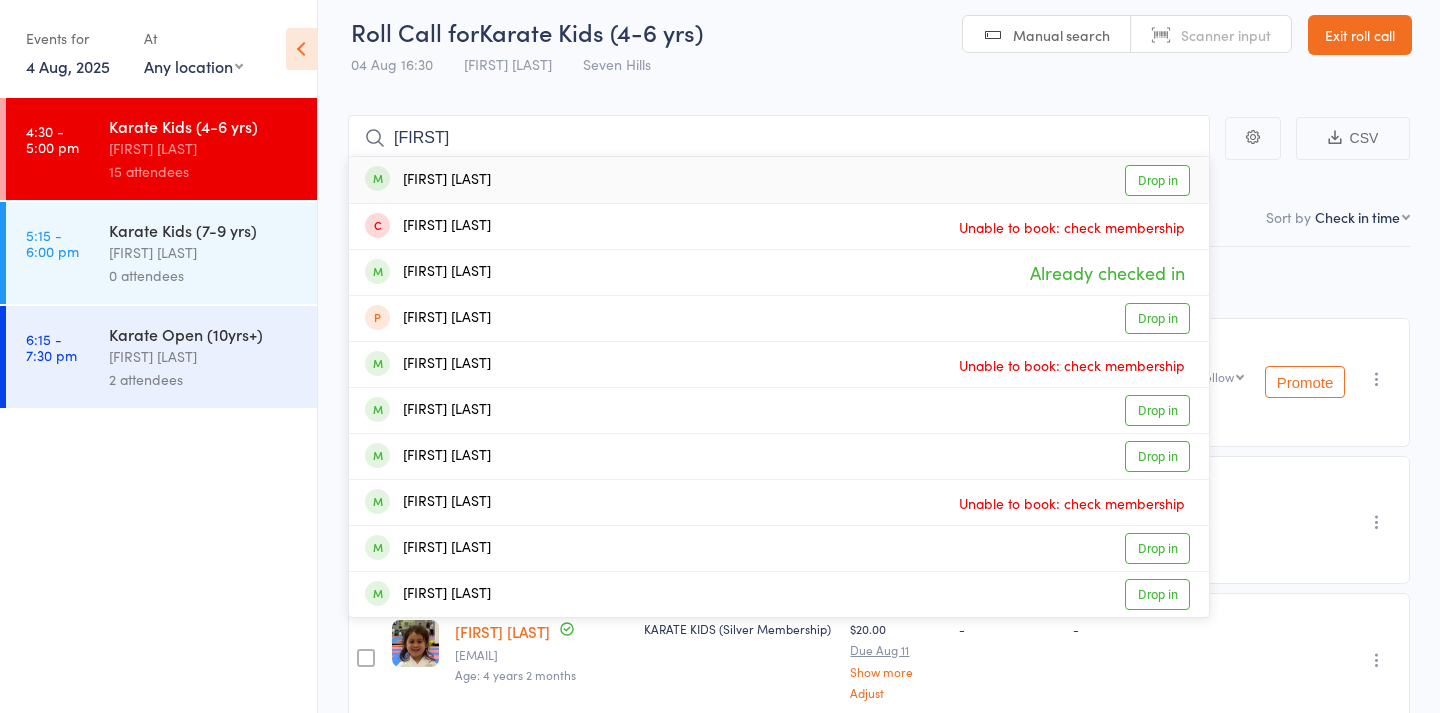 drag, startPoint x: 592, startPoint y: 167, endPoint x: 1143, endPoint y: 185, distance: 551.29395 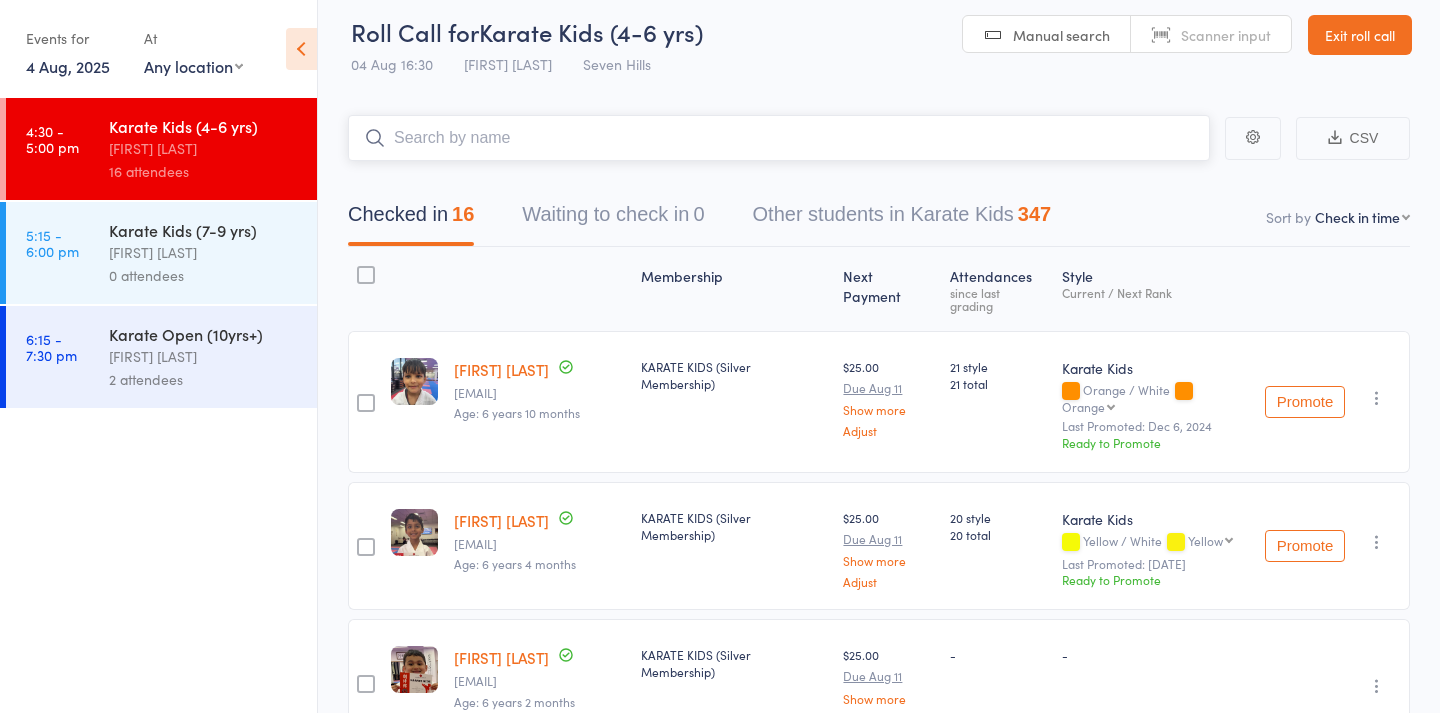 click at bounding box center [779, 138] 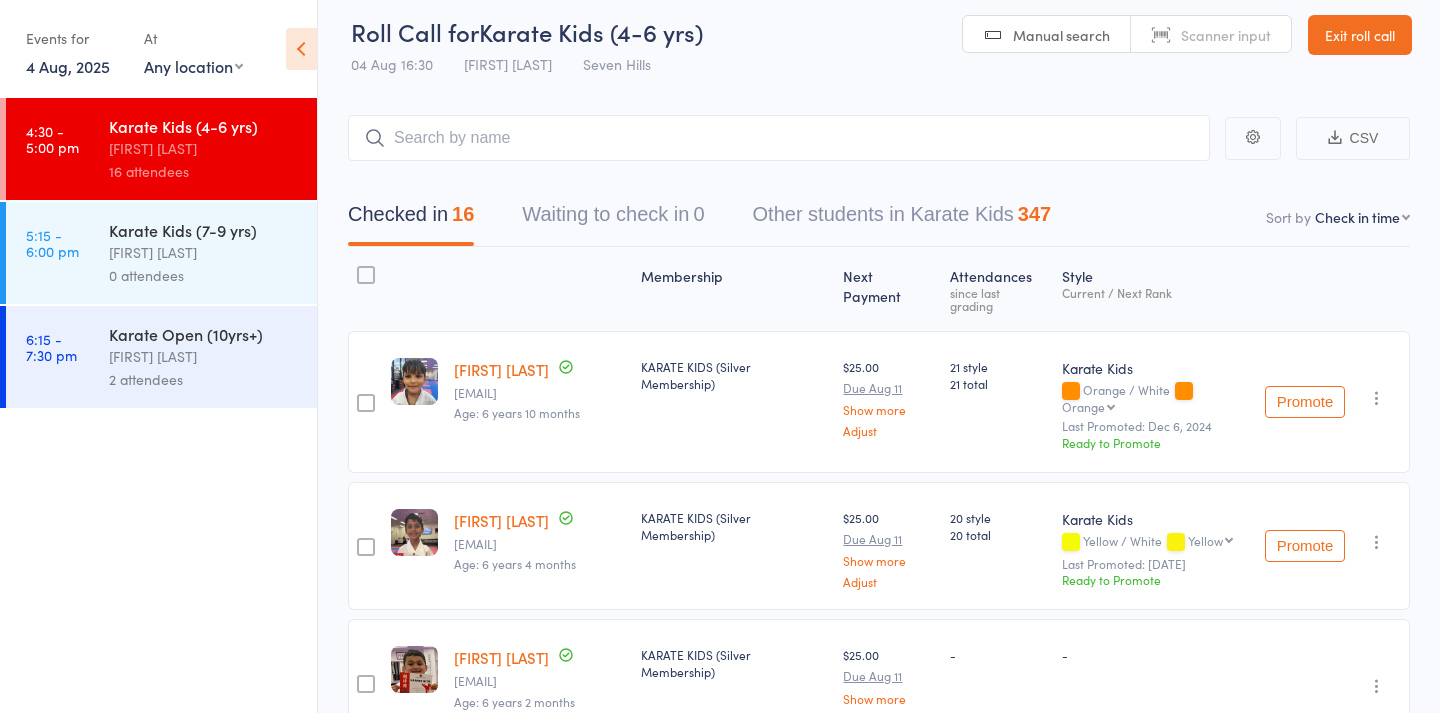 click on "[TIME] - [TIME] Karate Kids (7-9 yrs) [FIRST] [LAST] [NUMBER] attendees" at bounding box center [161, 253] 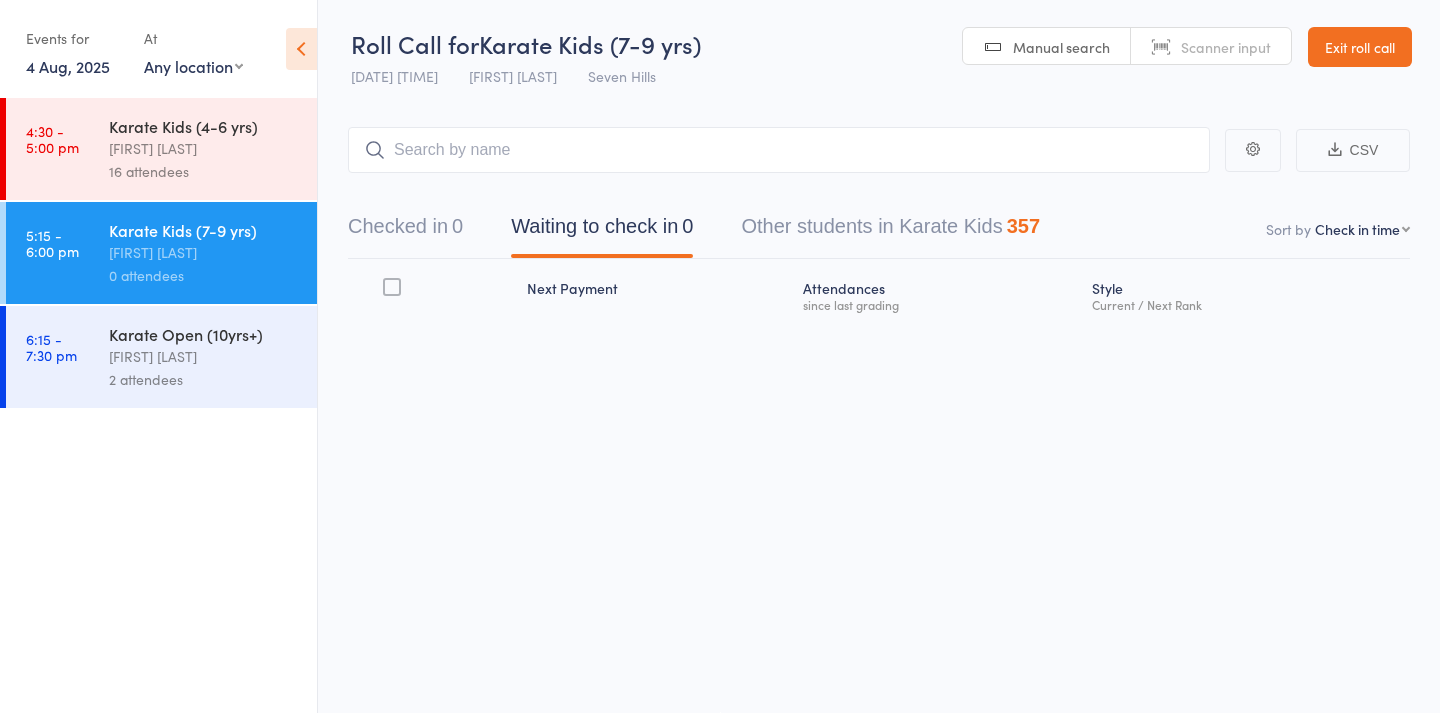 click on "[FIRST] [LAST]" at bounding box center (204, 252) 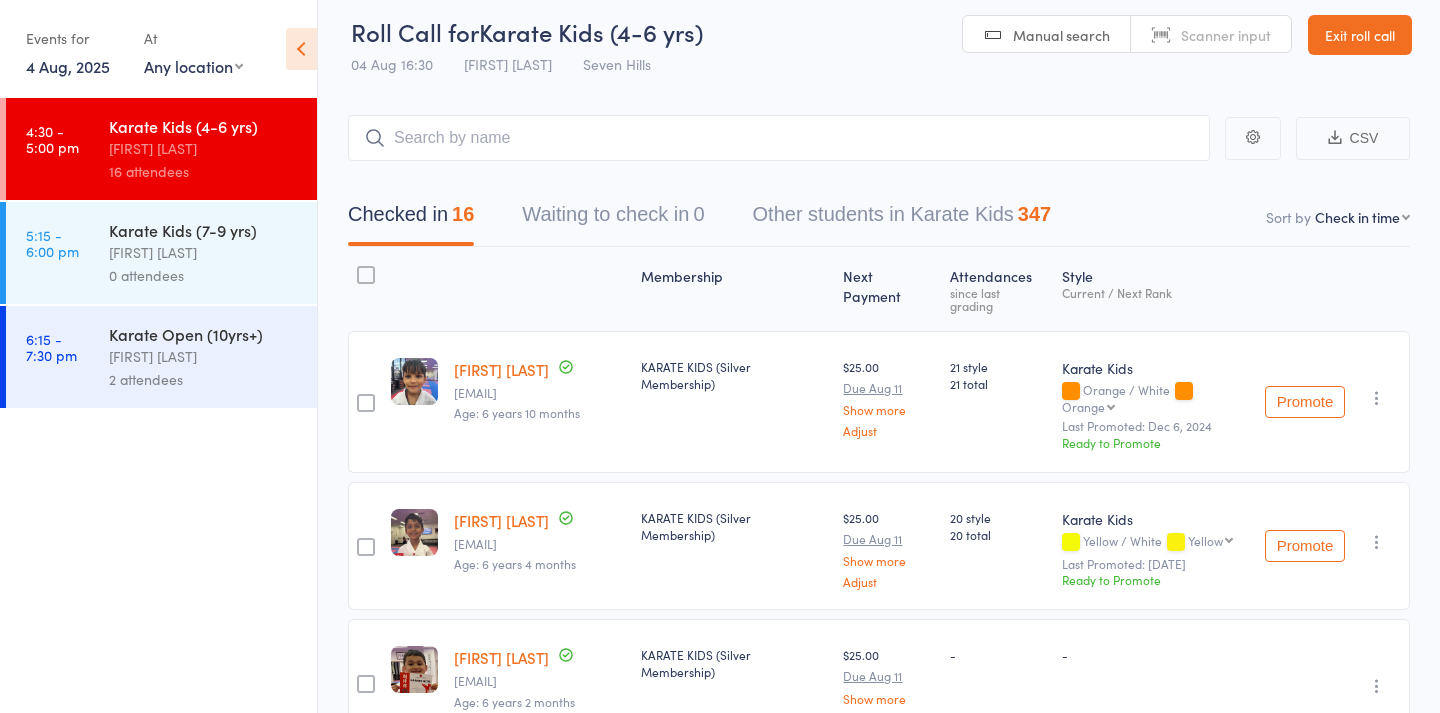 click at bounding box center [779, 138] 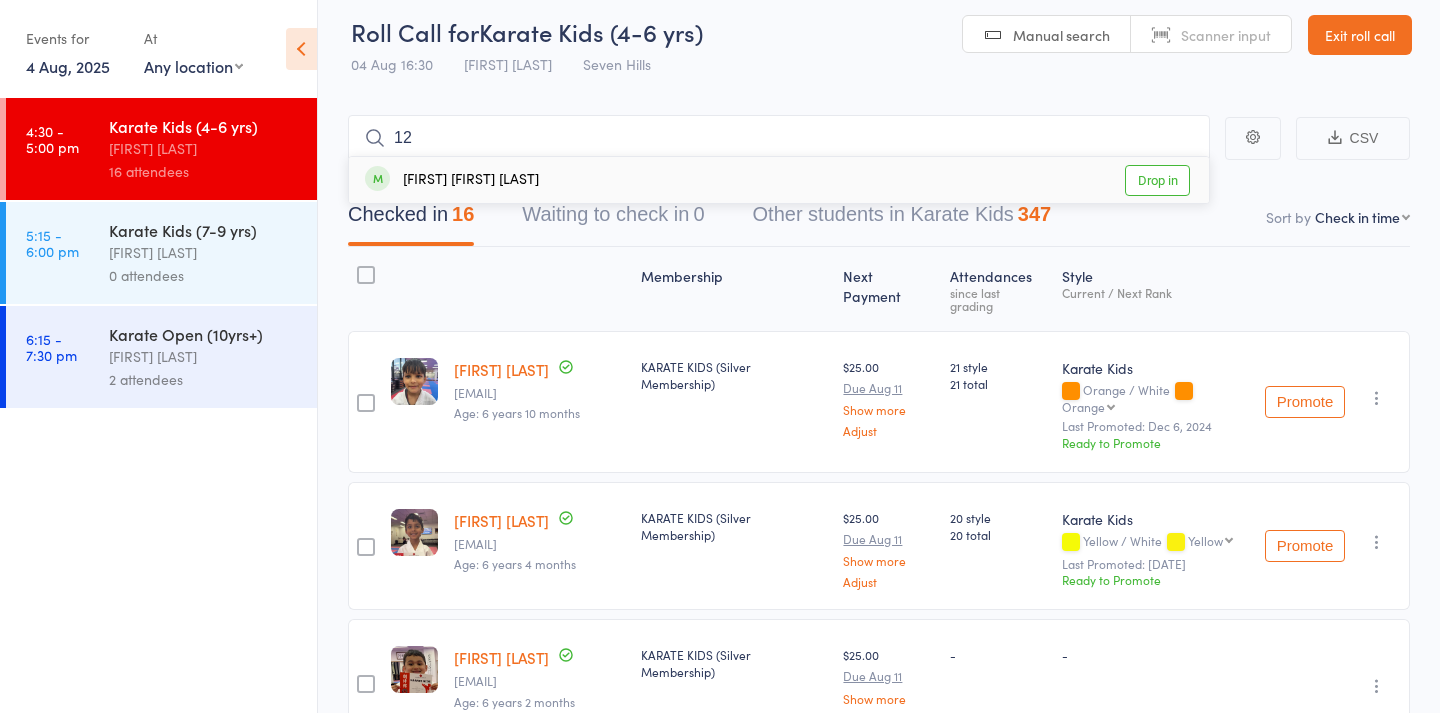 type on "1" 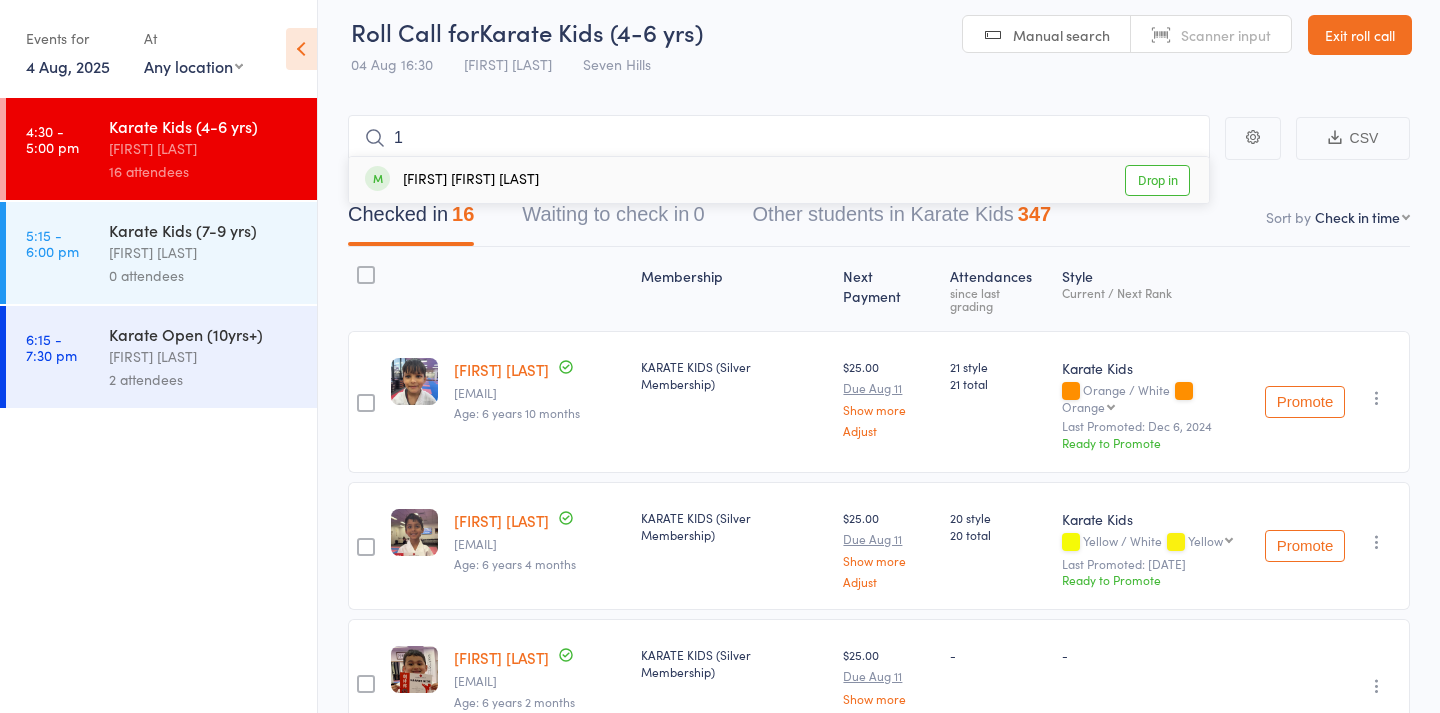 type 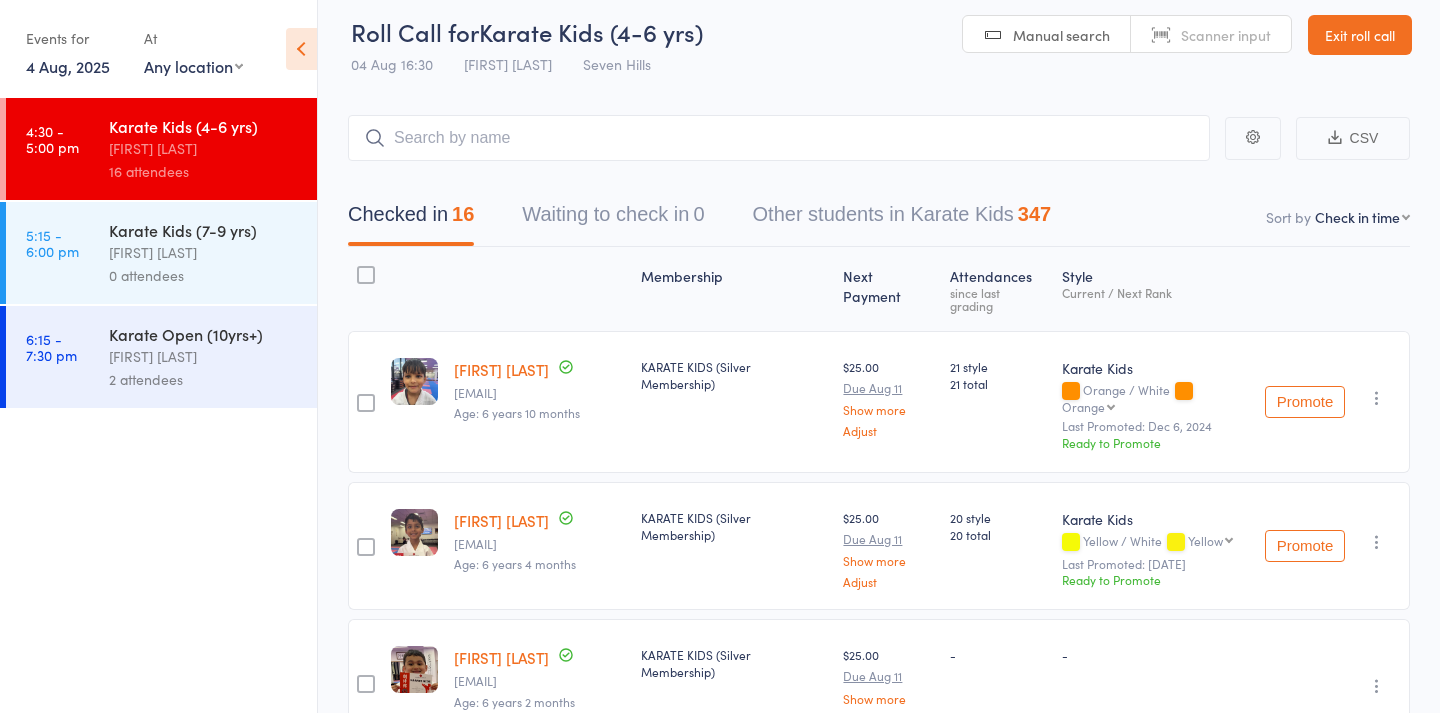 click on "[FIRST] [LAST]" at bounding box center [204, 252] 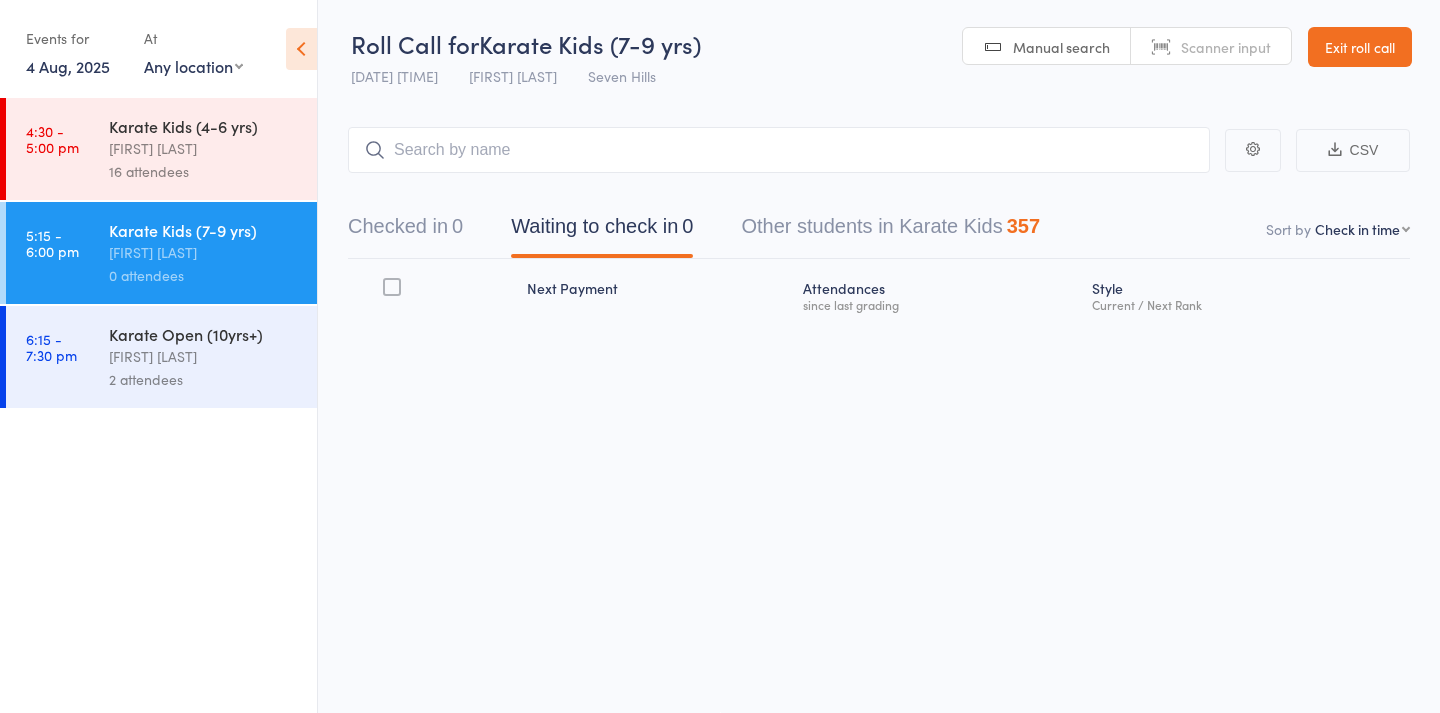 click at bounding box center [779, 150] 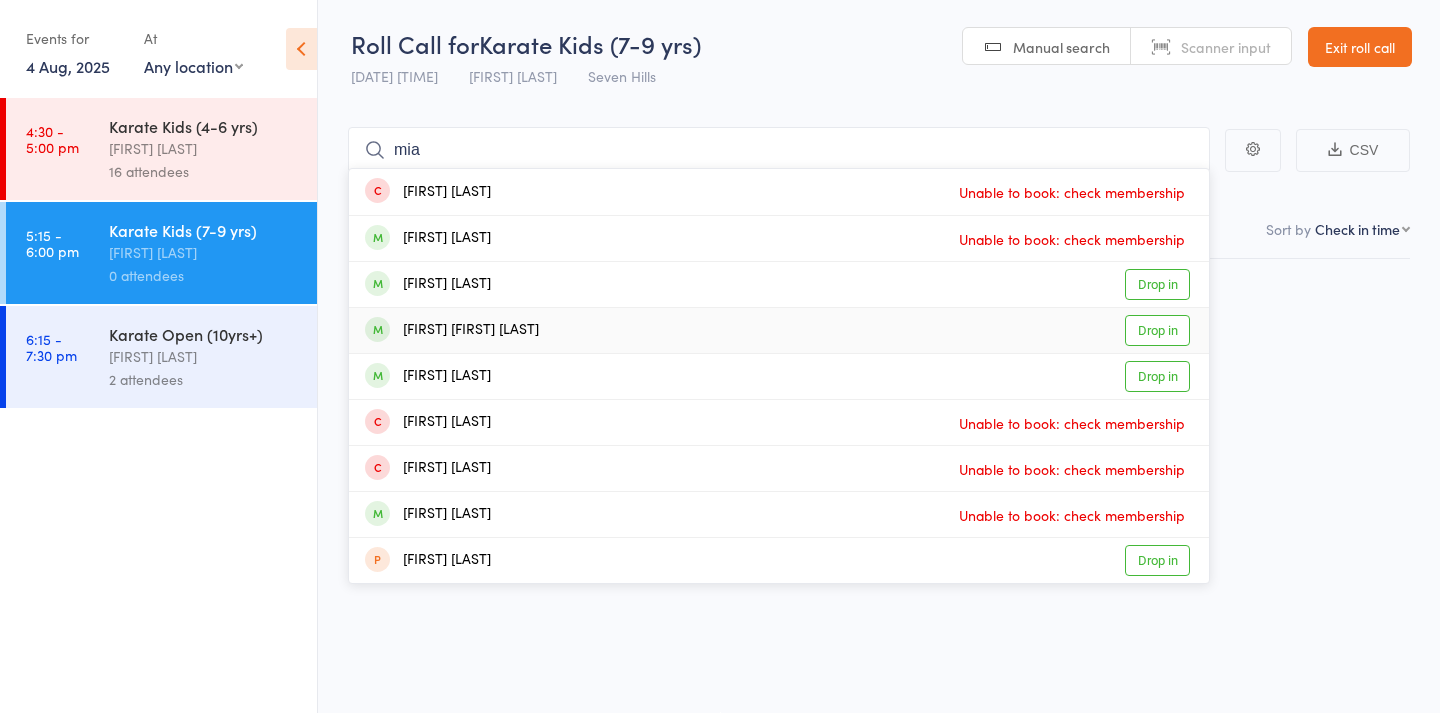 type on "mia" 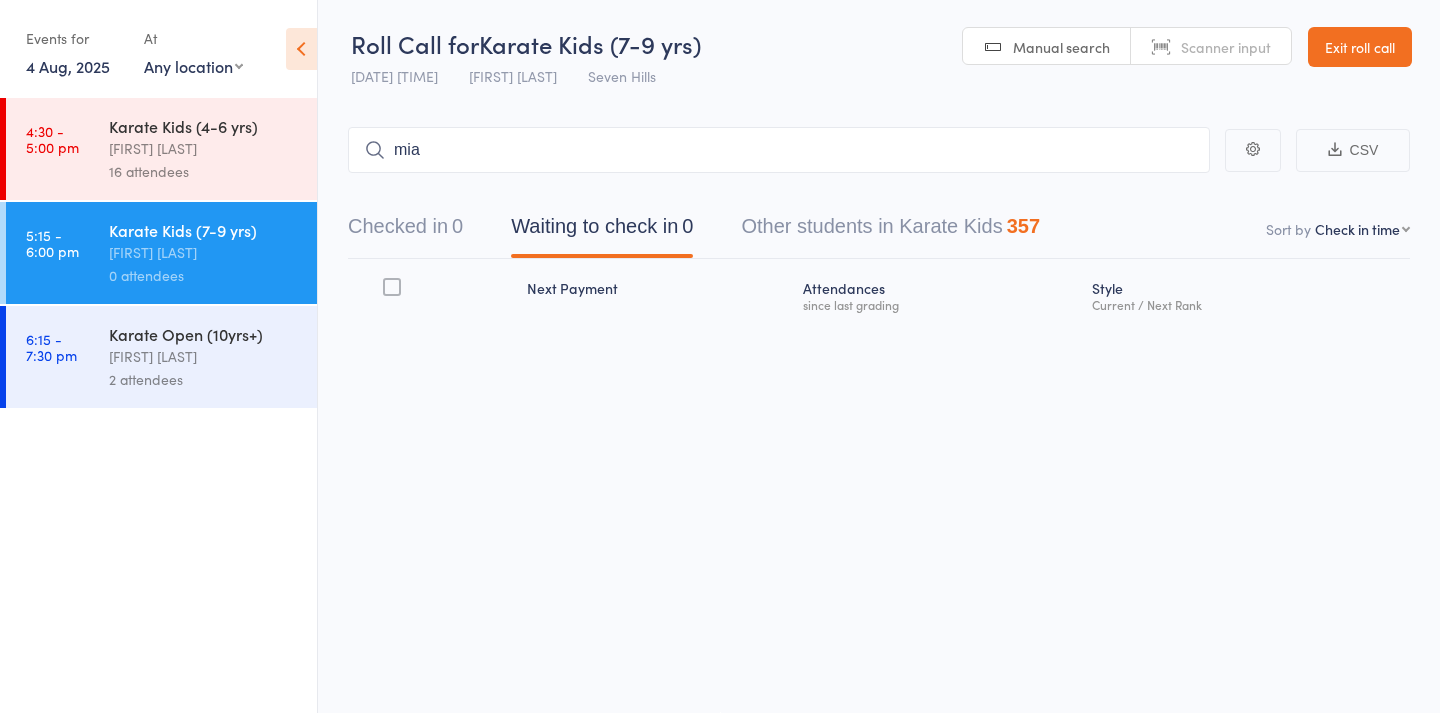 type 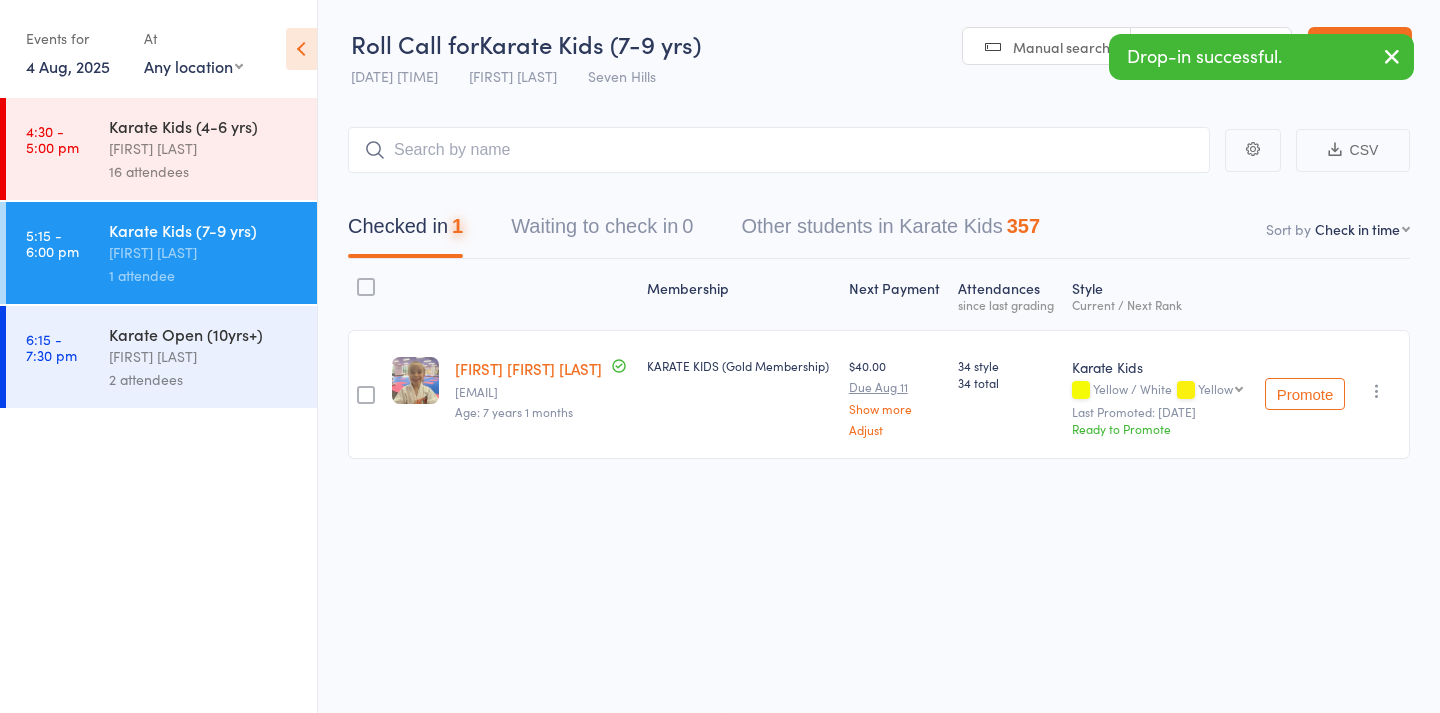 click on "Roll Call for  Karate Kids (7-9 yrs) [DATE] [TIME]  [FIRST] [LAST]  Seven Hills  Manual search Scanner input Exit roll call" at bounding box center (879, 48) 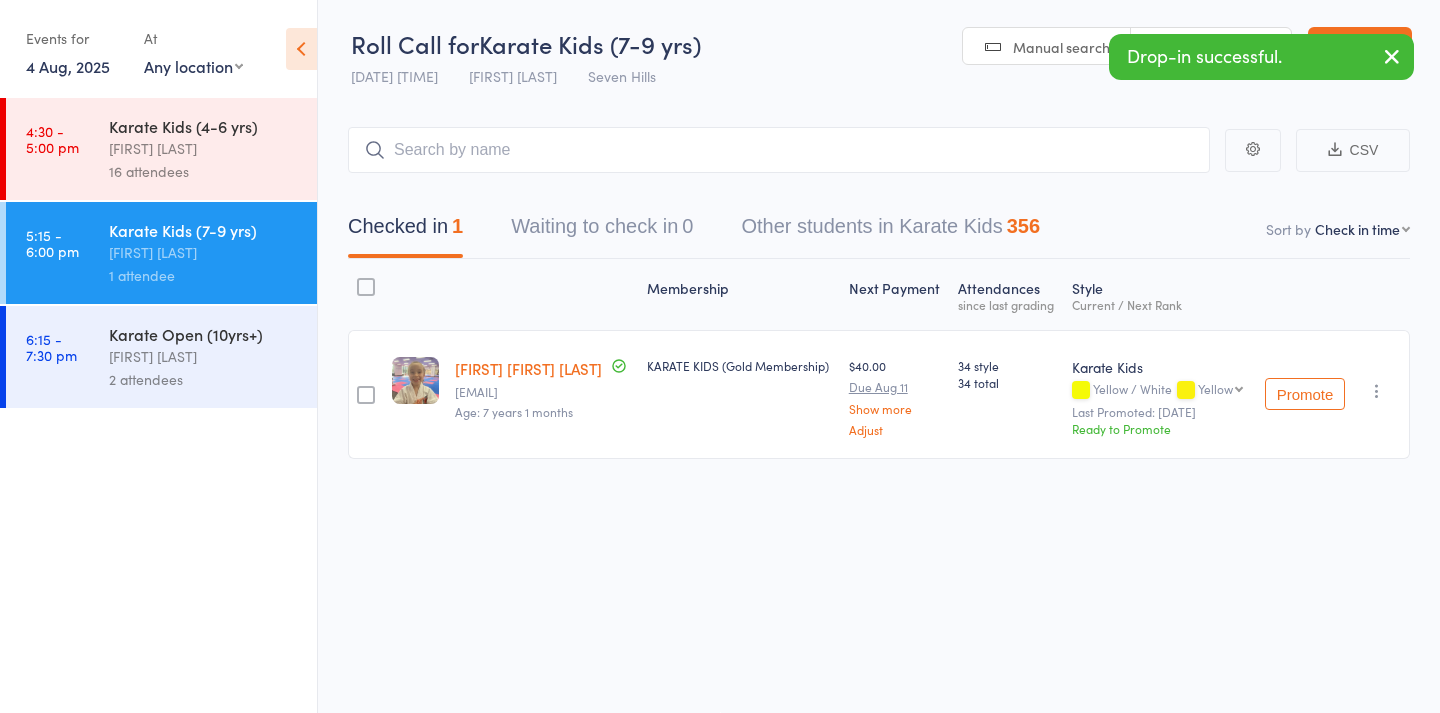 click on "Manual search" at bounding box center (1047, 47) 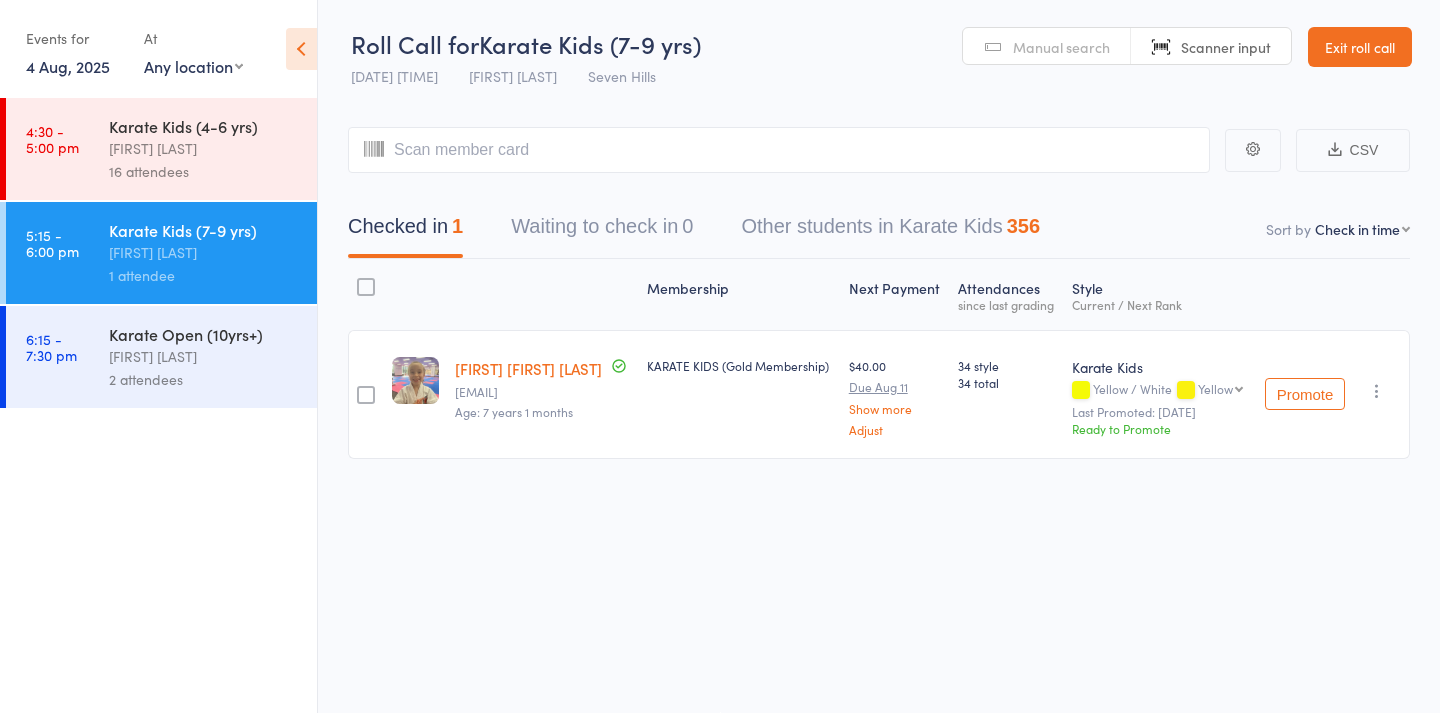 click on "Karate Kids (4-6 yrs)" at bounding box center (204, 126) 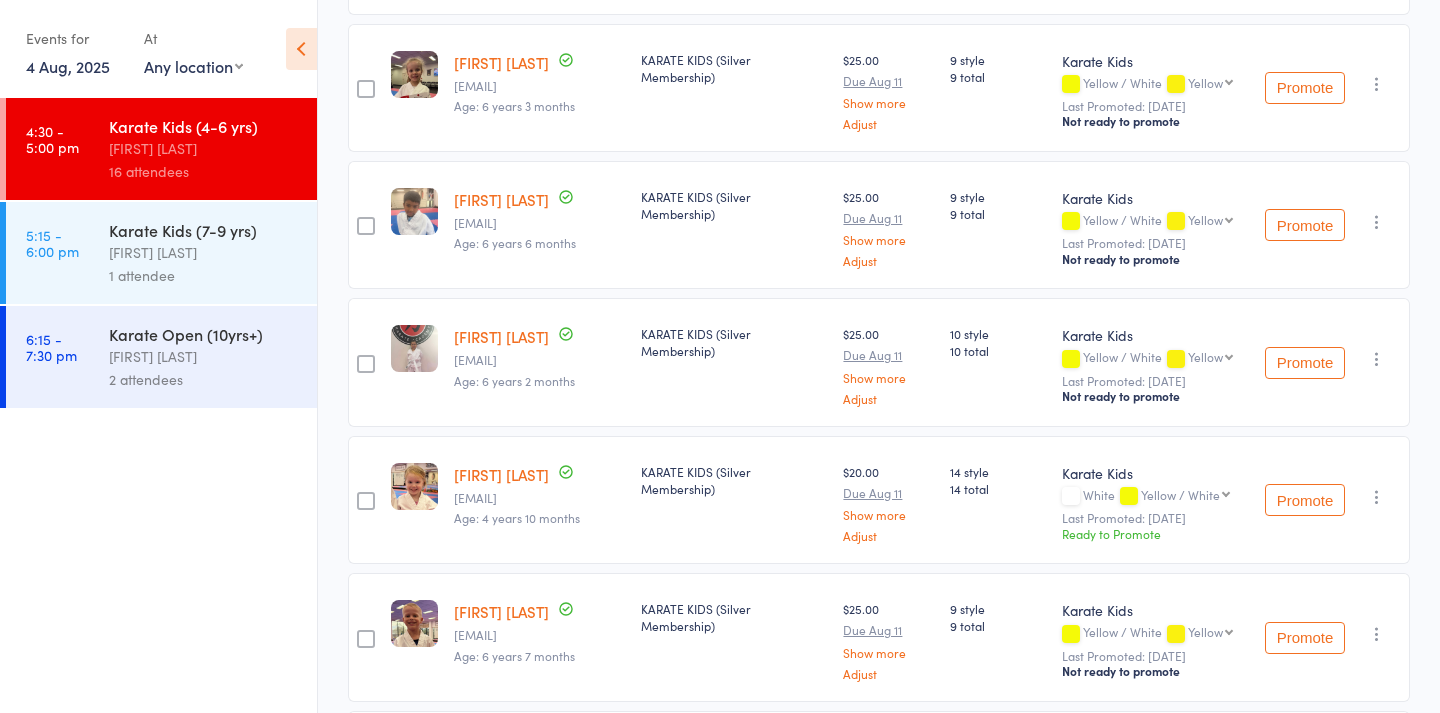 scroll, scrollTop: 1714, scrollLeft: 0, axis: vertical 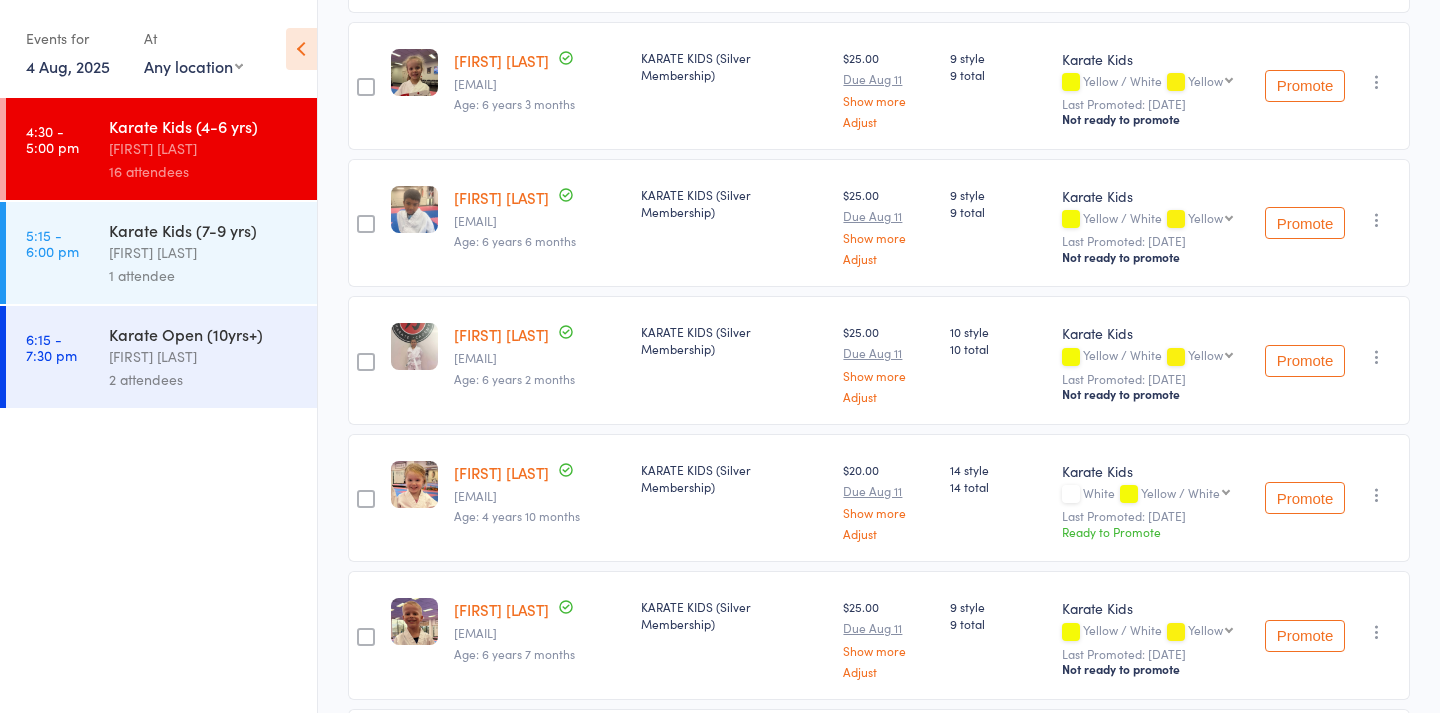 click on "1 attendee" at bounding box center [204, 275] 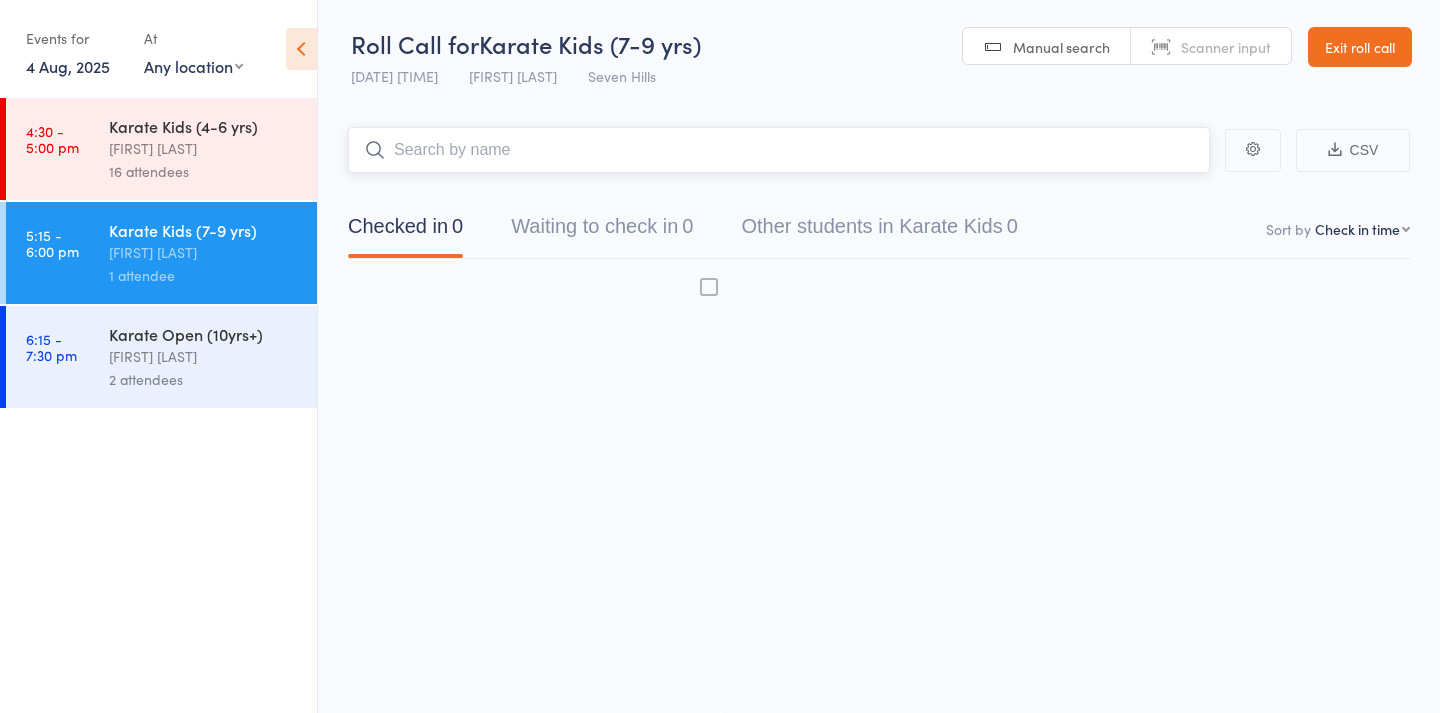scroll, scrollTop: 13, scrollLeft: 0, axis: vertical 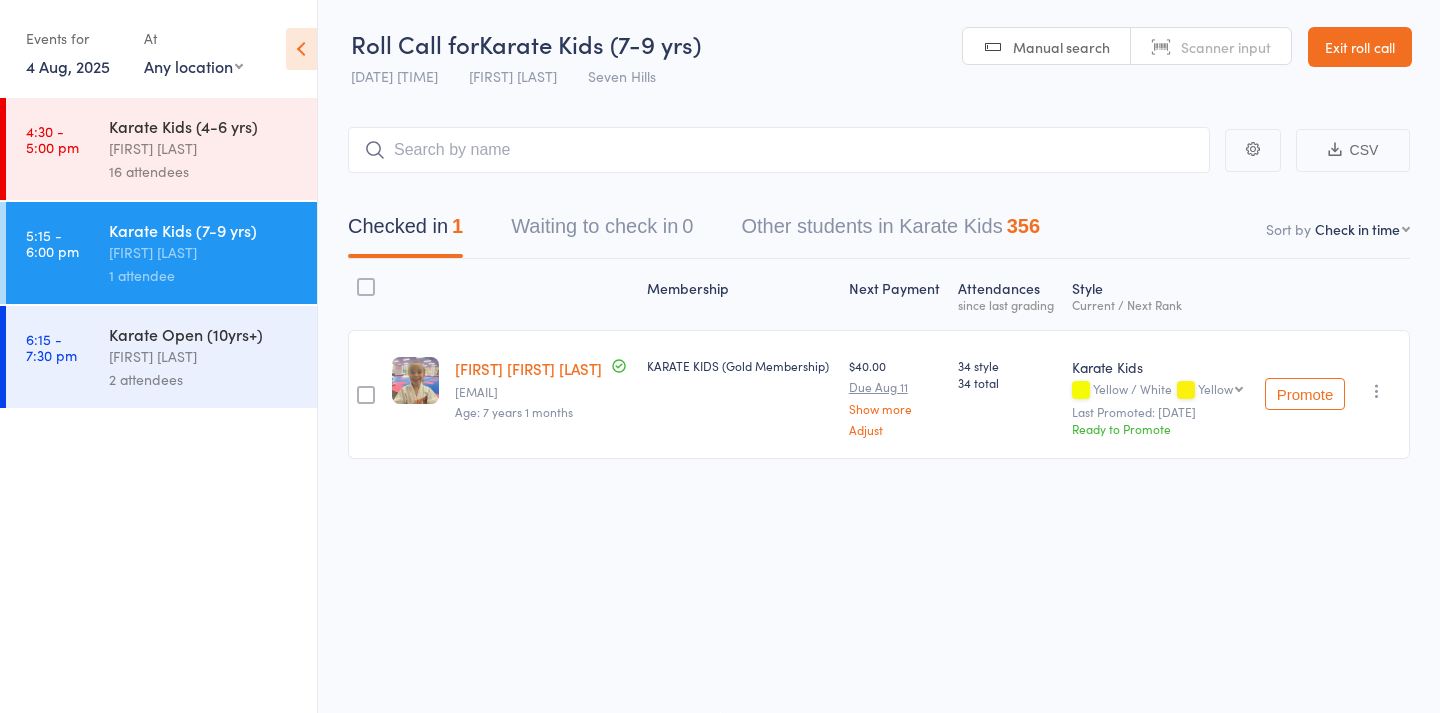 click on "Manual search" at bounding box center (1061, 47) 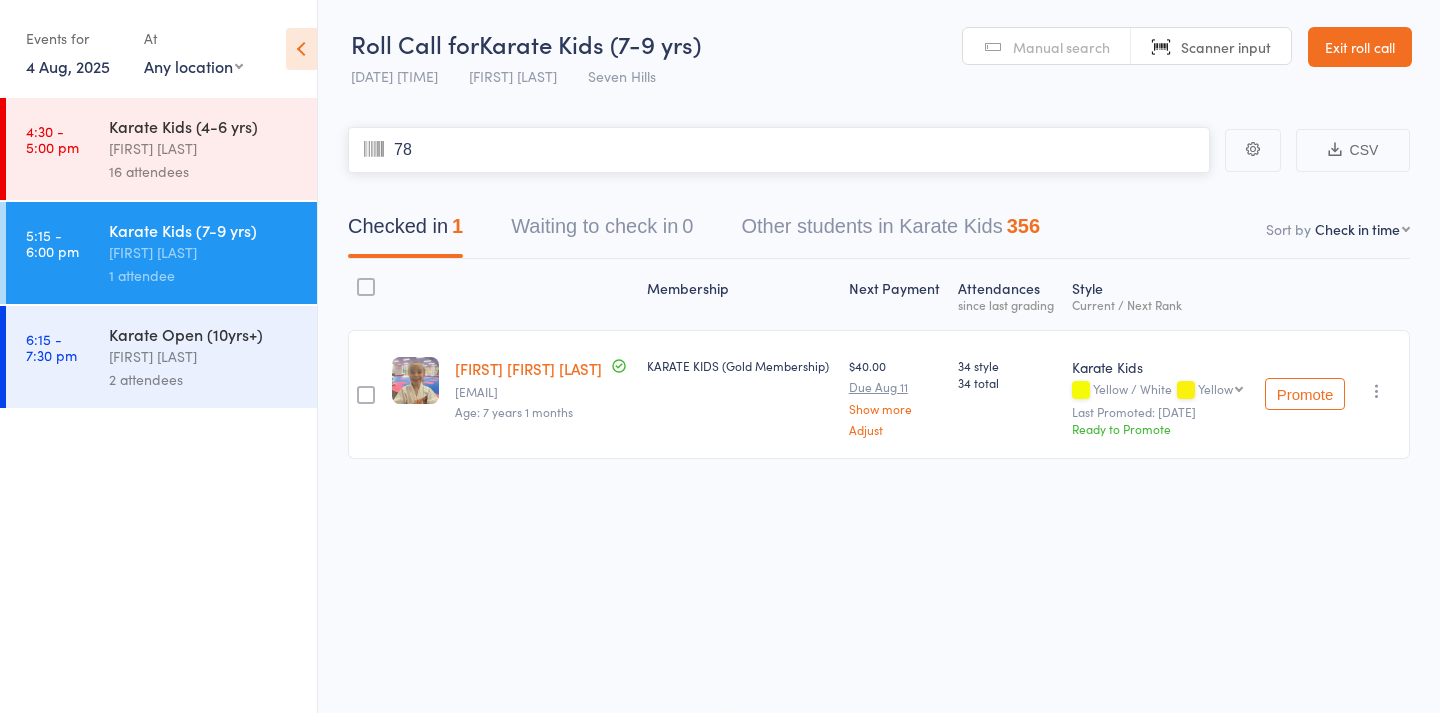 type on "785" 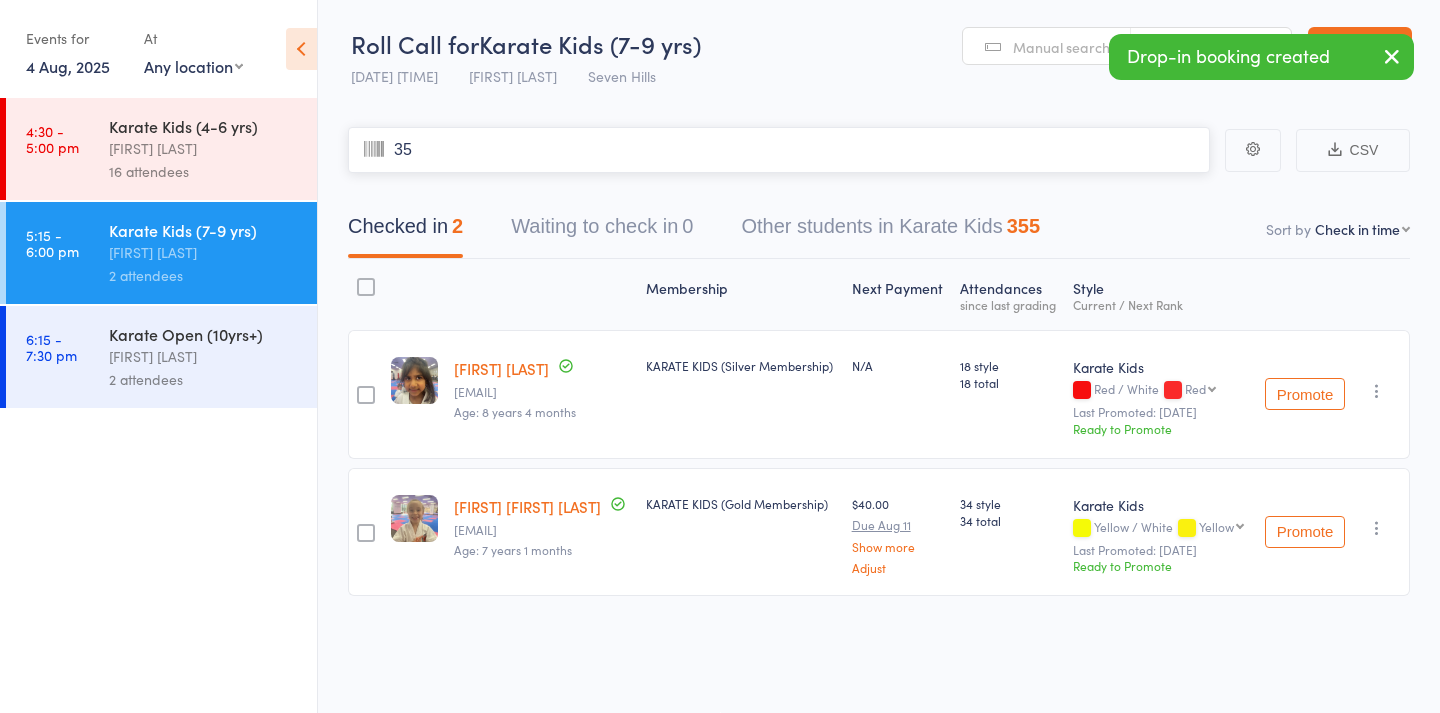 type on "358" 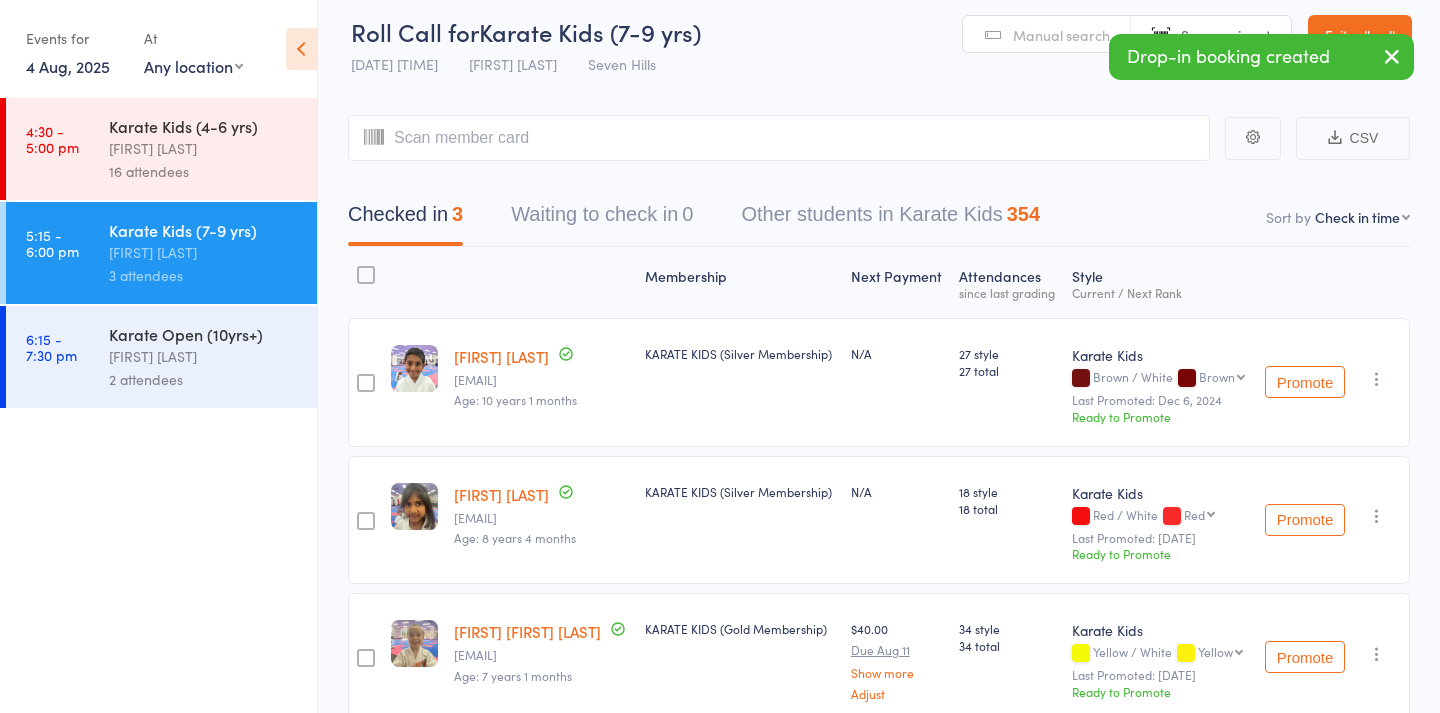 click on "Manual search" at bounding box center [1061, 35] 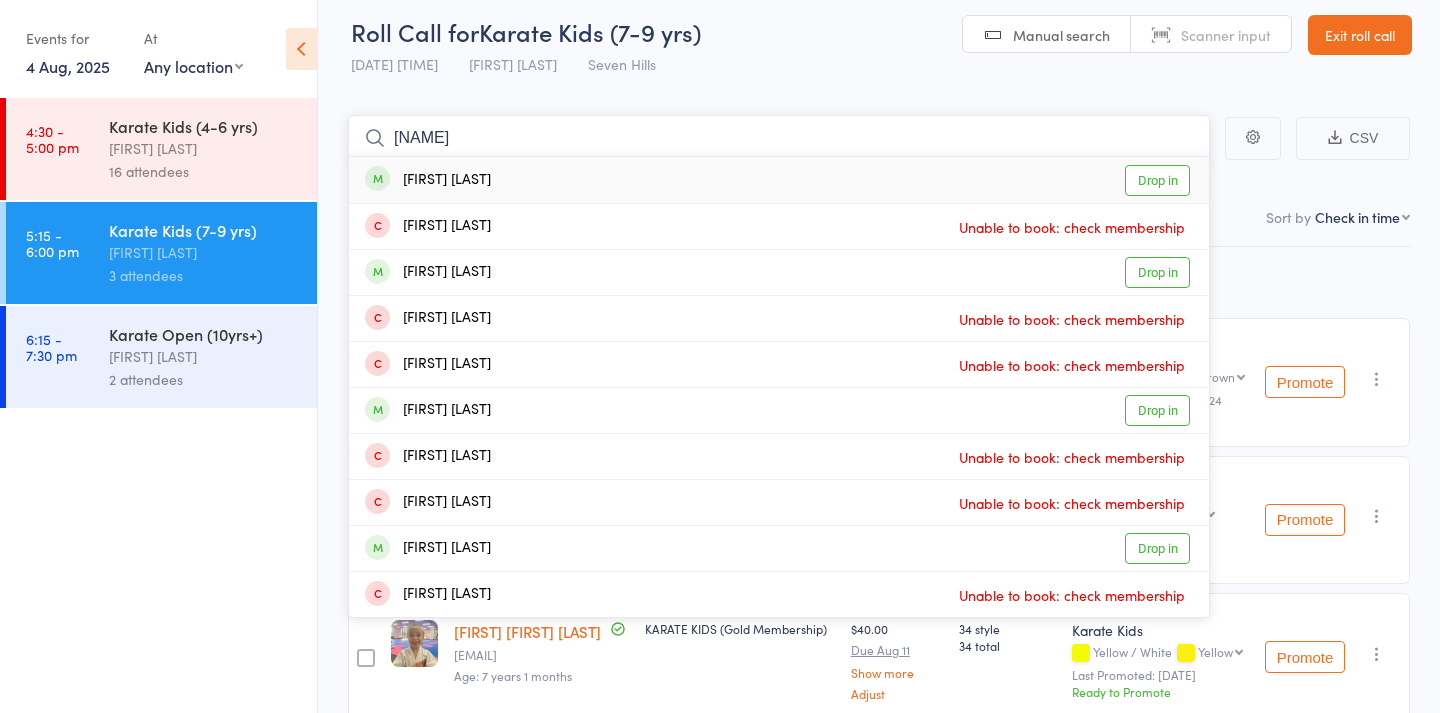 type on "[NAME]" 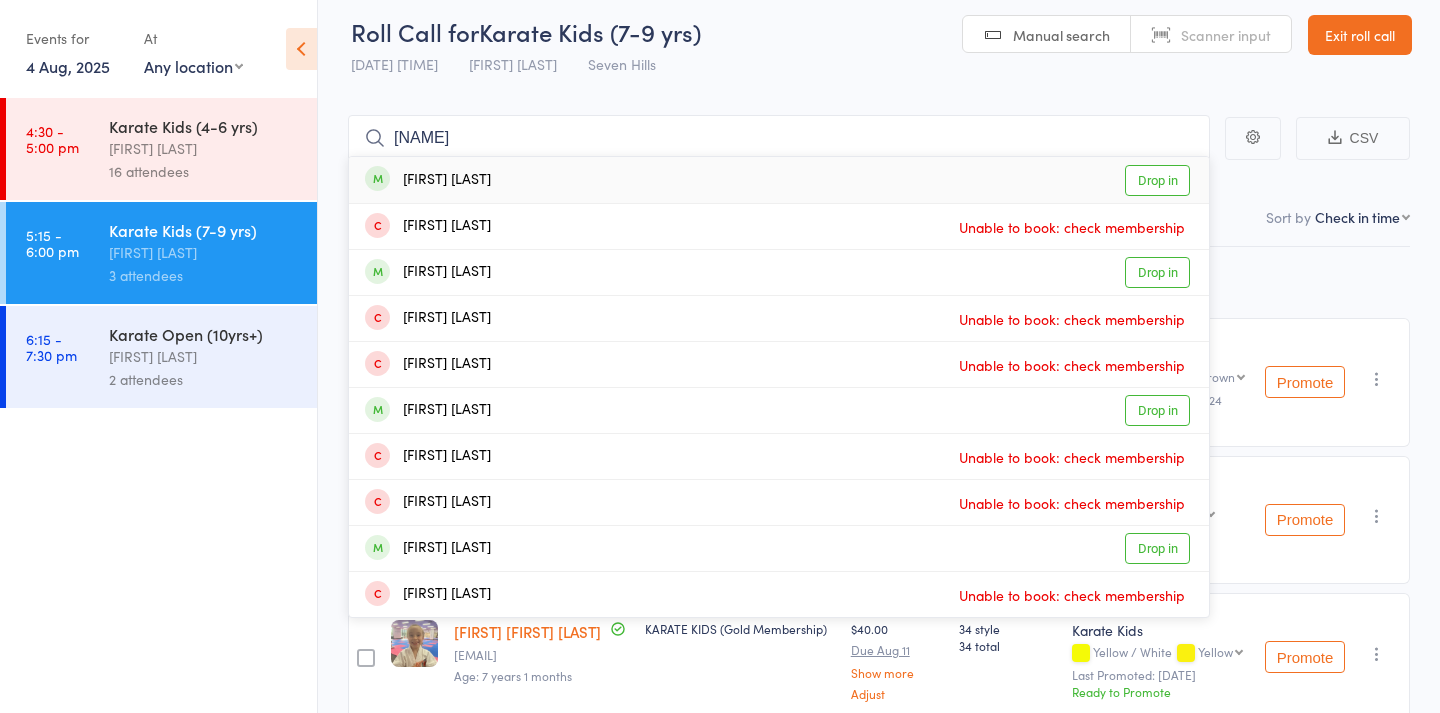 click on "[FIRST] [LAST] Drop in" at bounding box center (779, 180) 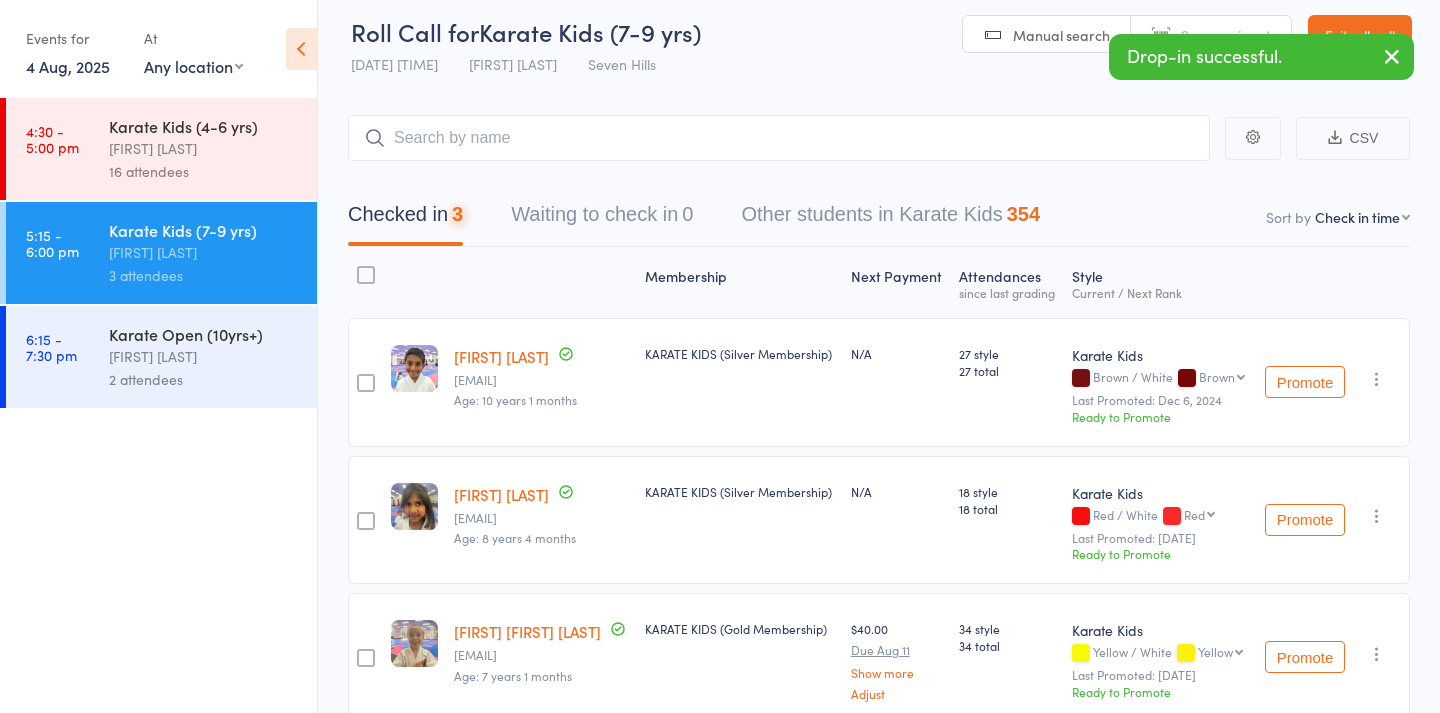 click on "Manual search" at bounding box center (1061, 35) 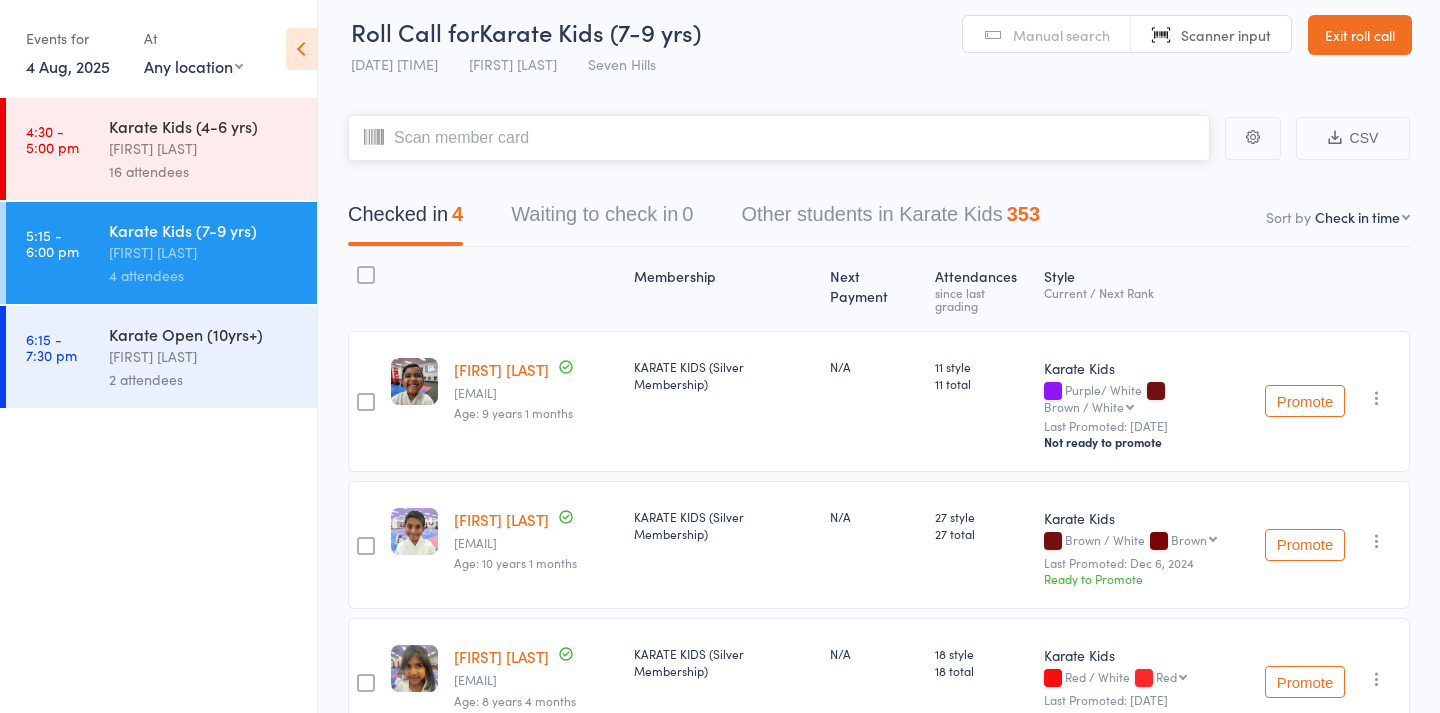 click at bounding box center [779, 138] 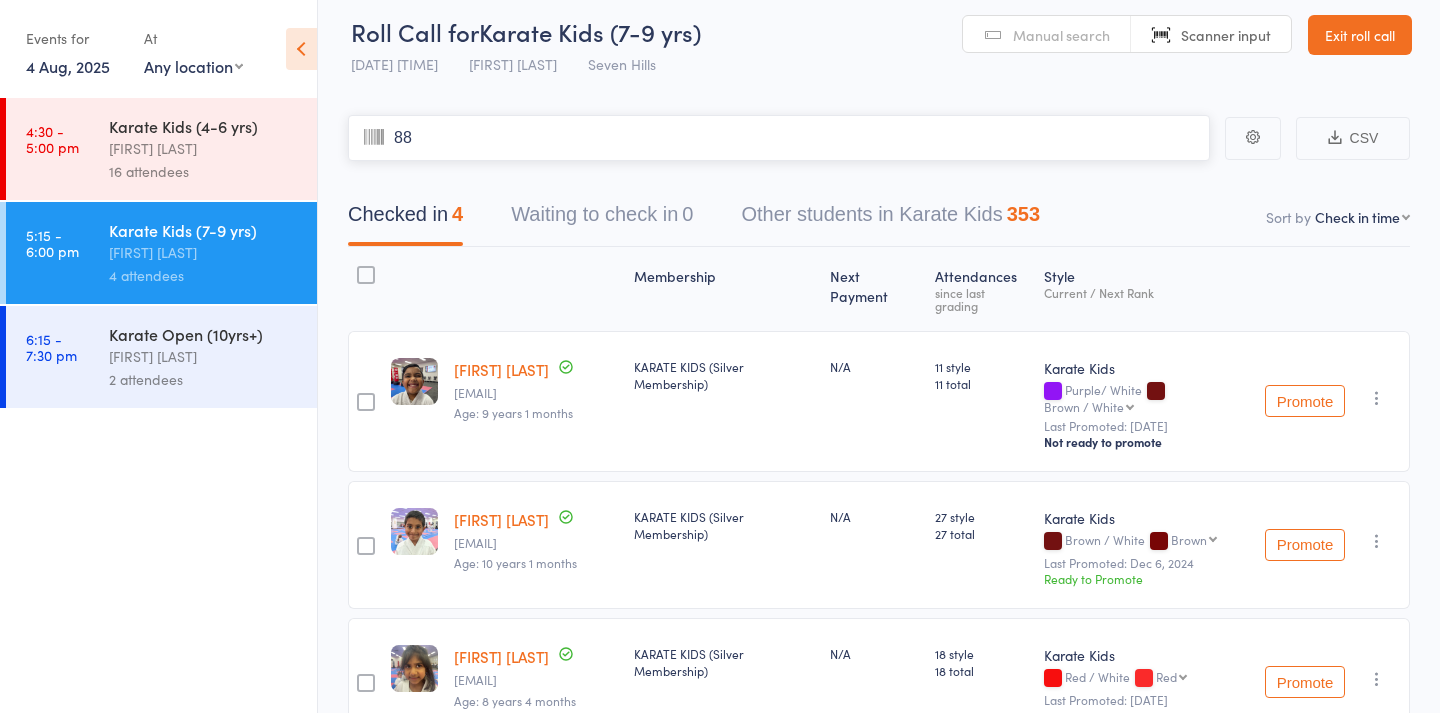 type on "884" 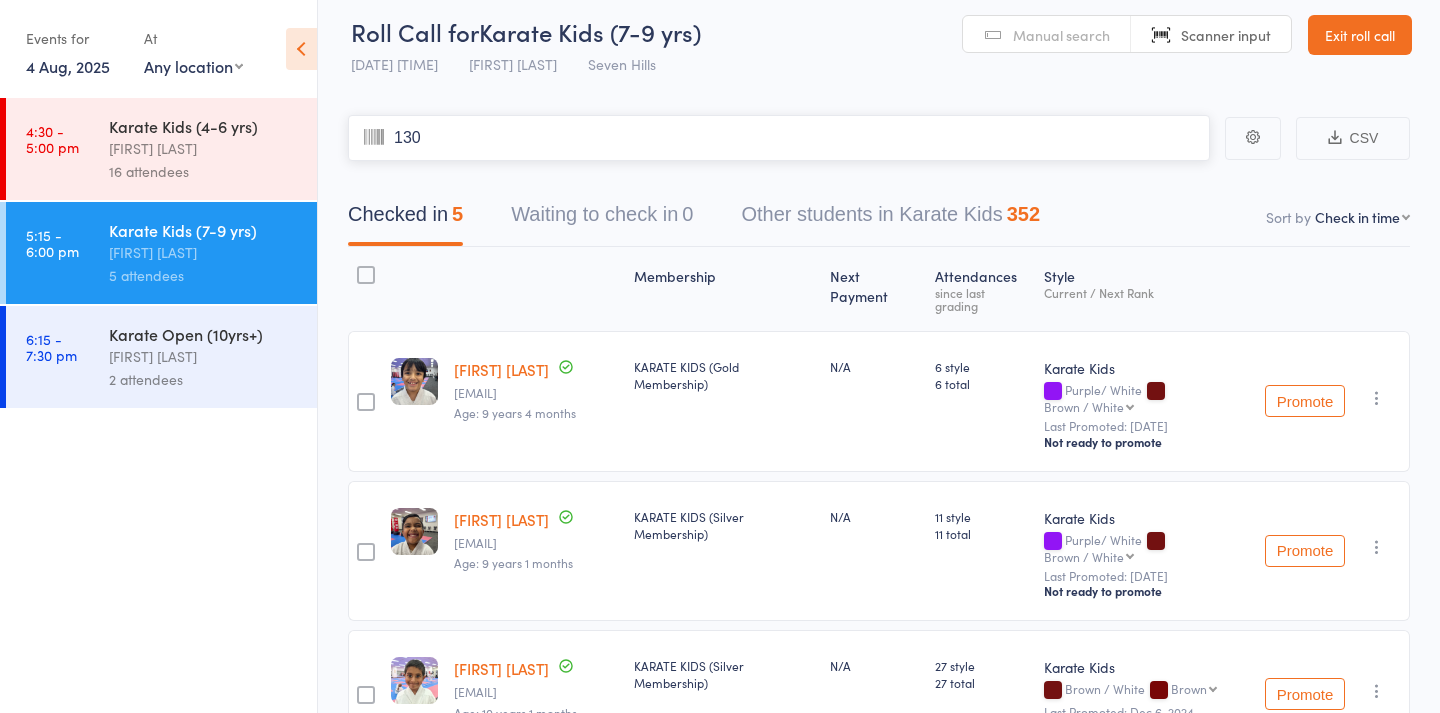 type on "1304" 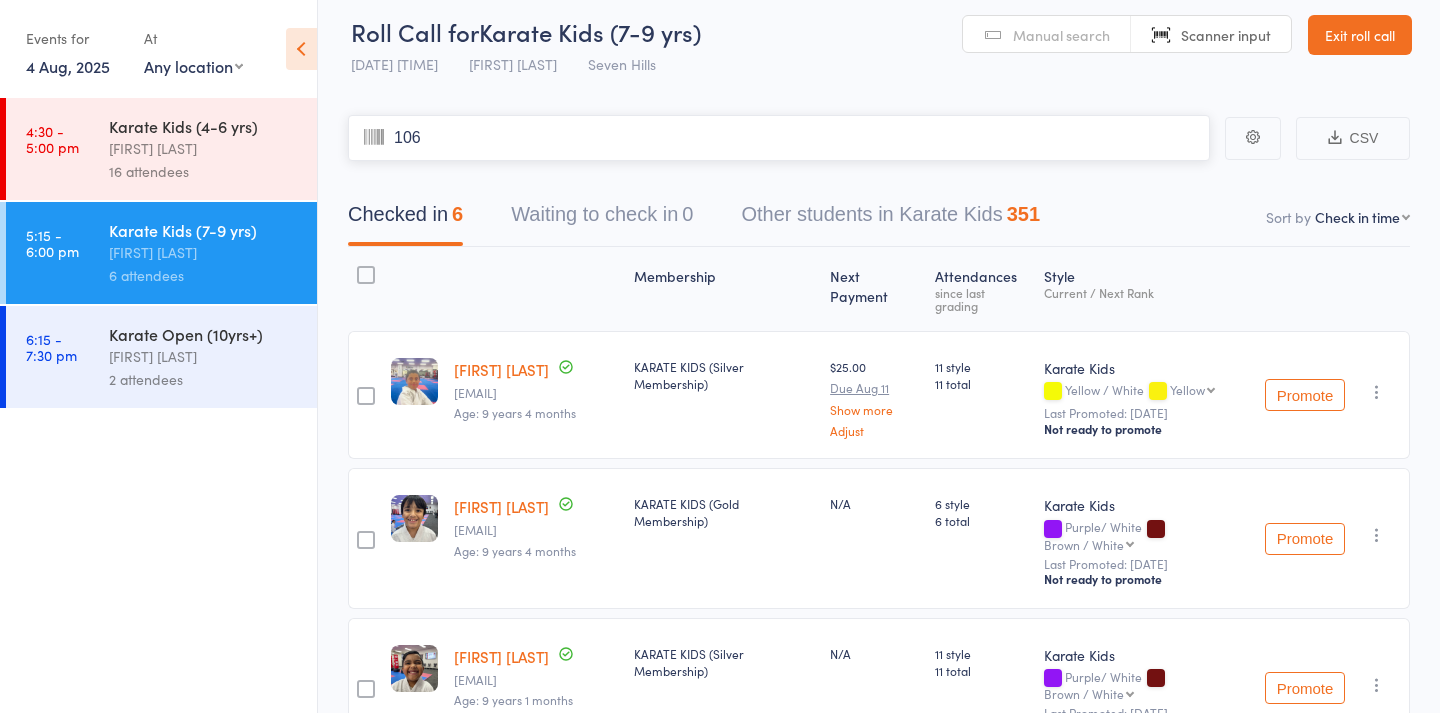 type on "1068" 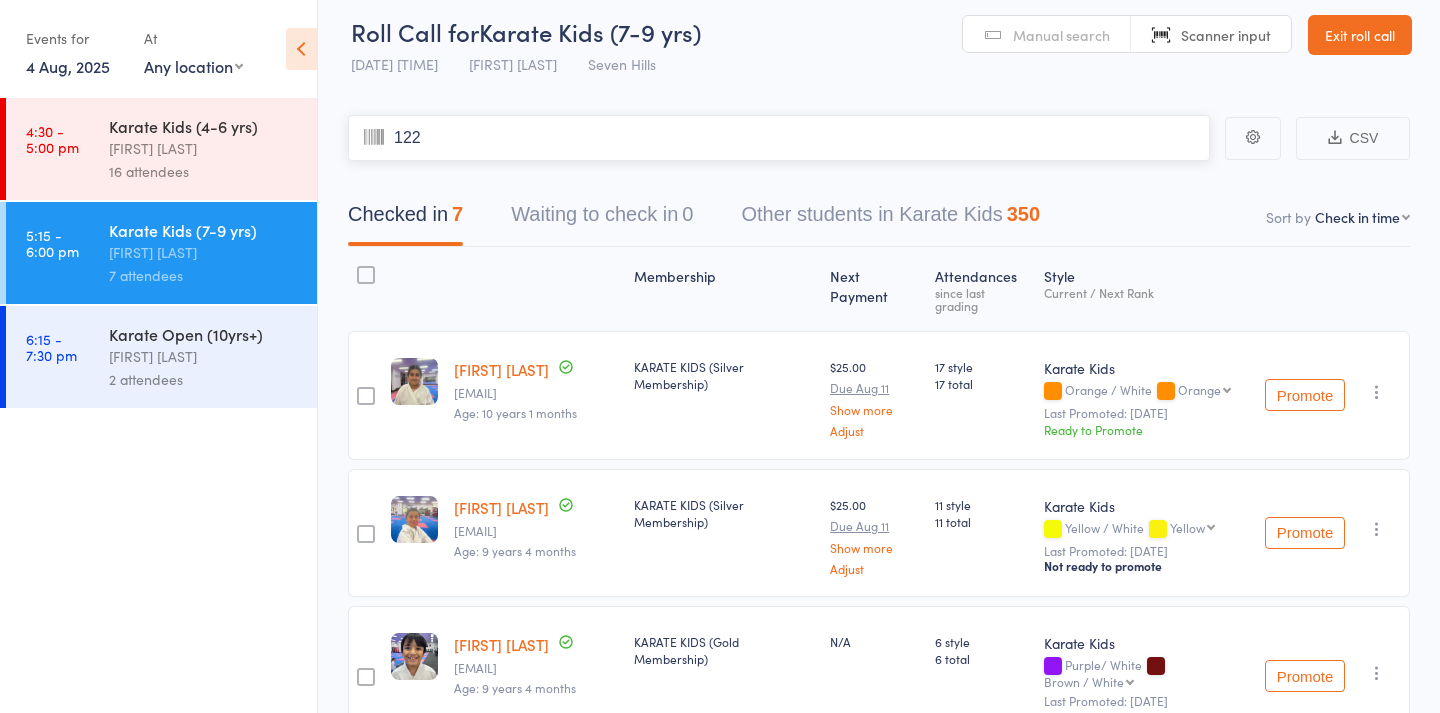 type on "1227" 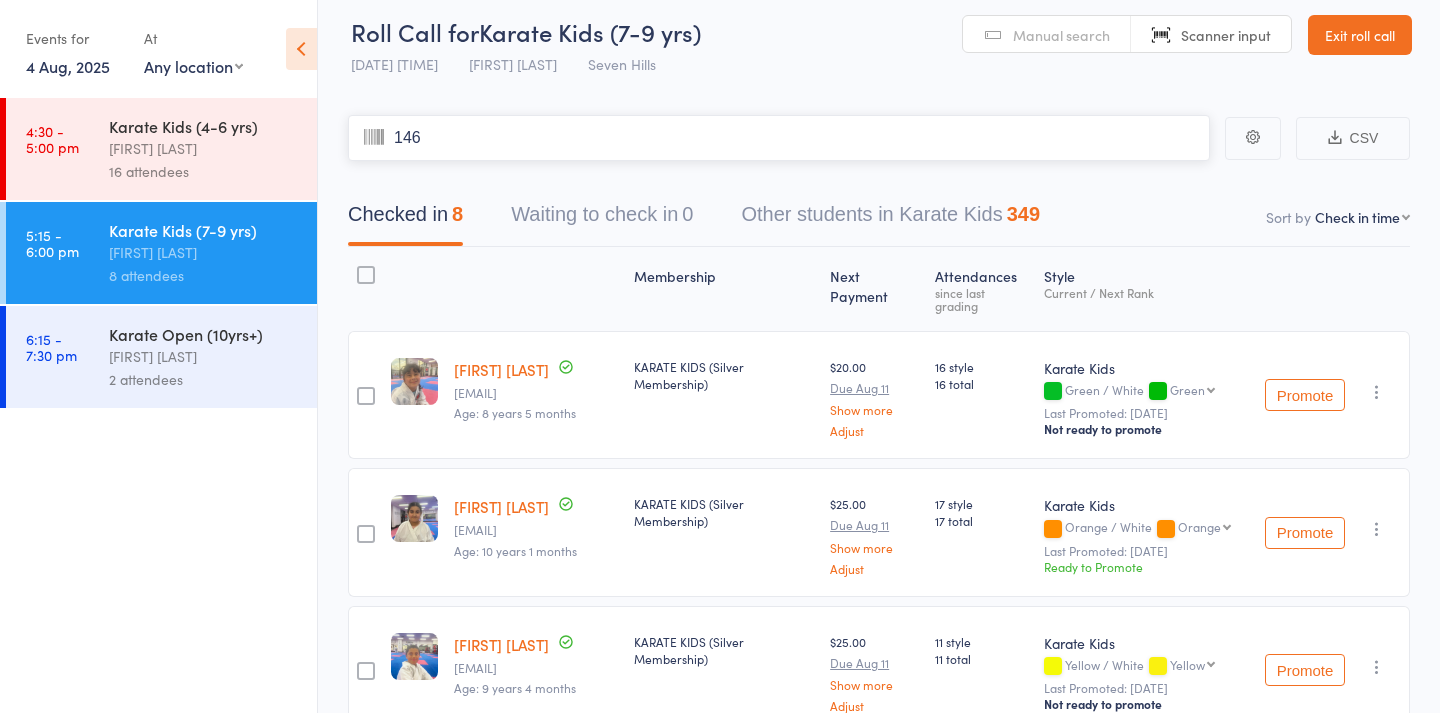 type on "1467" 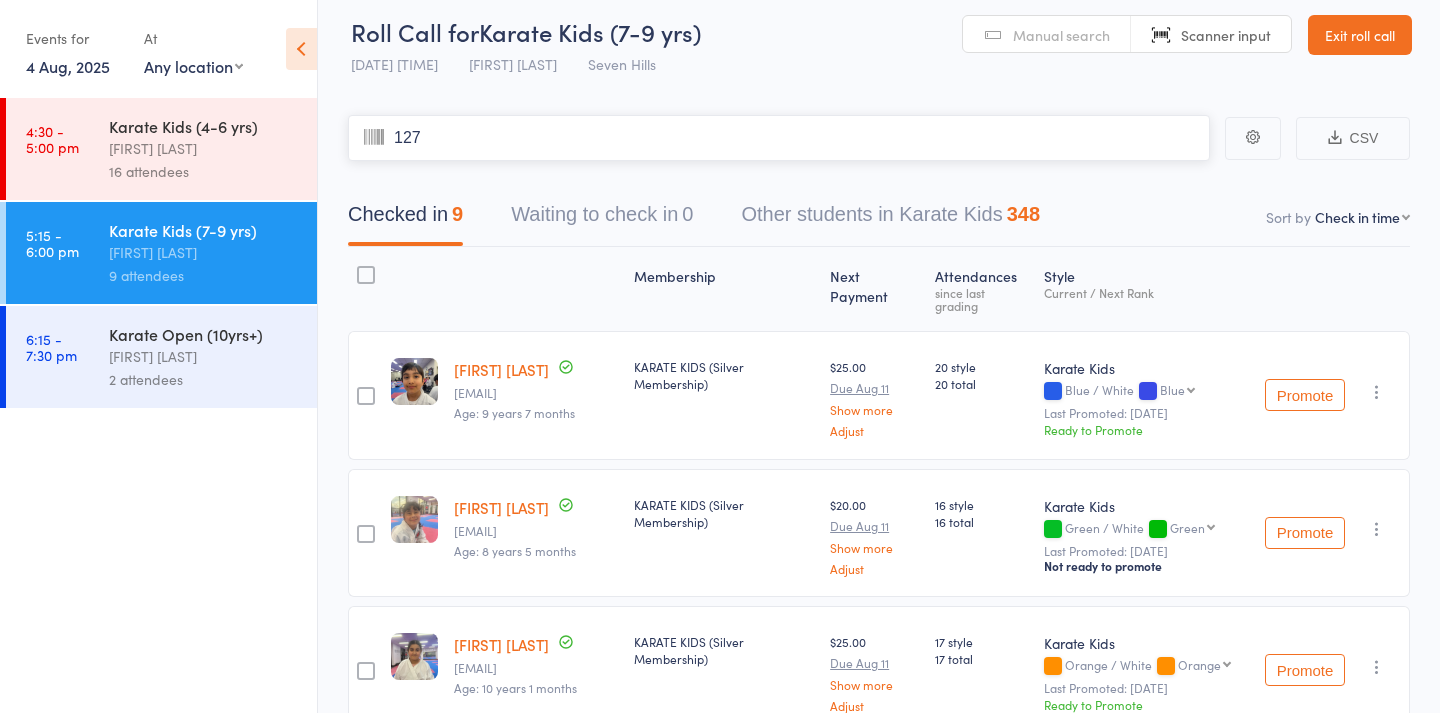 type on "1270" 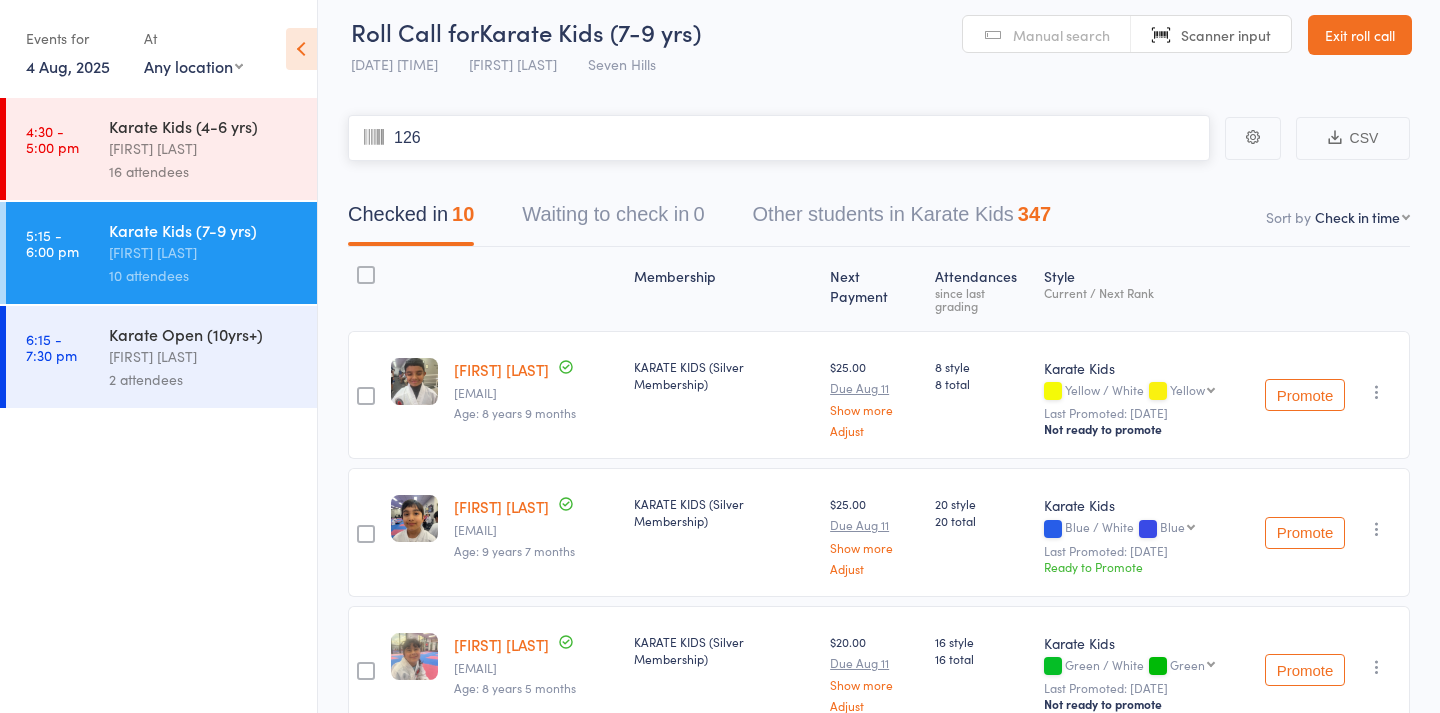 type on "1262" 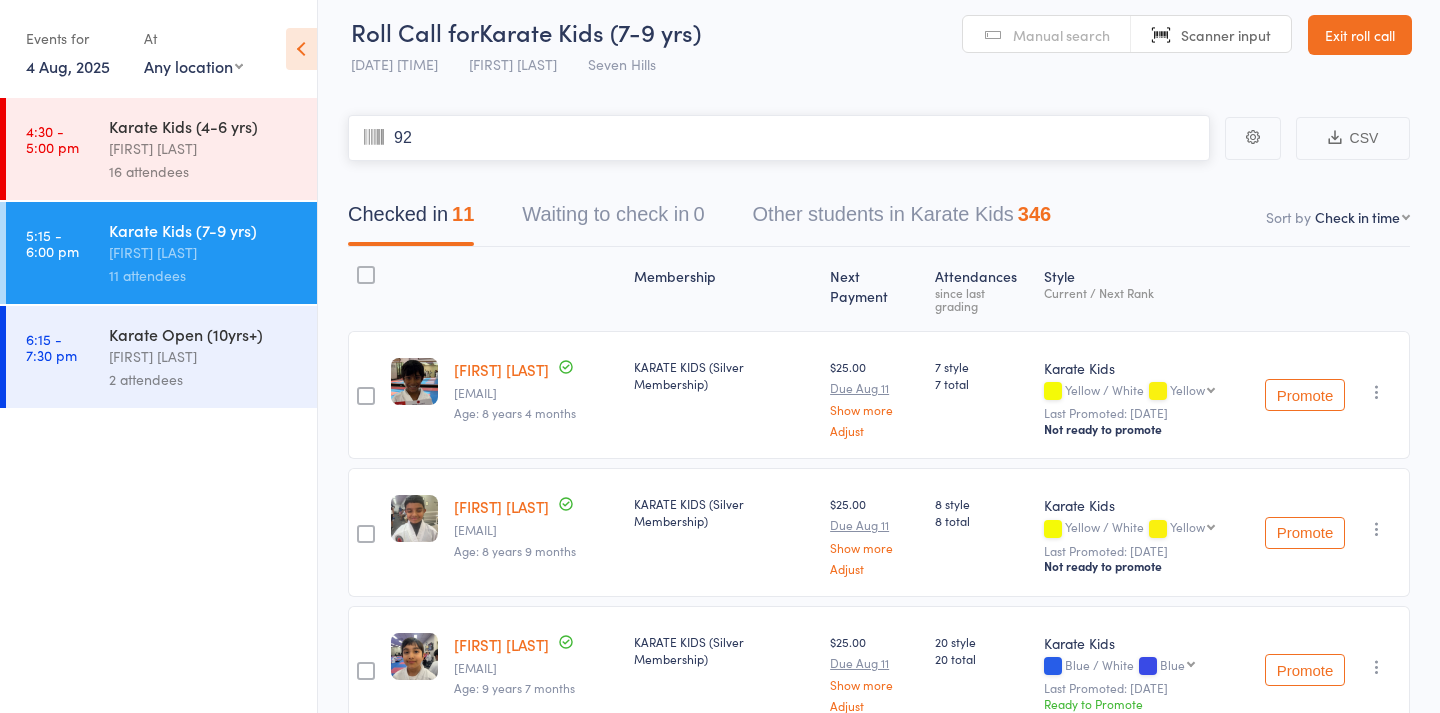 type on "929" 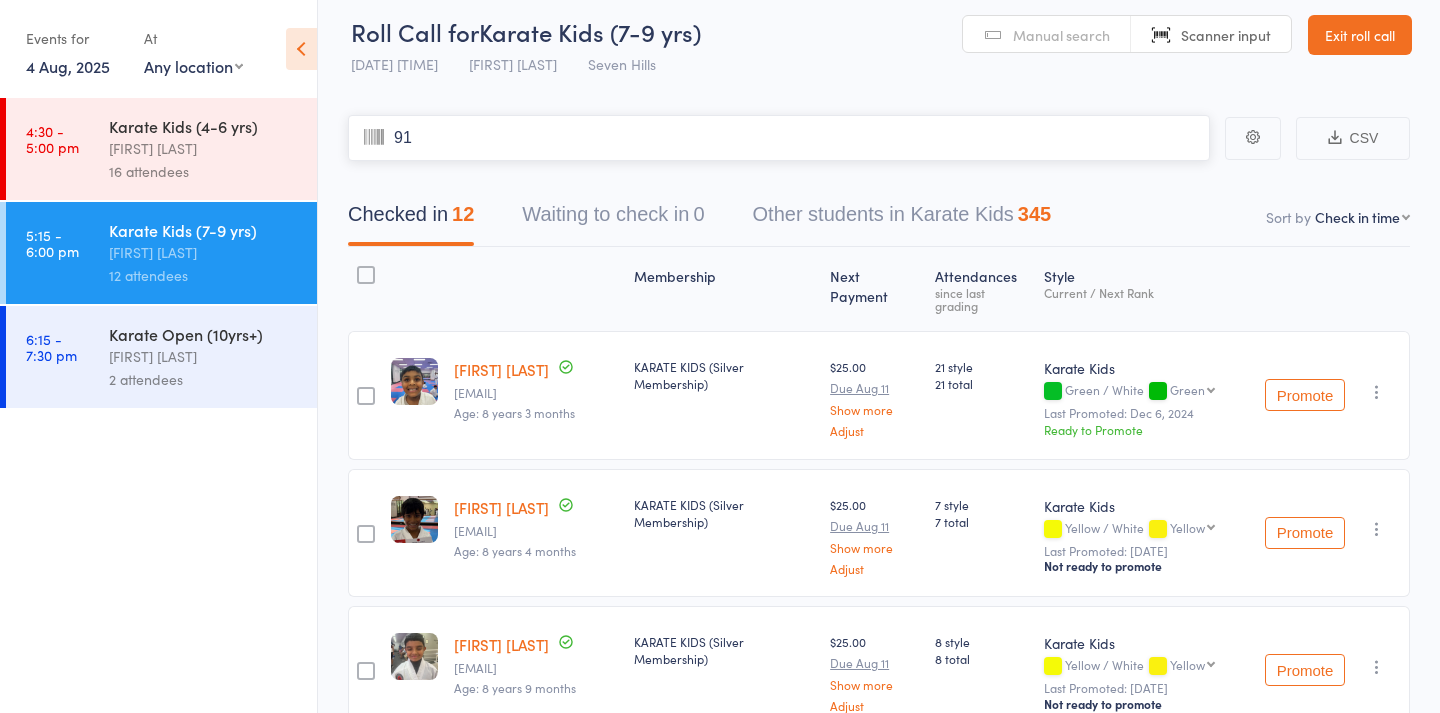 type on "919" 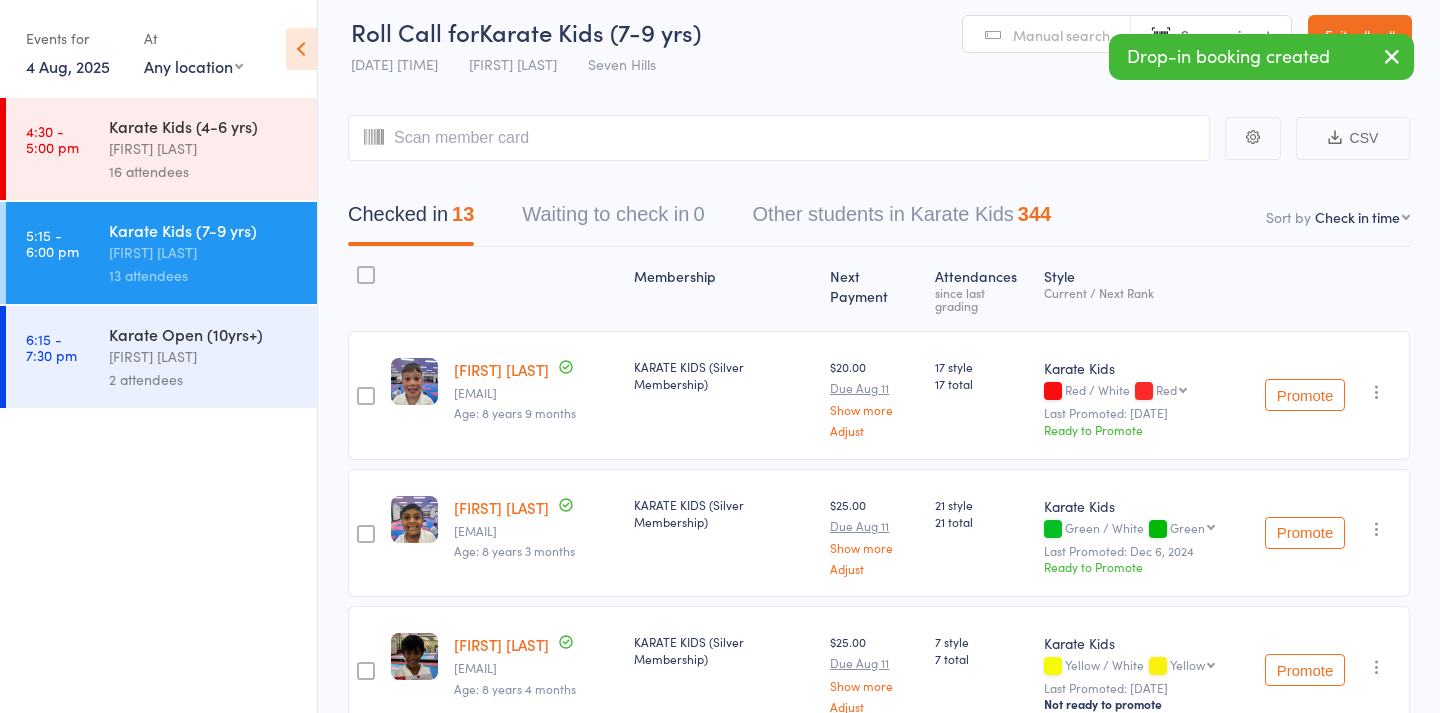 click on "Manual search" at bounding box center (1047, 35) 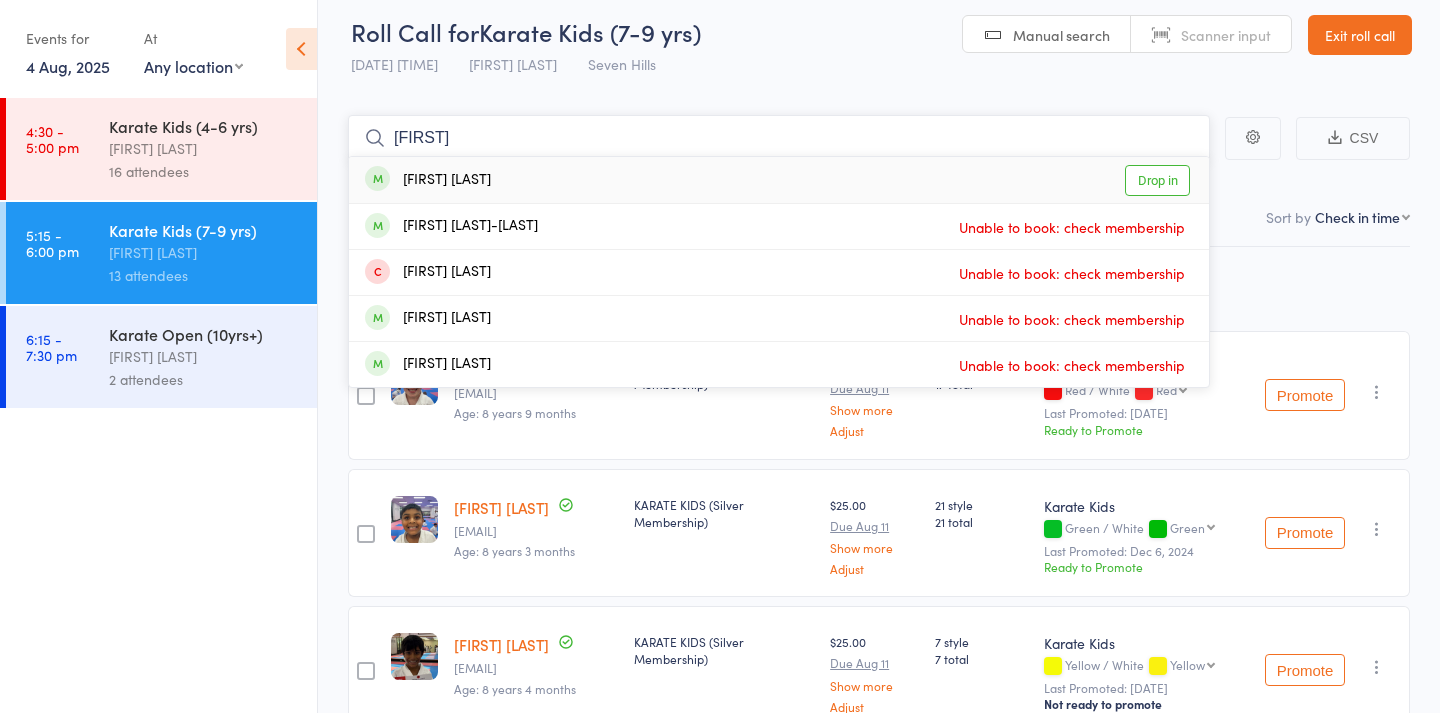 type on "[FIRST]" 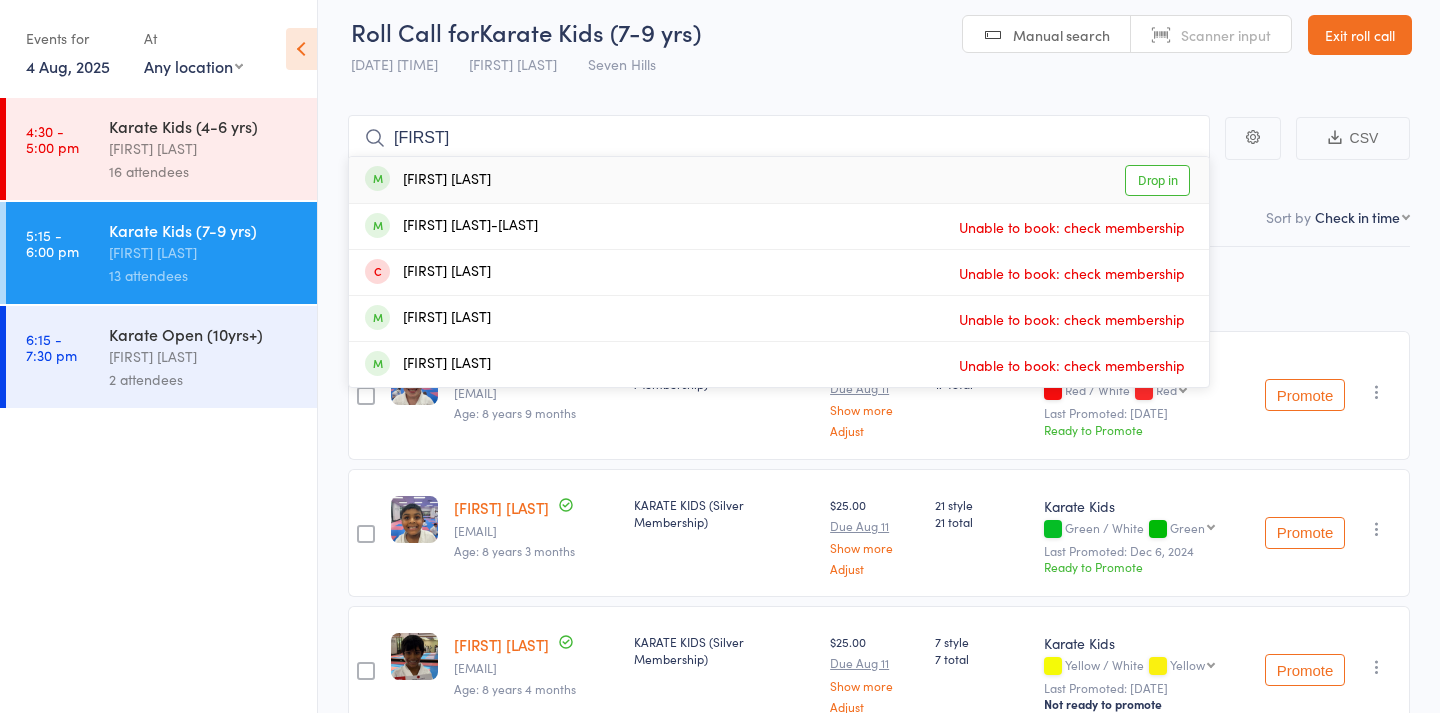 click on "[FIRST] [LAST] Drop in" at bounding box center [779, 180] 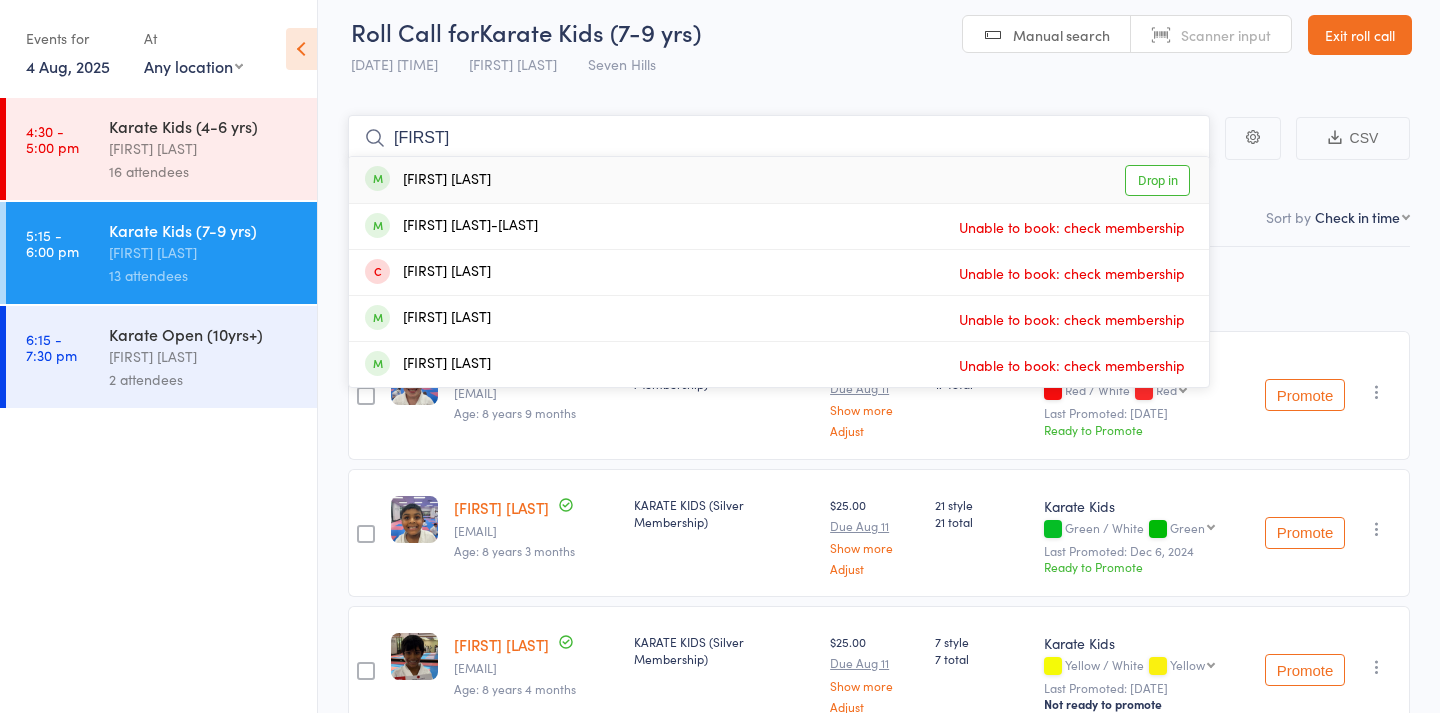 type 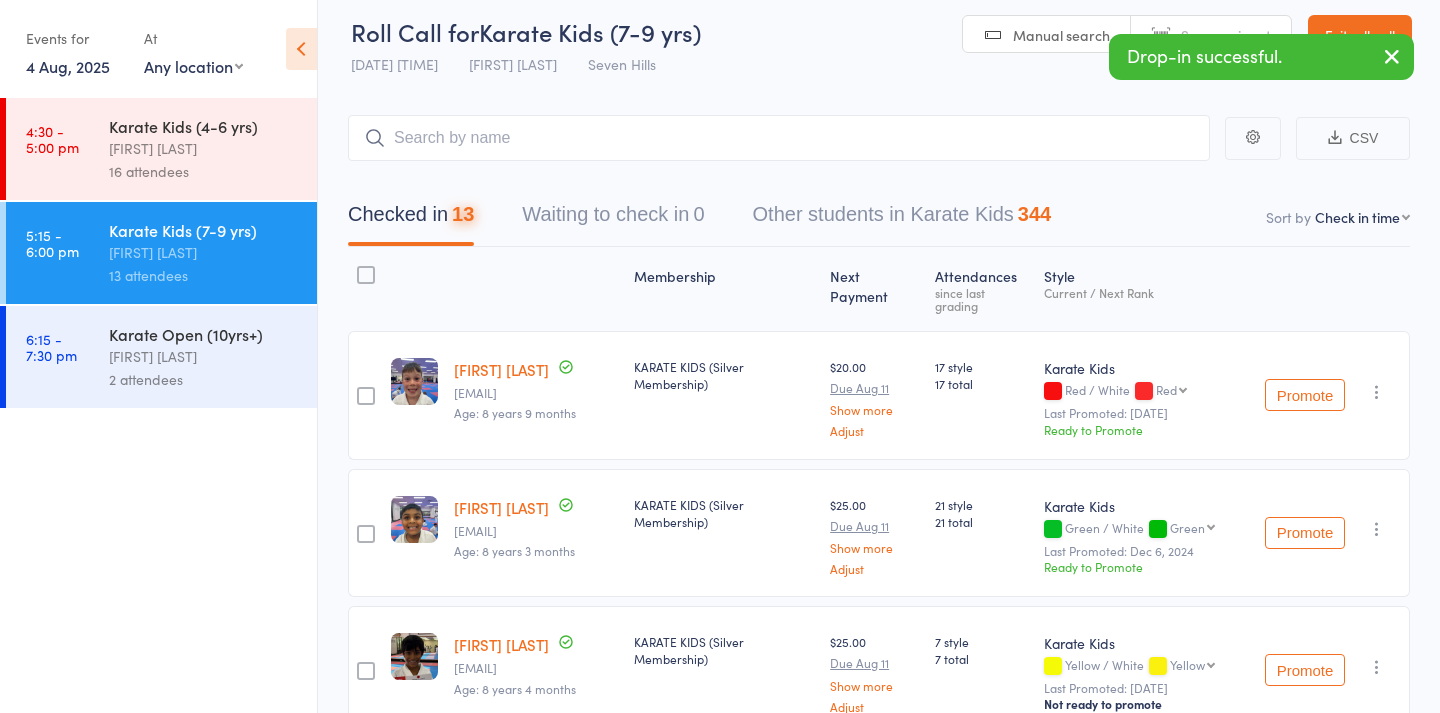 click on "Manual search" at bounding box center [1061, 35] 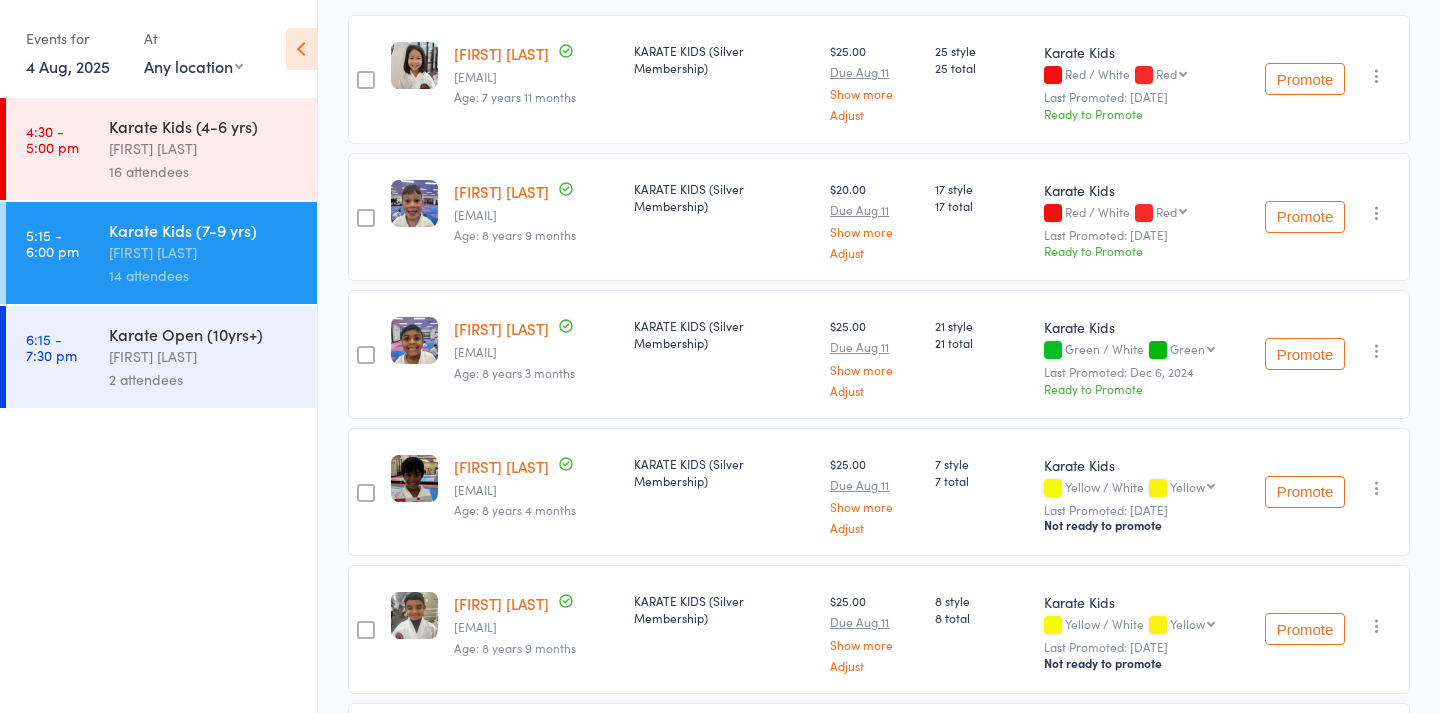 scroll, scrollTop: 343, scrollLeft: 0, axis: vertical 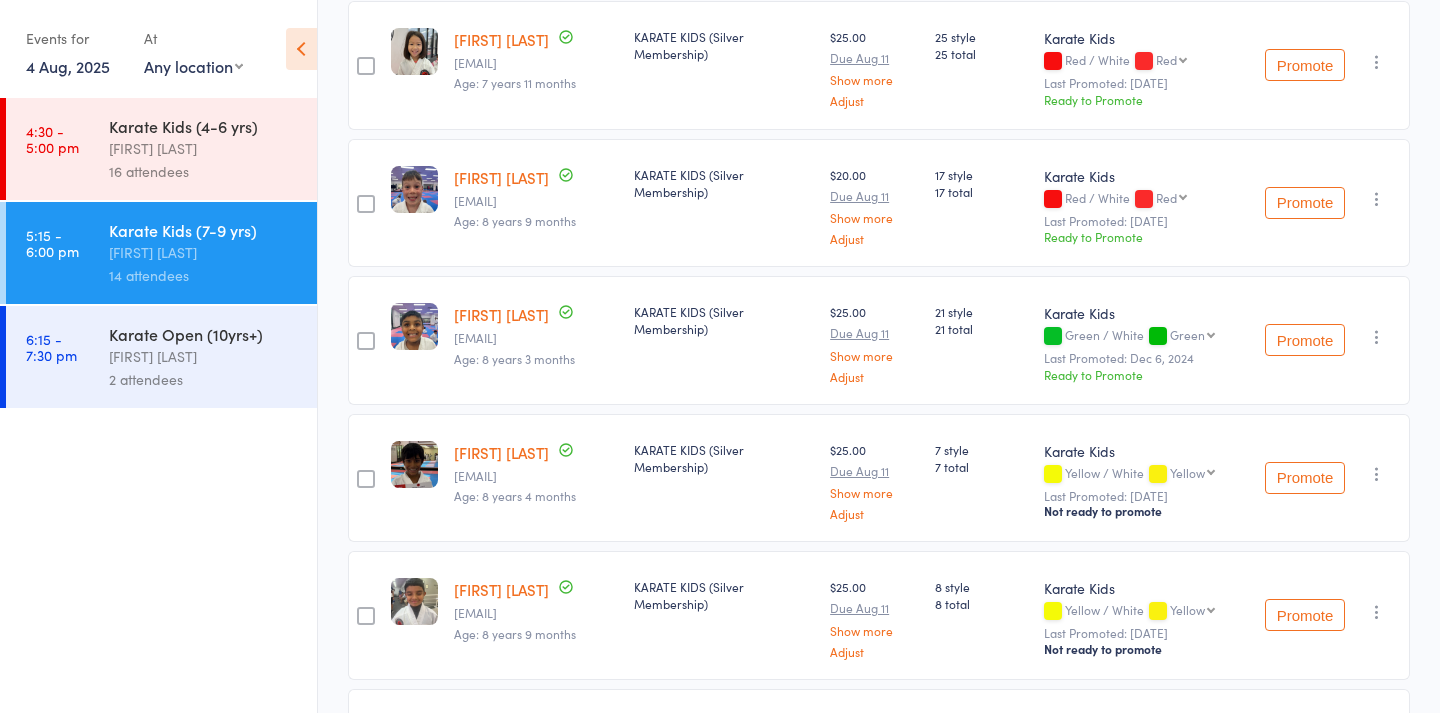 click on "2 attendees" at bounding box center [204, 379] 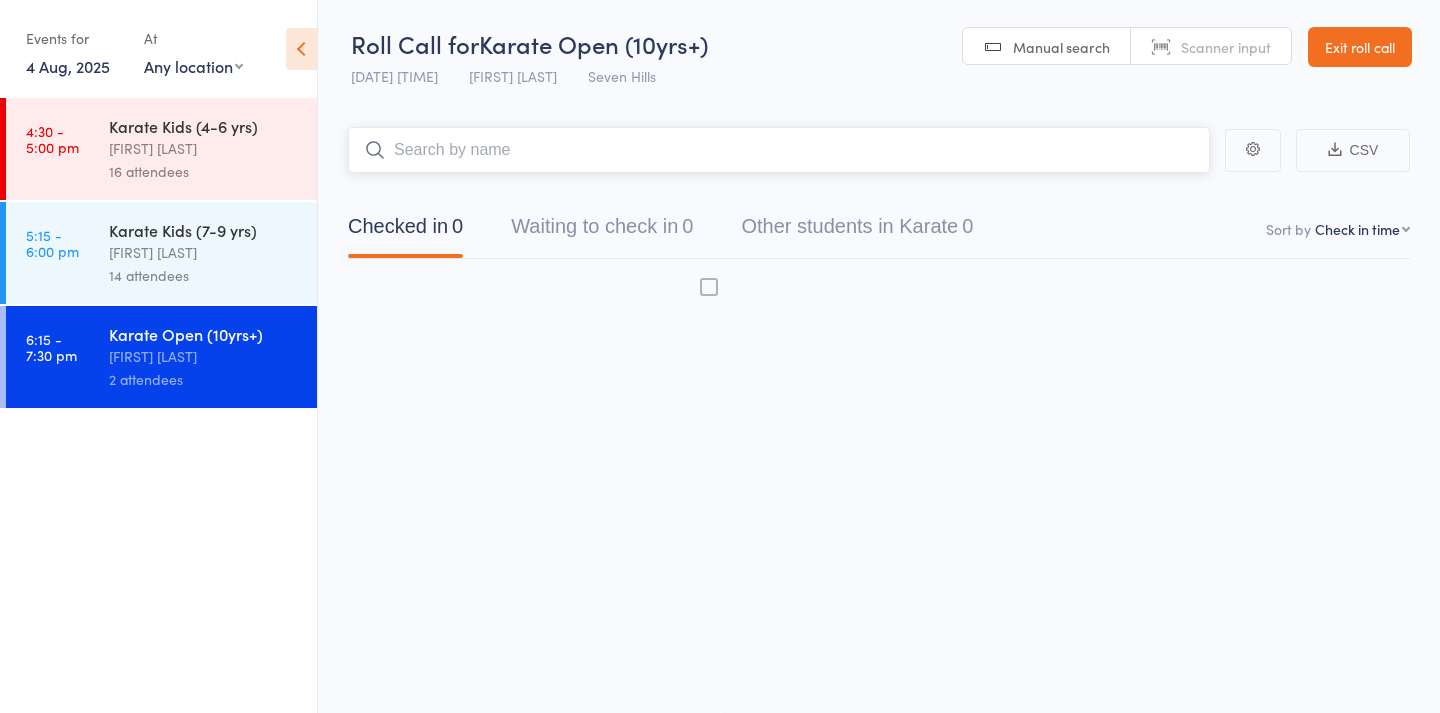 scroll, scrollTop: 13, scrollLeft: 0, axis: vertical 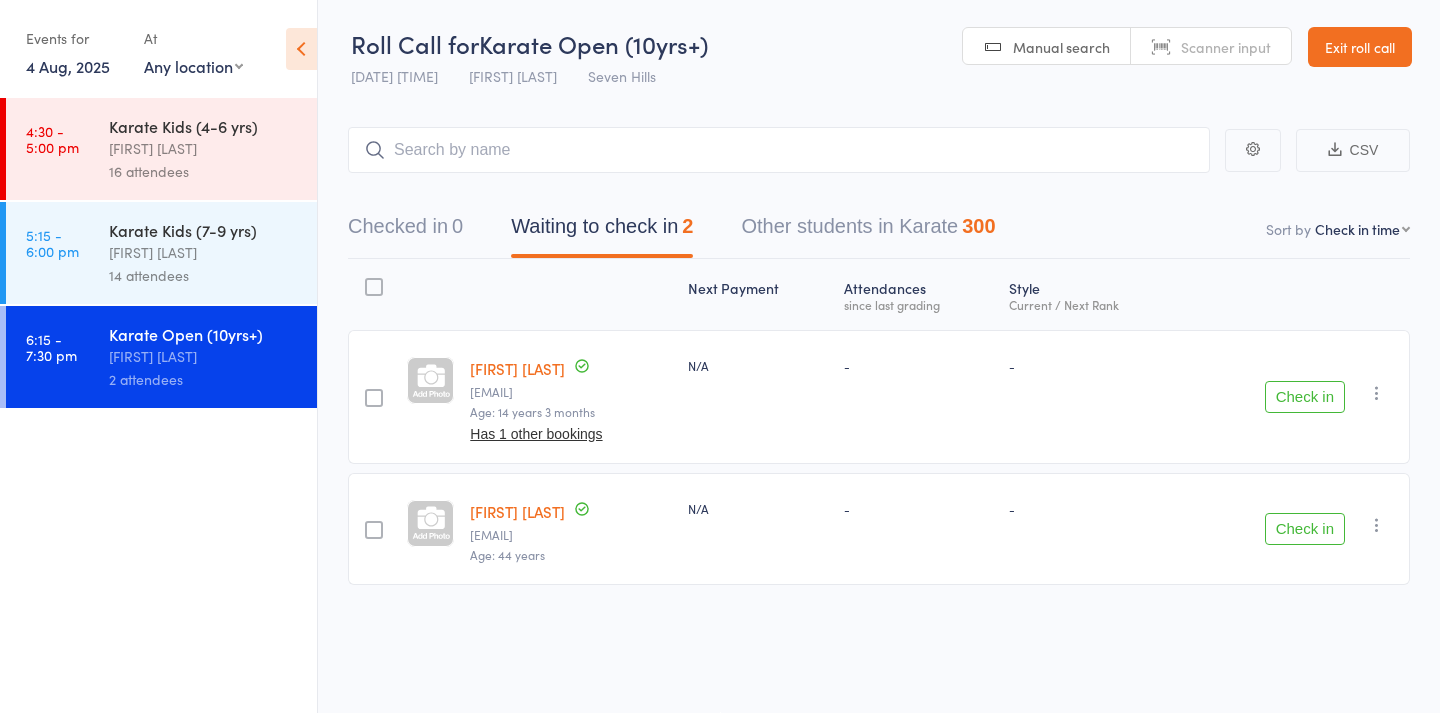 click on "14 attendees" at bounding box center [204, 275] 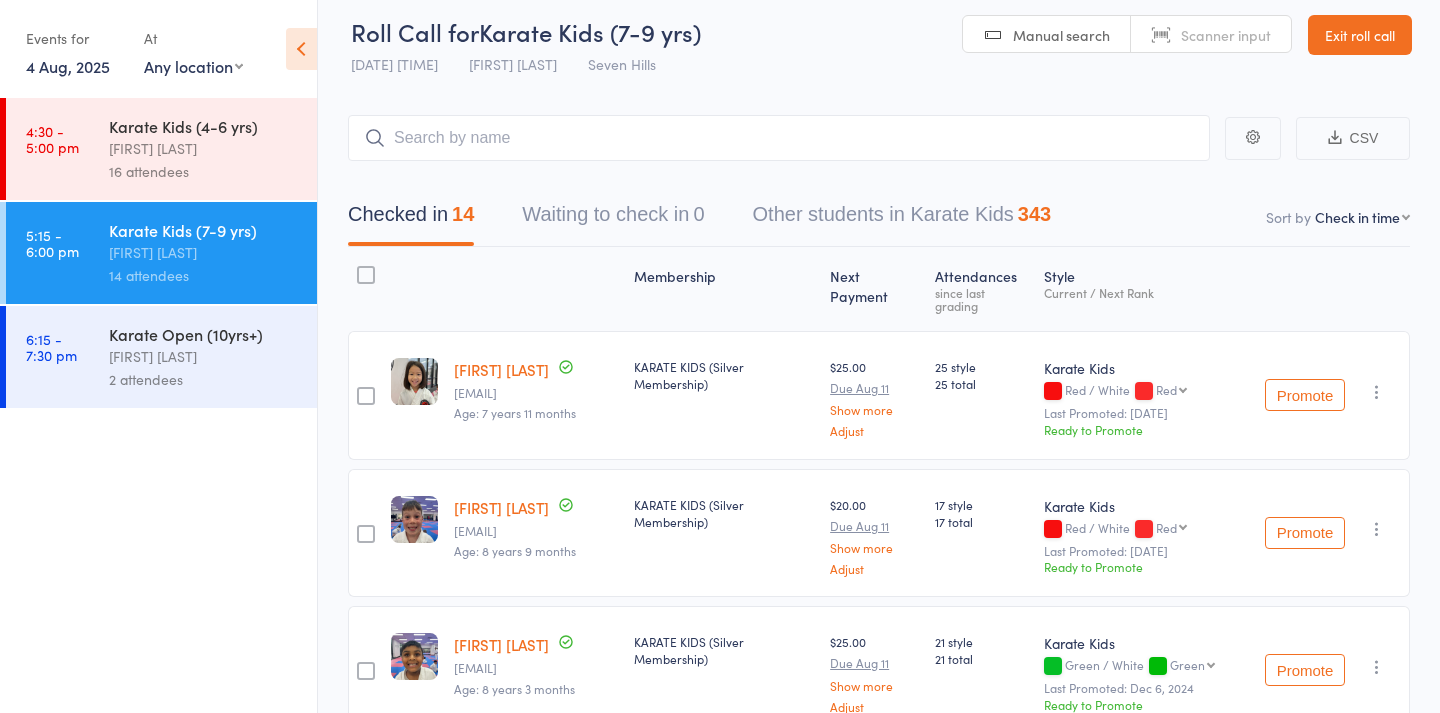 click on "Manual search" at bounding box center [1061, 35] 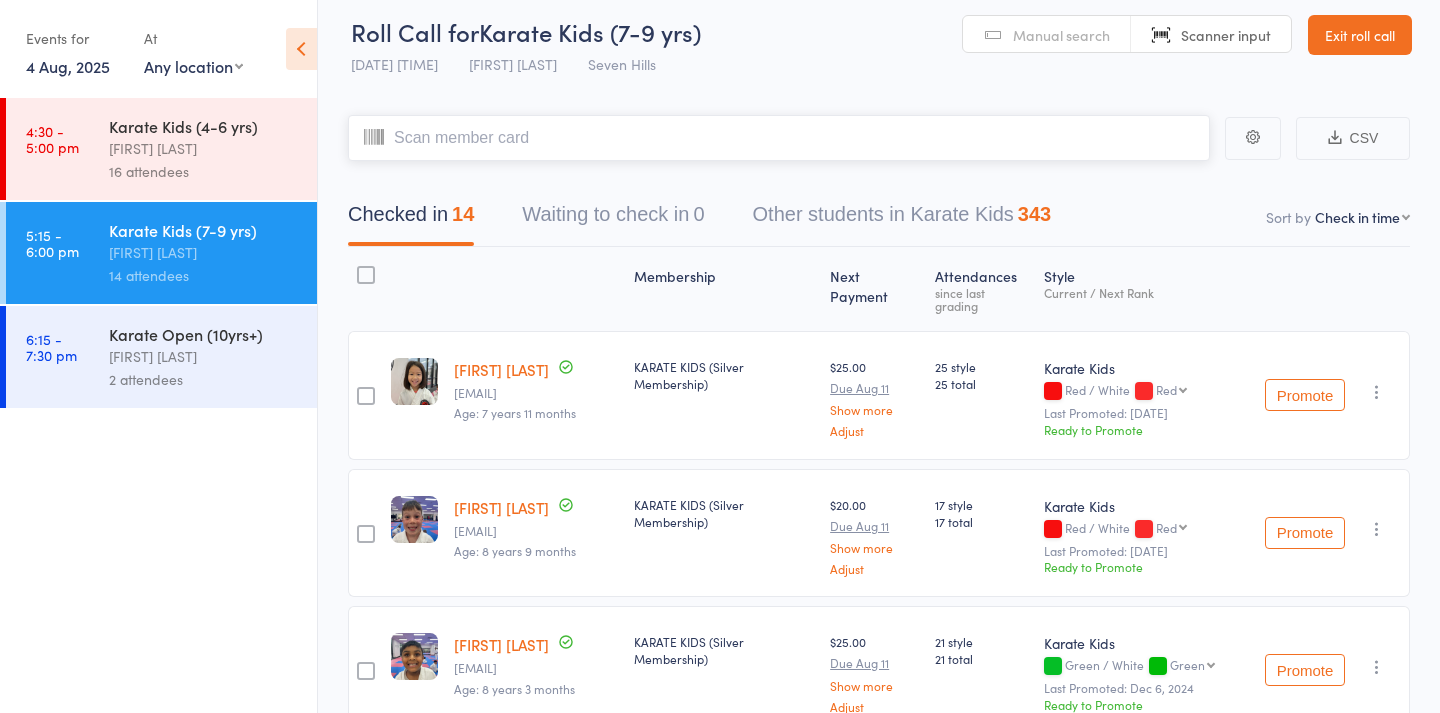 click at bounding box center (779, 138) 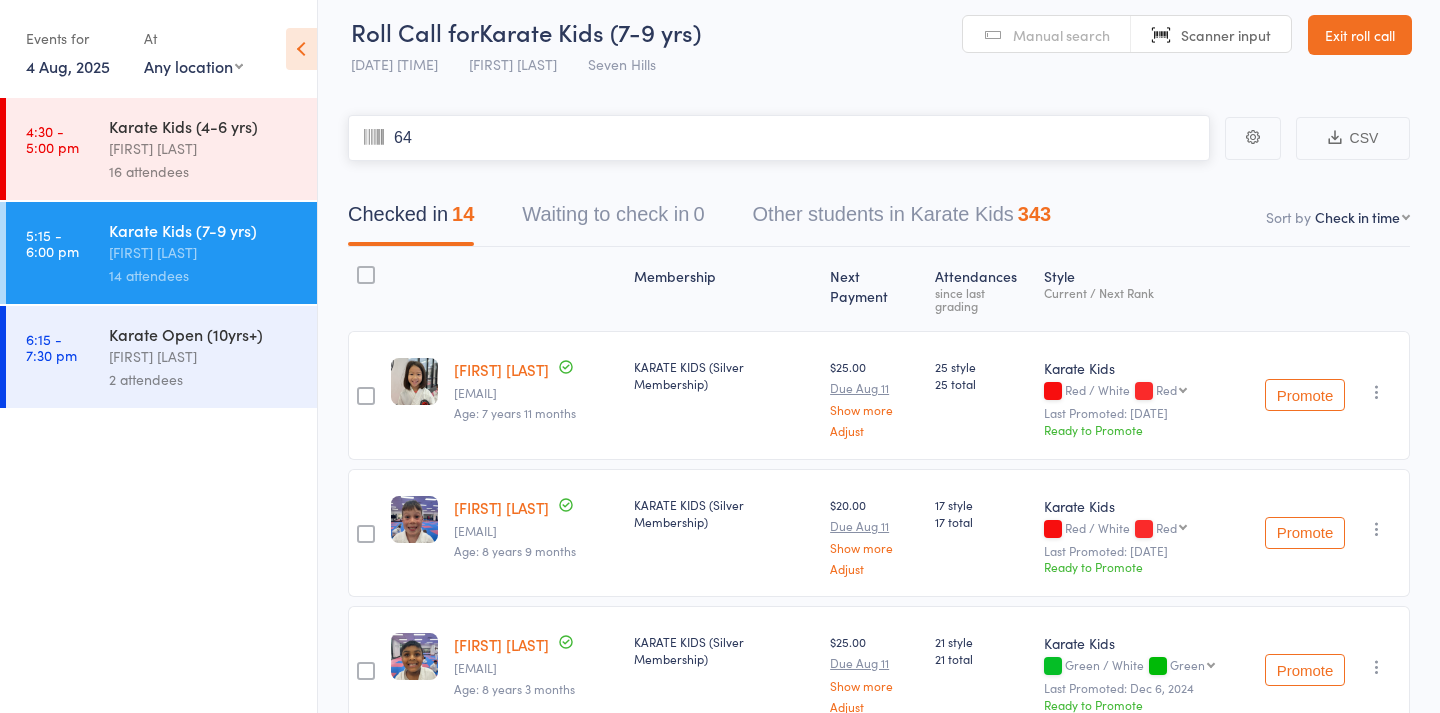type on "649" 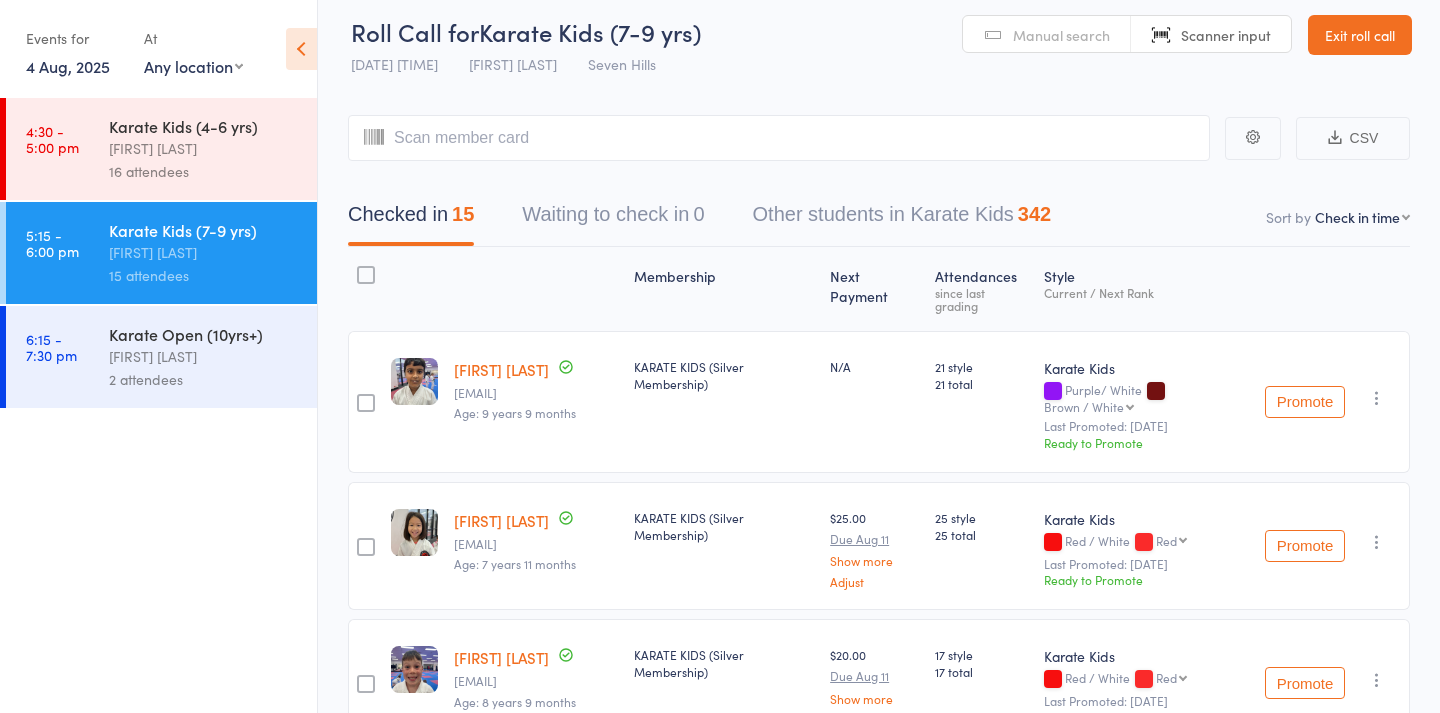 click on "Manual search" at bounding box center [1061, 35] 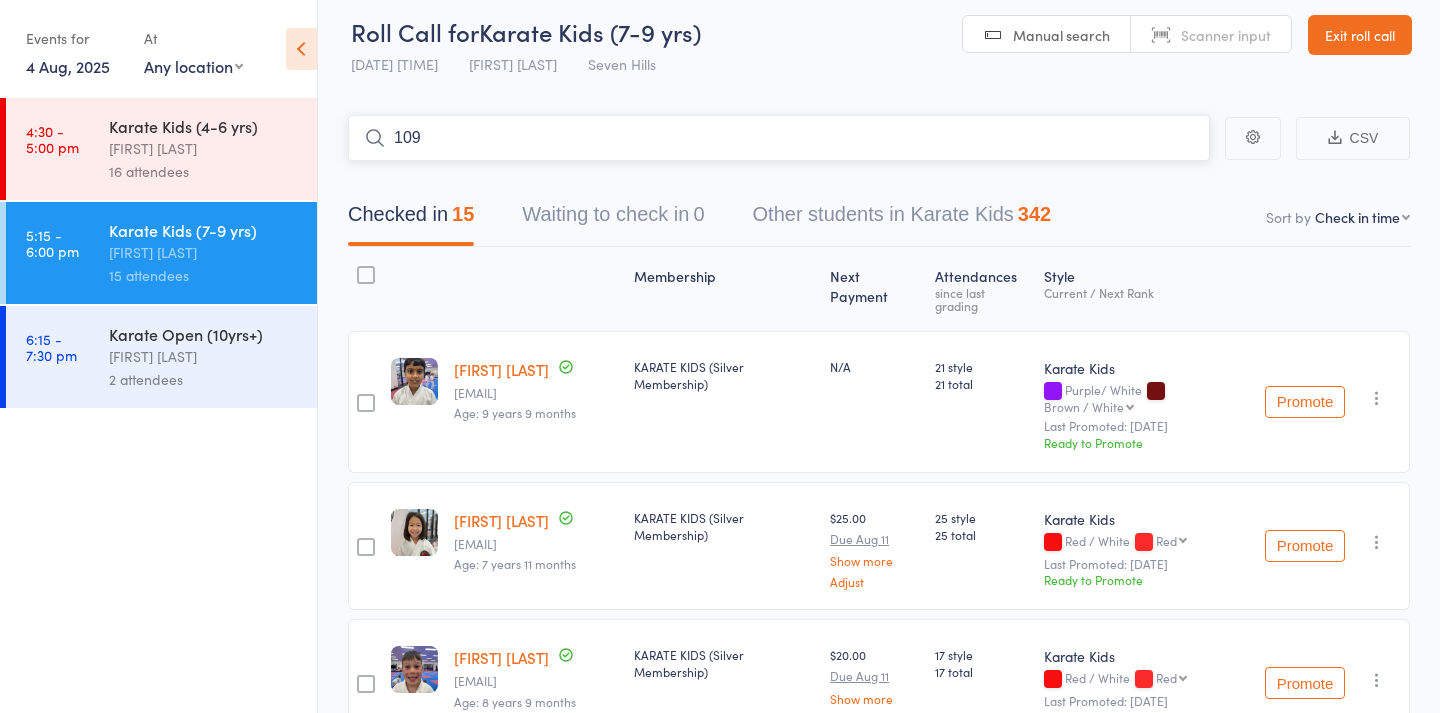 type on "1091" 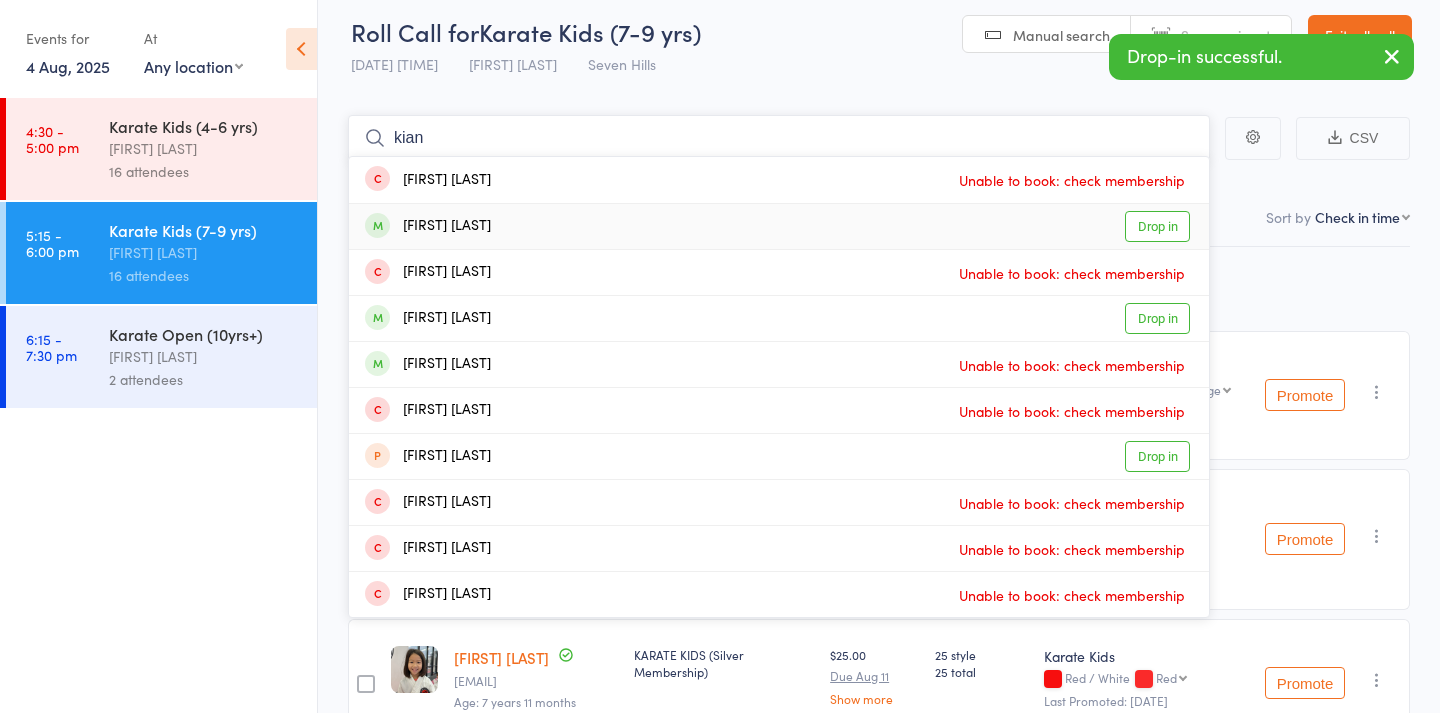 type on "kian" 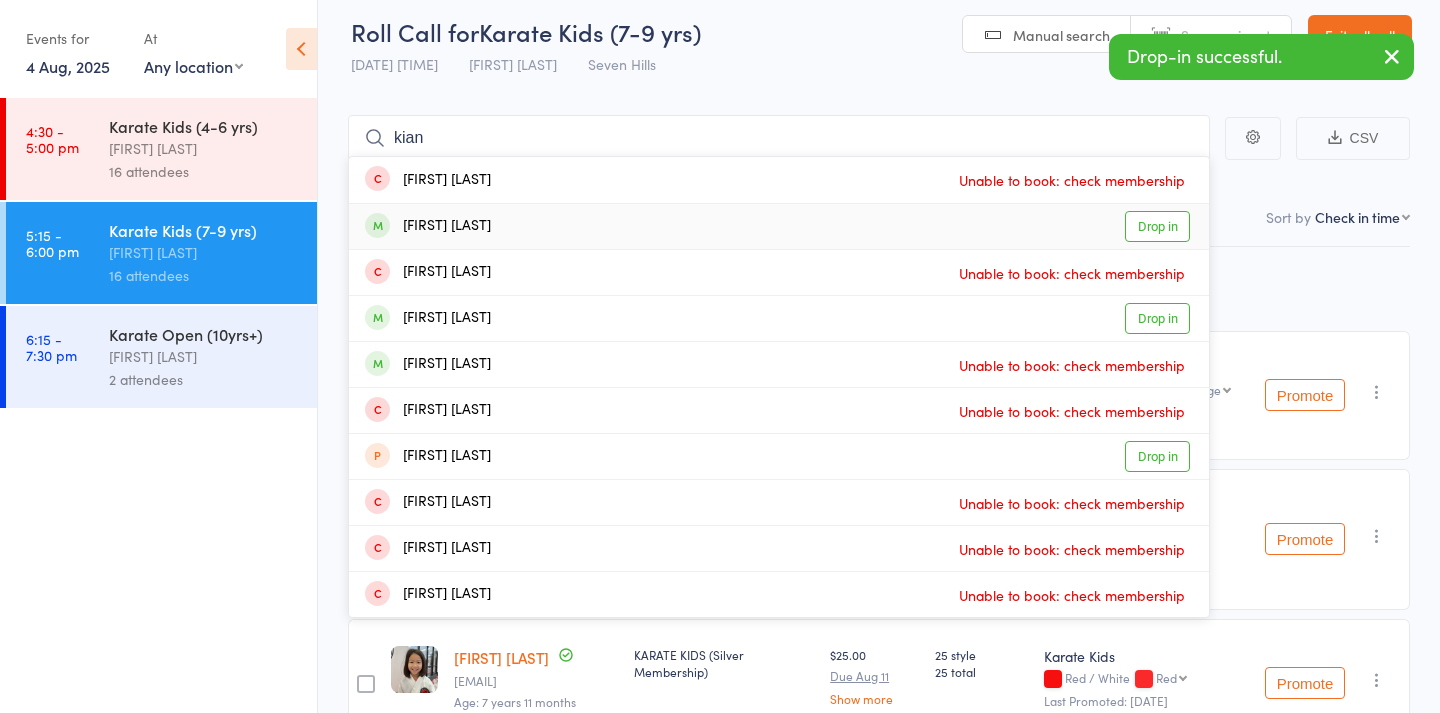 click on "[FIRST] [LAST] Drop in" at bounding box center [779, 226] 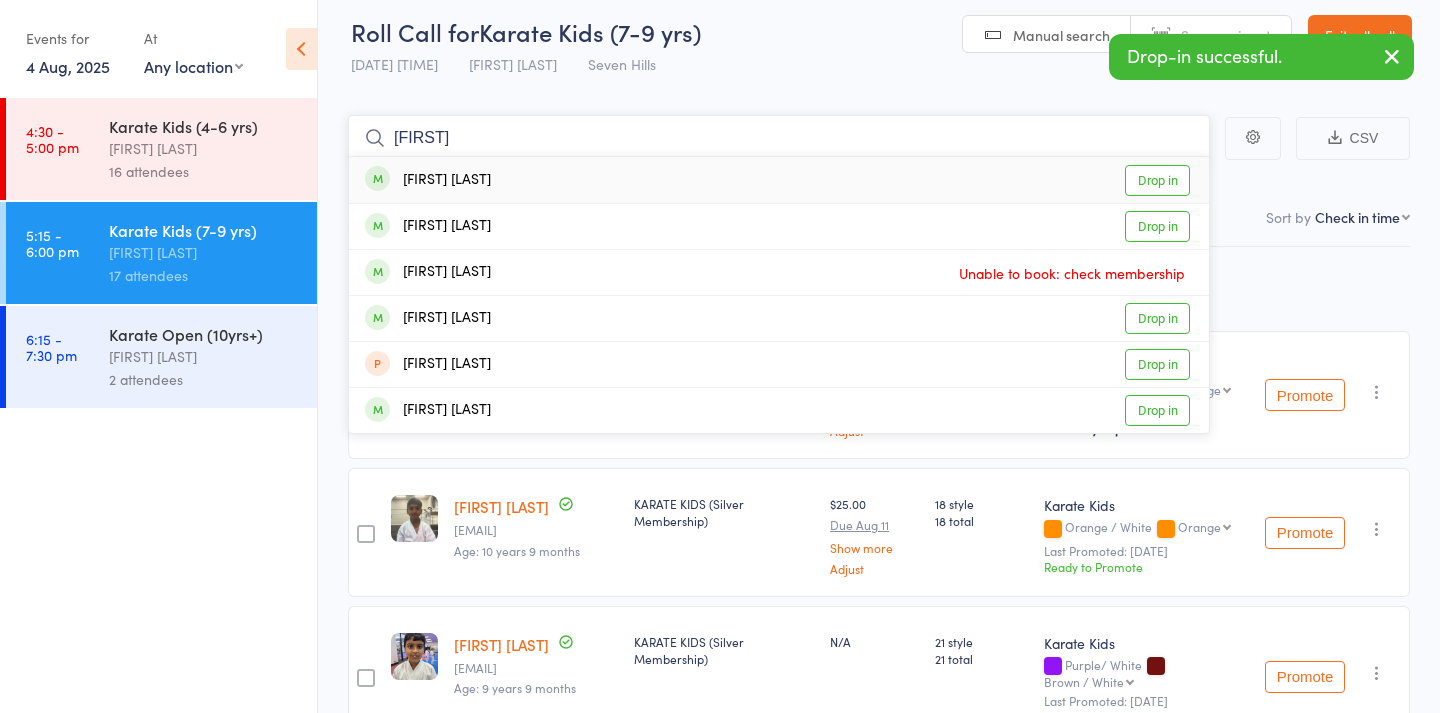 type on "[FIRST]" 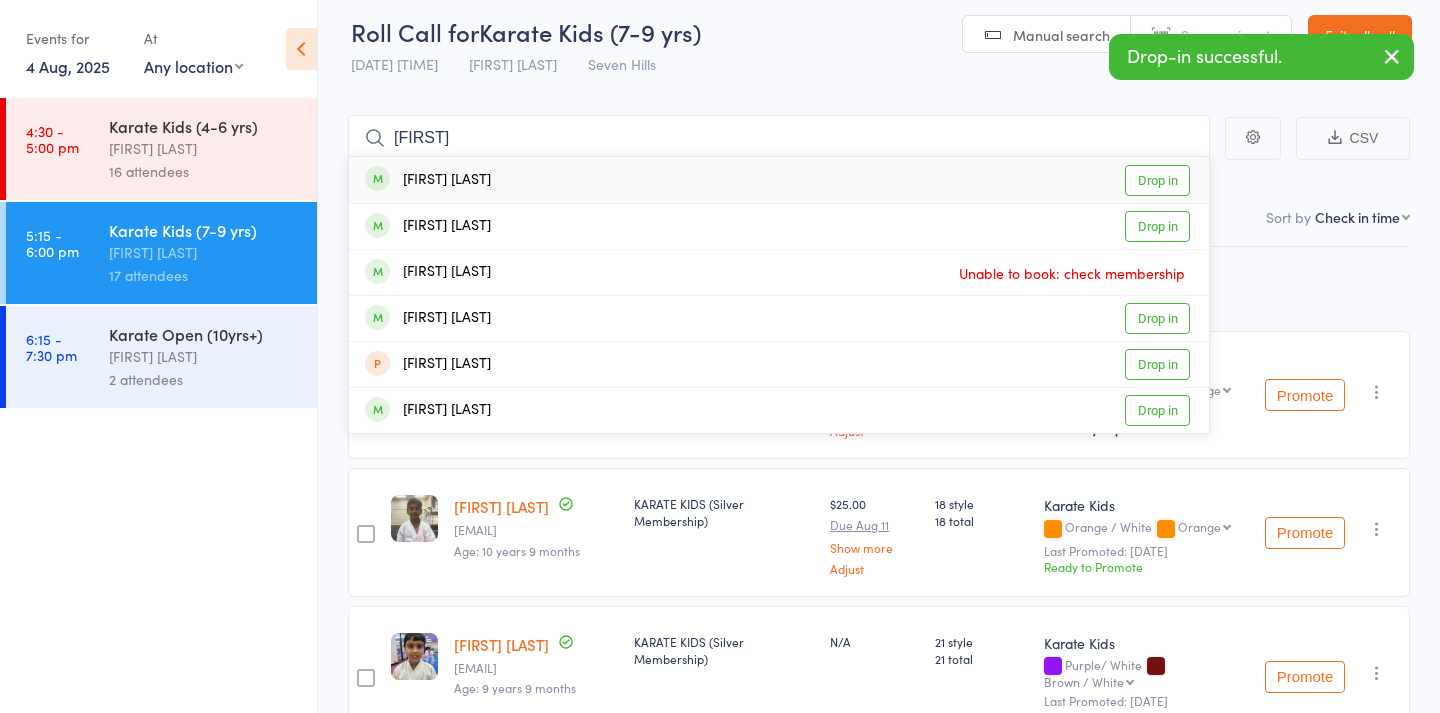 click on "[FIRST] [LAST] Drop in" at bounding box center (779, 180) 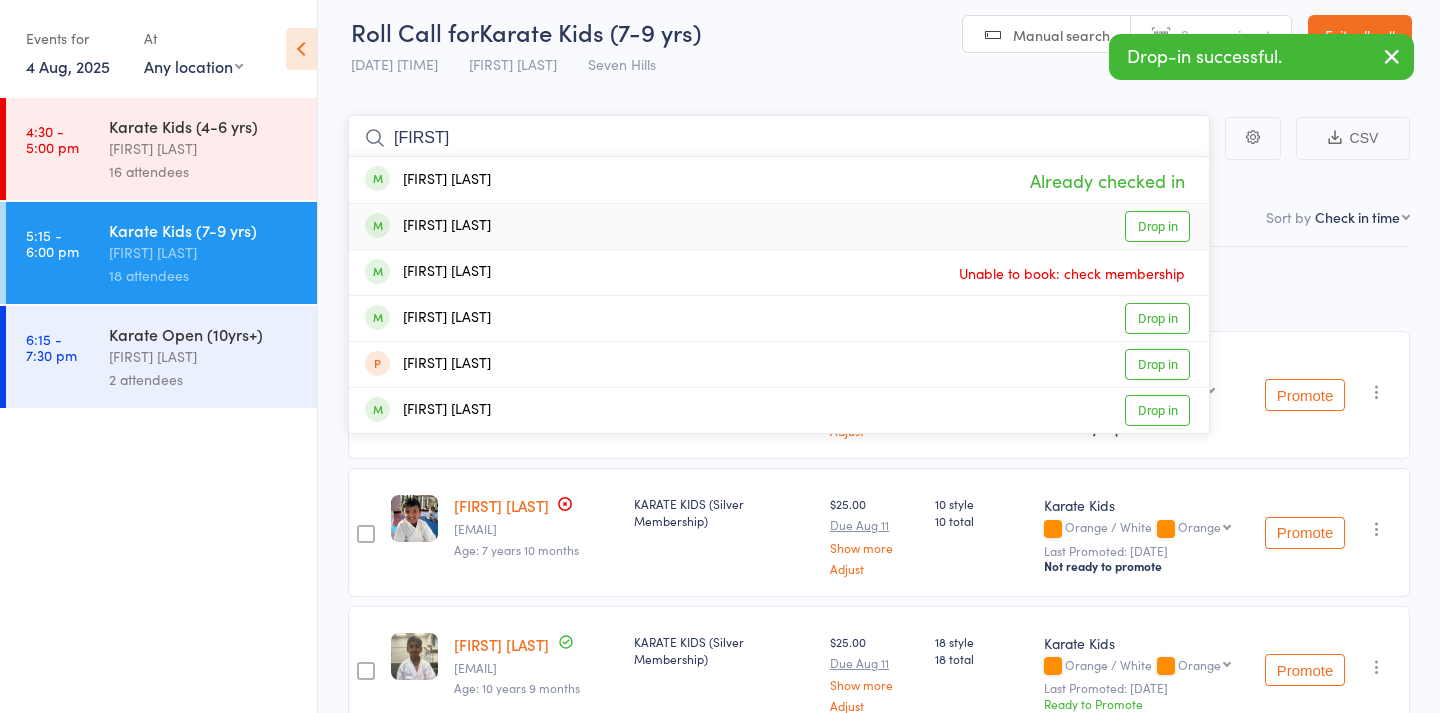 type on "[FIRST]" 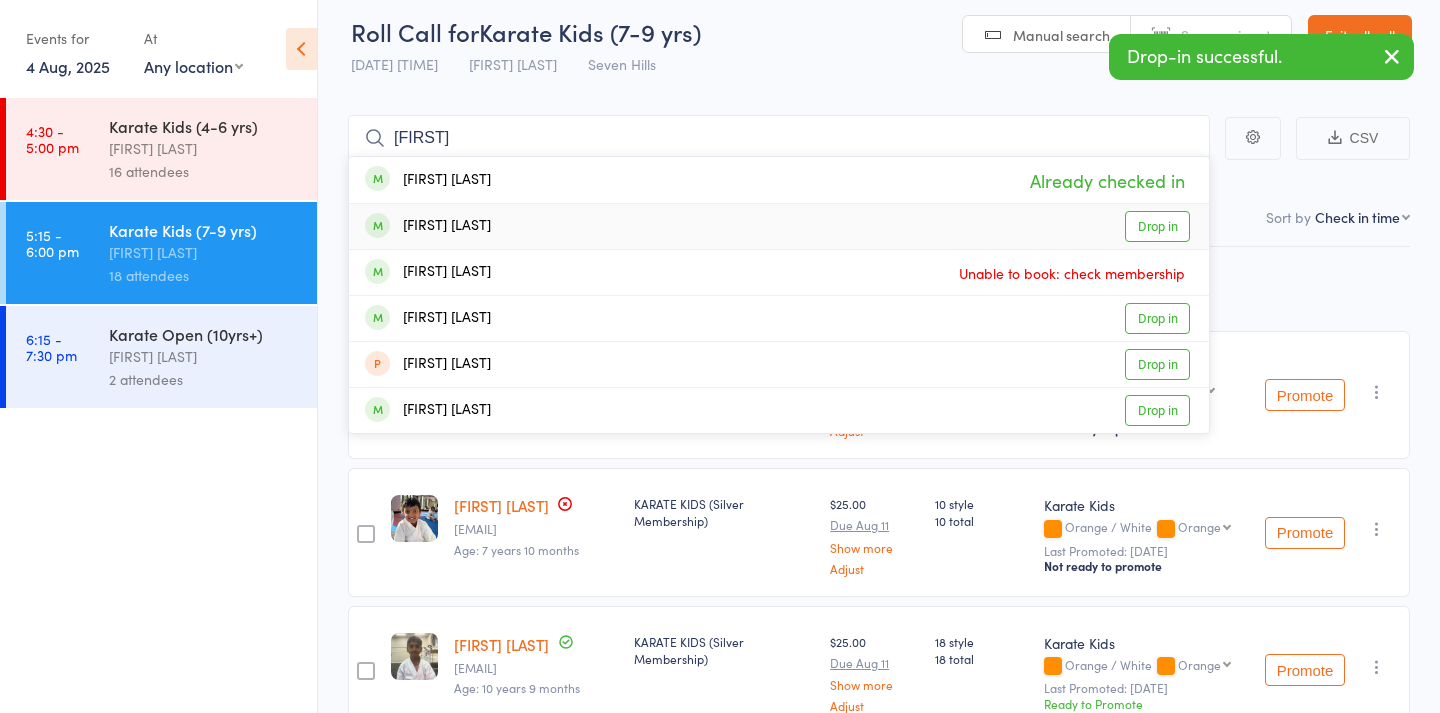 click on "[FIRST] [LAST]" at bounding box center (428, 226) 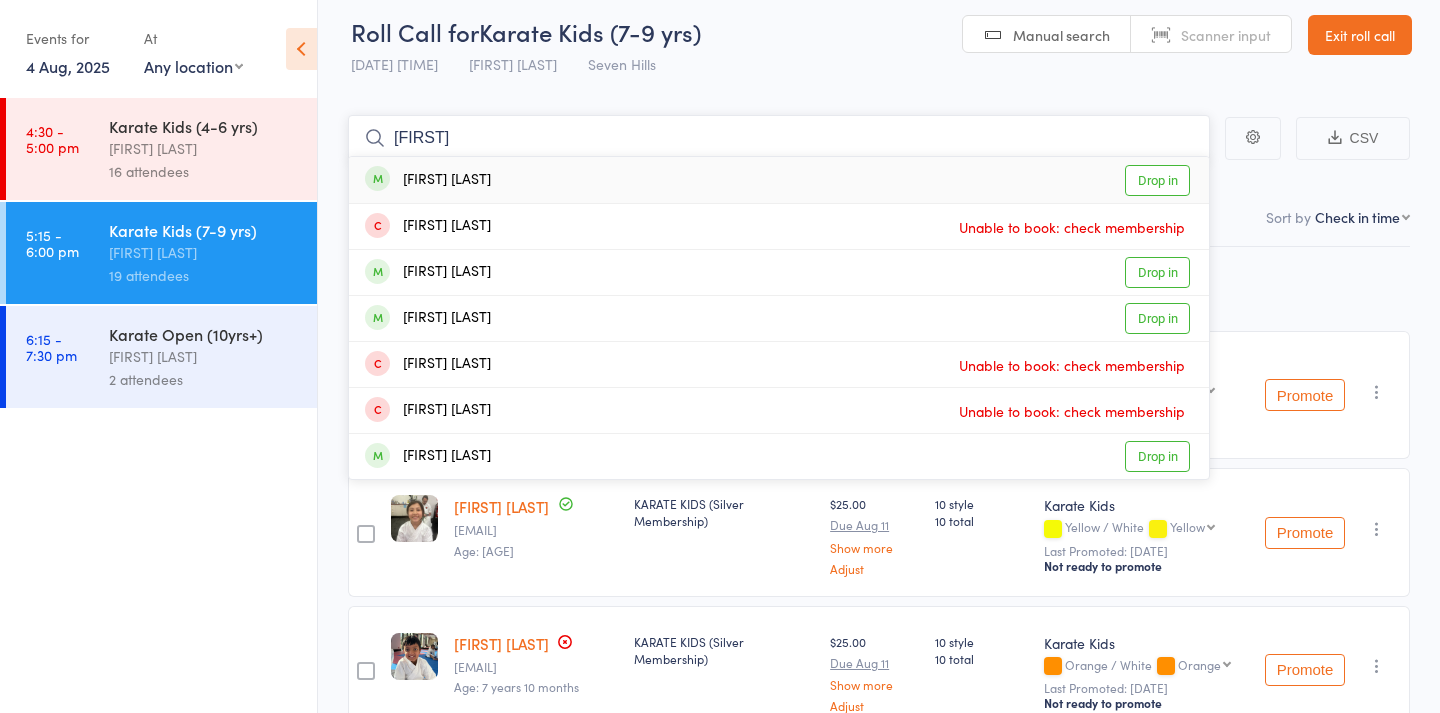 type on "[FIRST]" 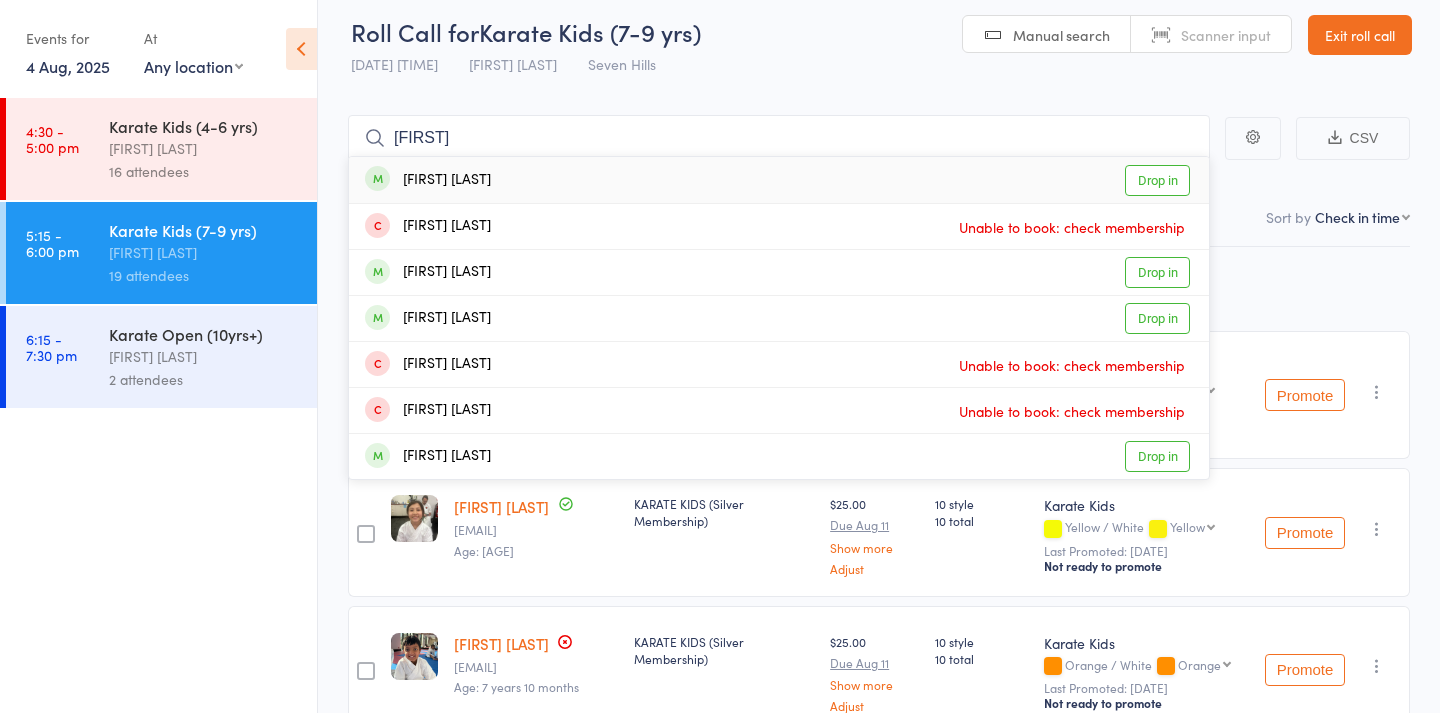 click on "[FIRST] [LAST] Drop in" at bounding box center (779, 180) 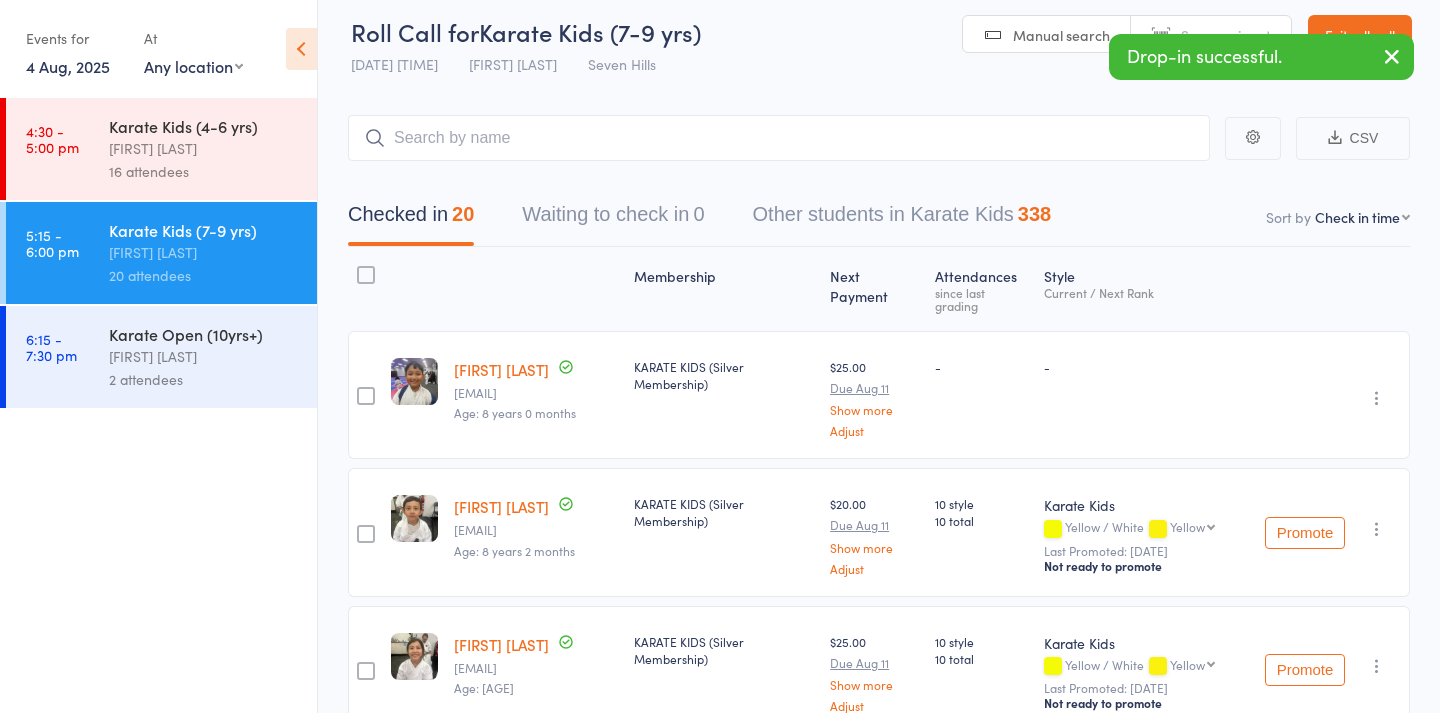 click on "Manual search" at bounding box center [1061, 35] 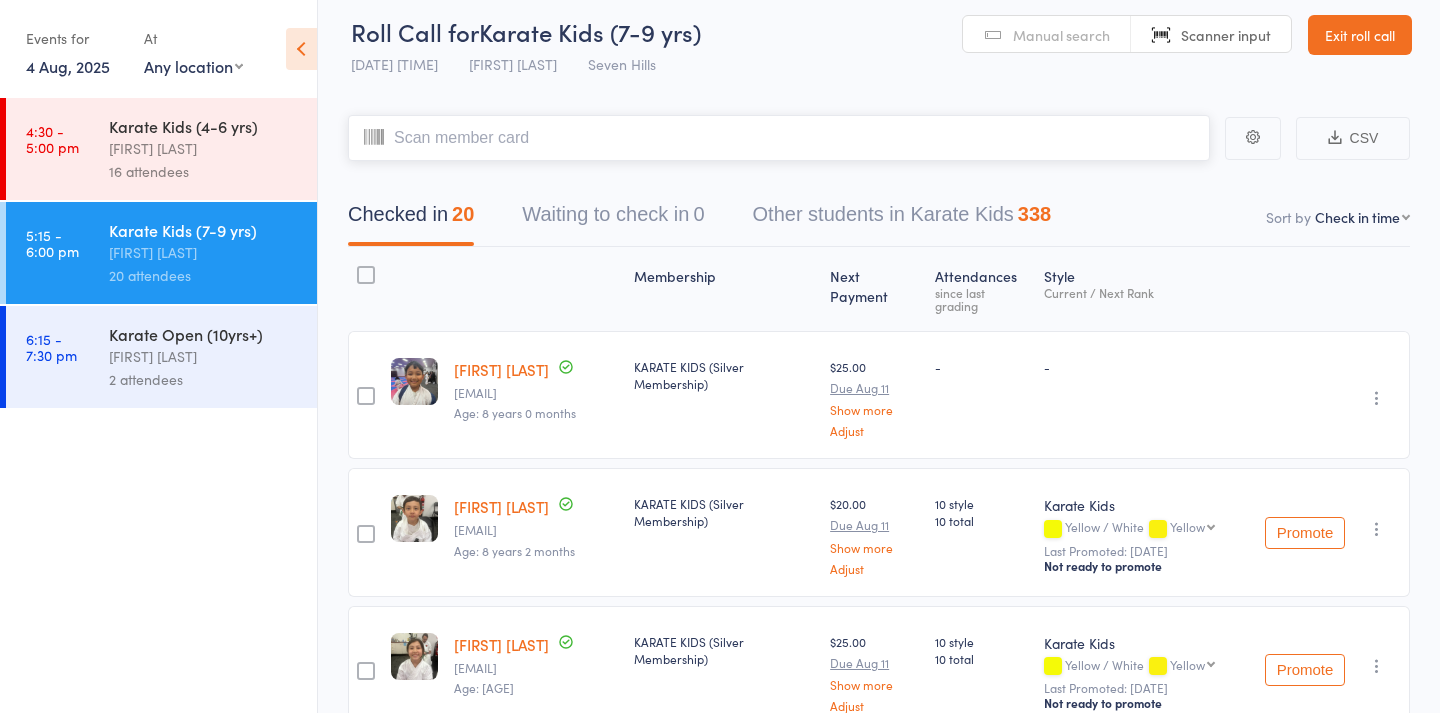 click at bounding box center (779, 138) 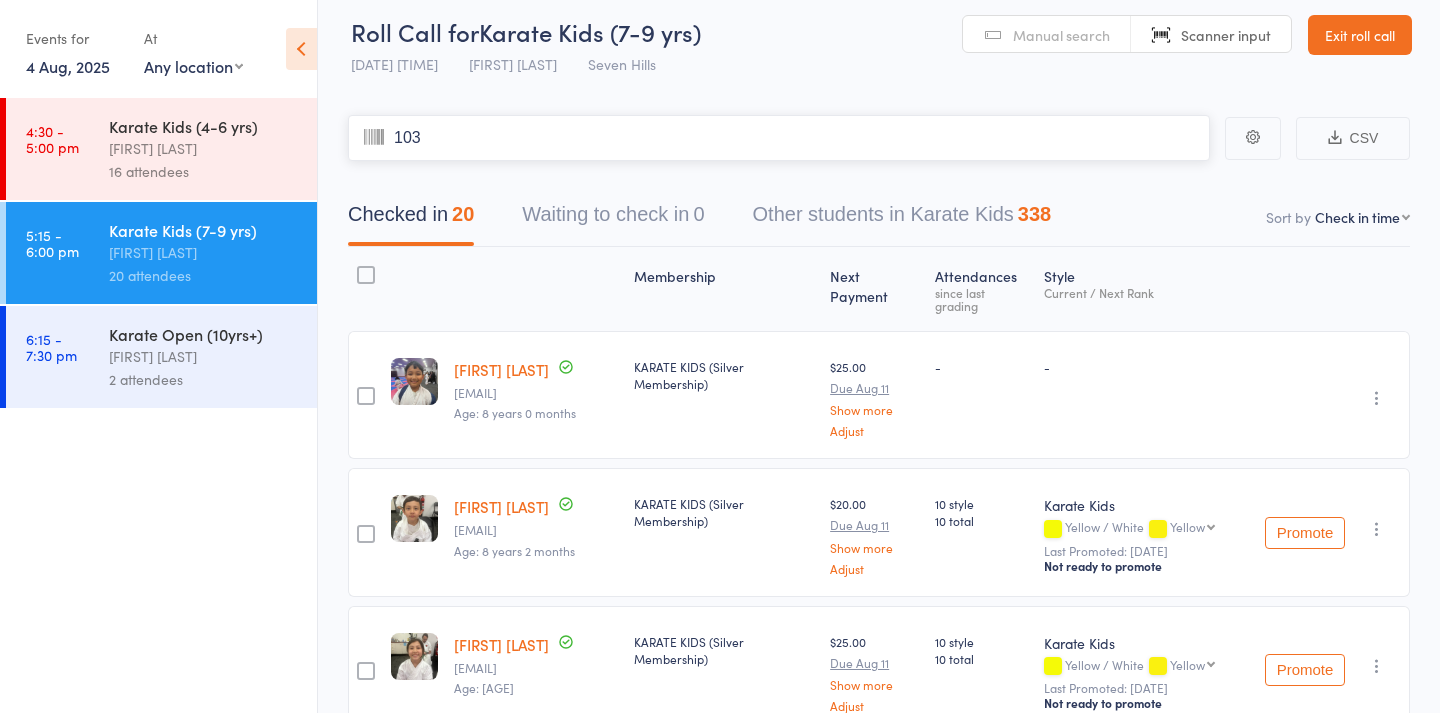 type on "1030" 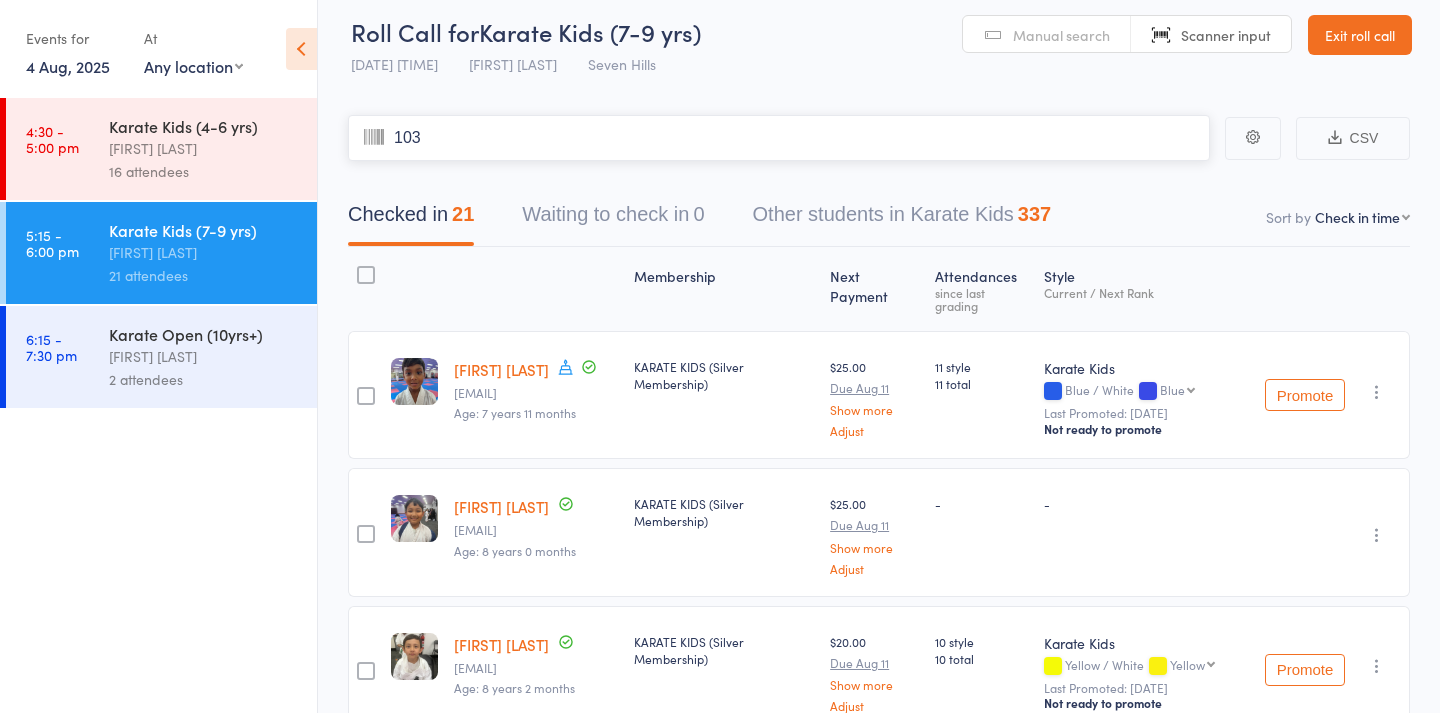 type on "1037" 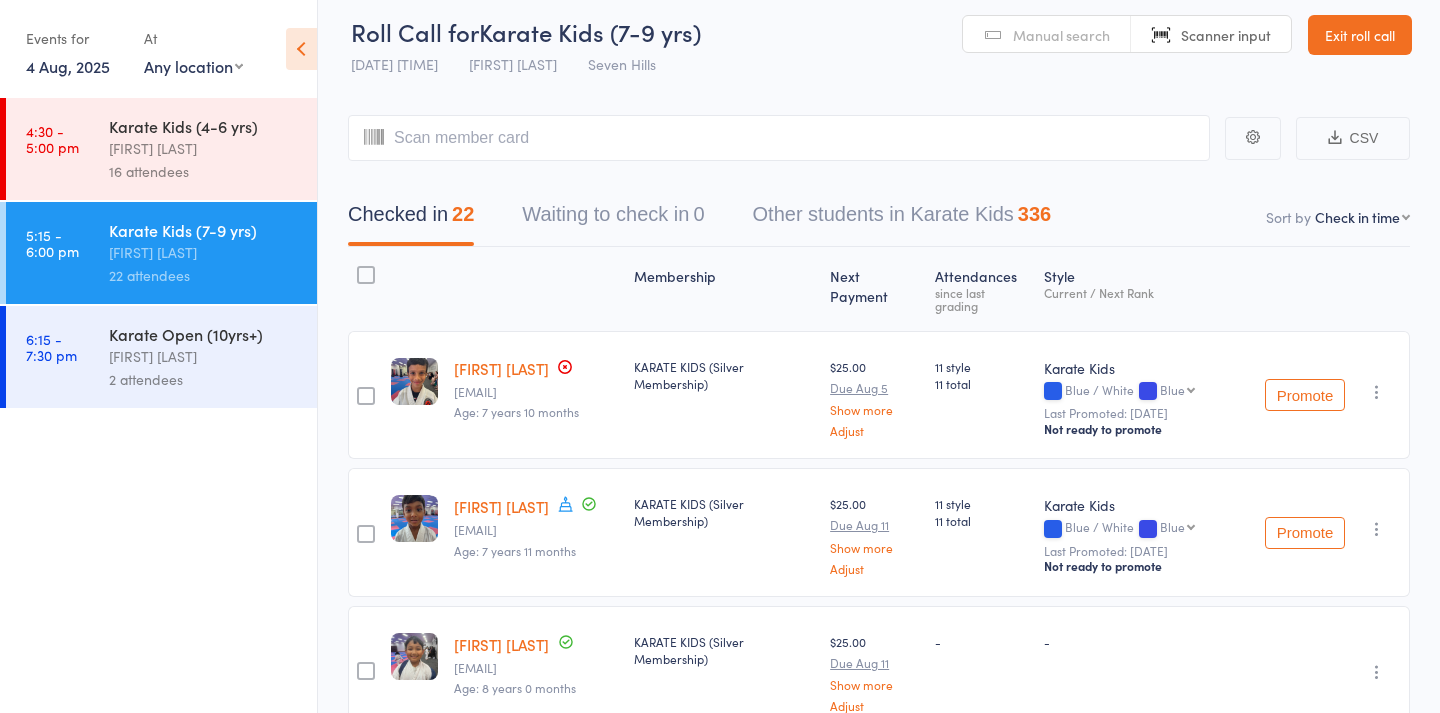 click on "Scanner input" at bounding box center [1211, 35] 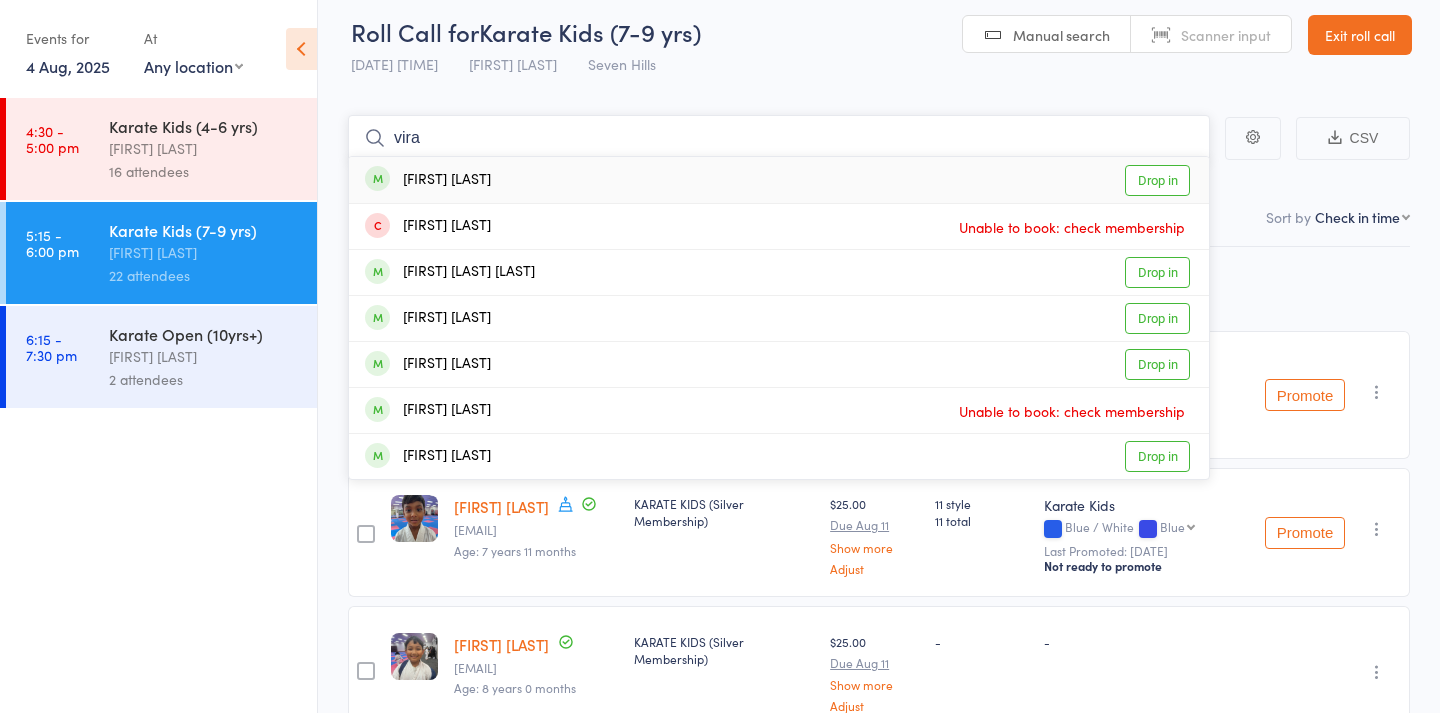 type on "vira" 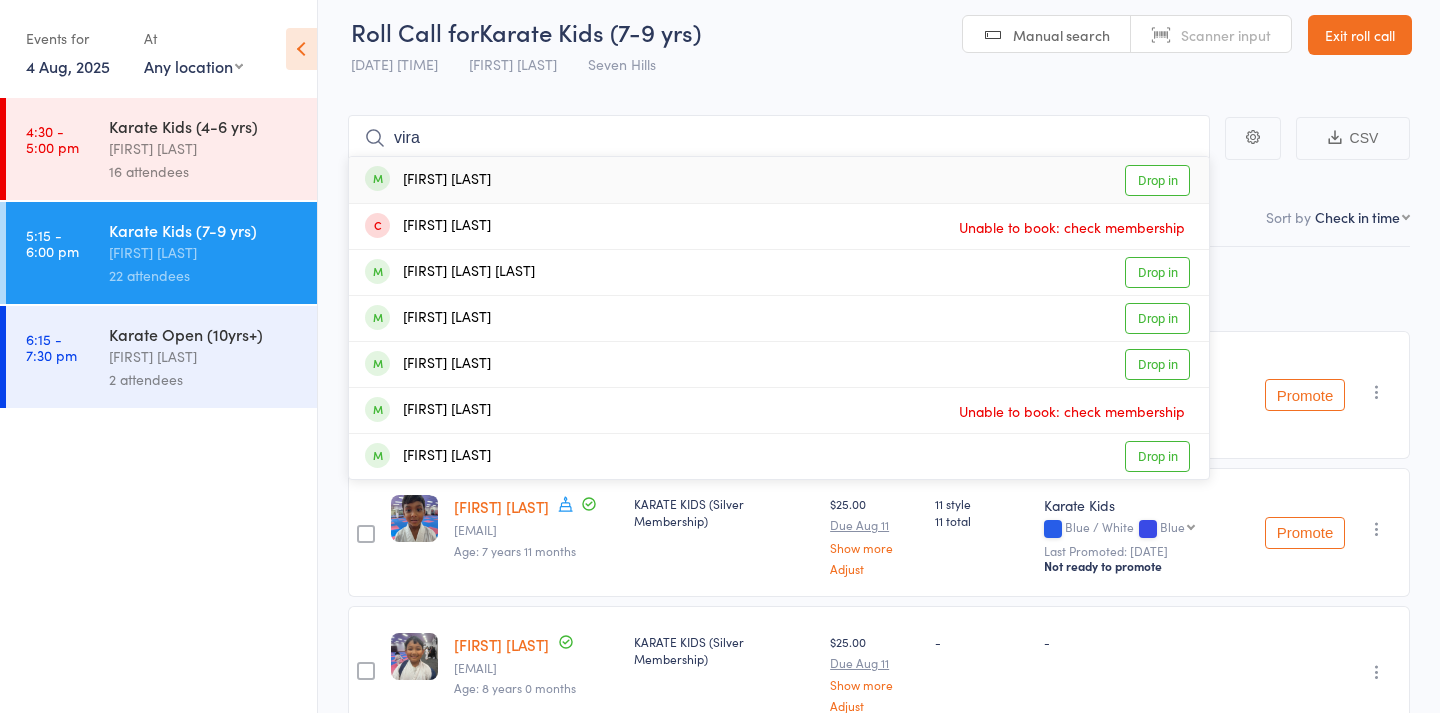click on "Drop in" at bounding box center (1157, 180) 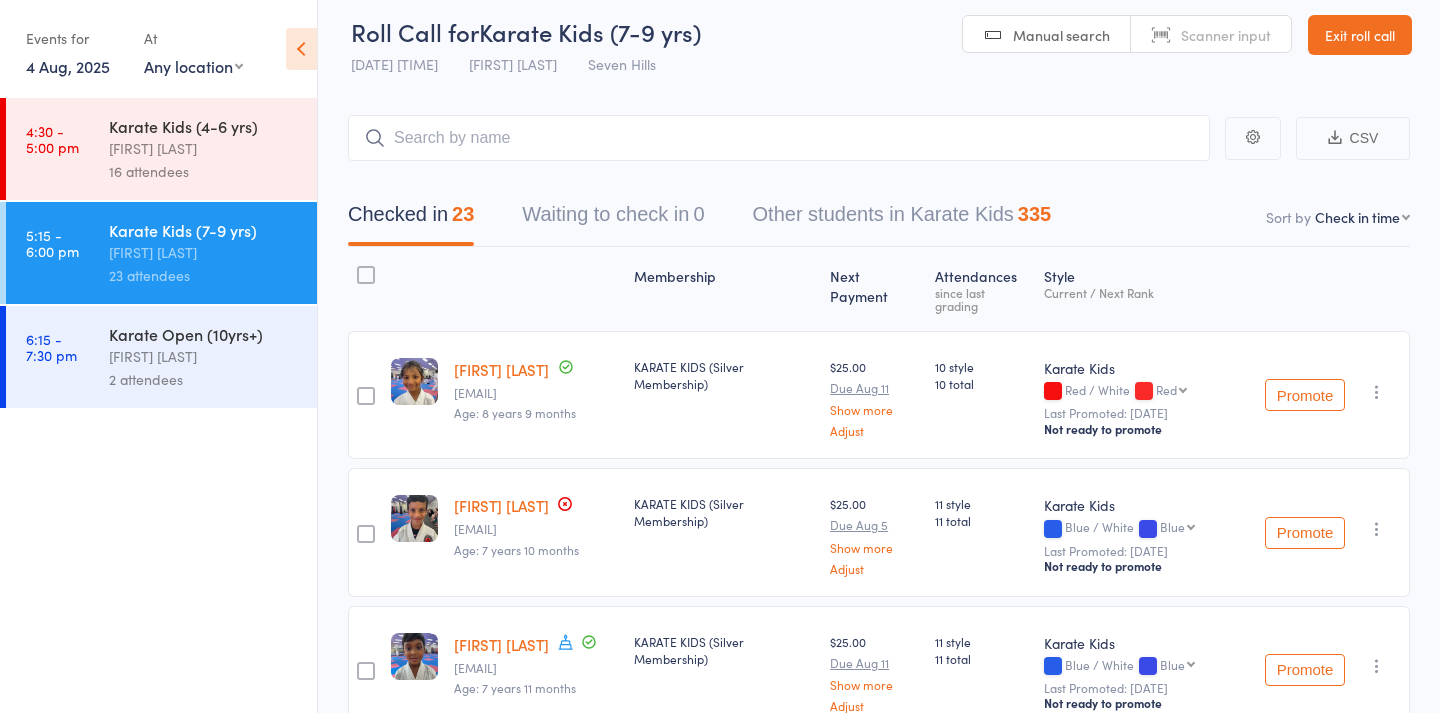click on "[FIRST] [LAST]" at bounding box center [204, 356] 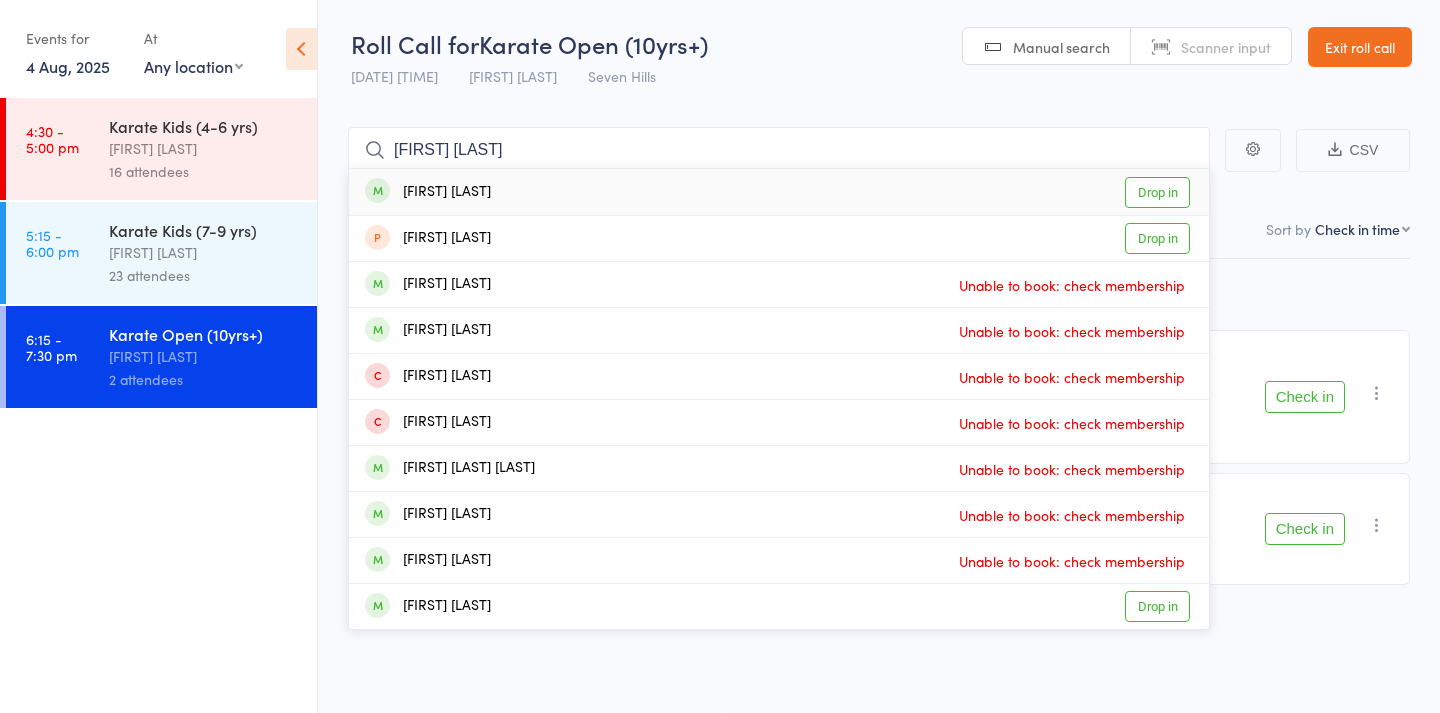 type on "[FIRST] [LAST]" 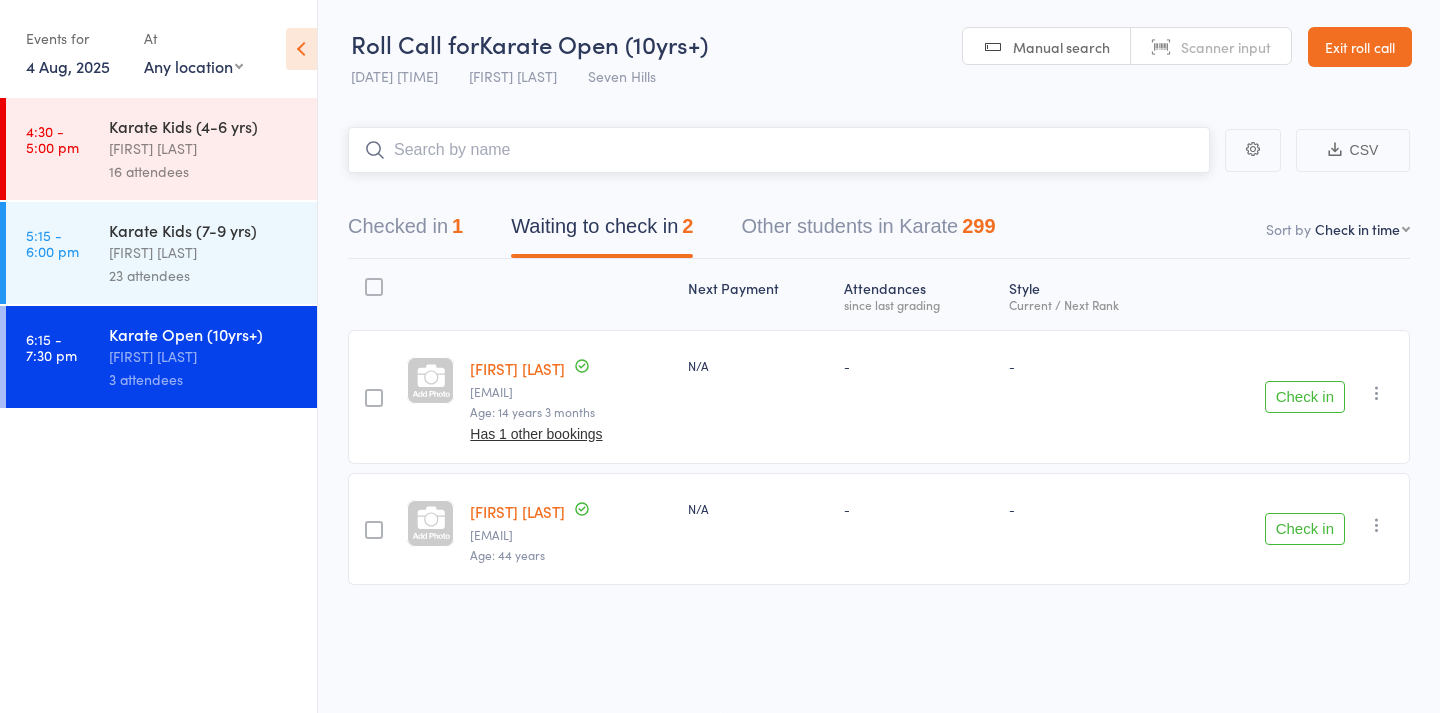 click on "Checked in  1" at bounding box center (405, 231) 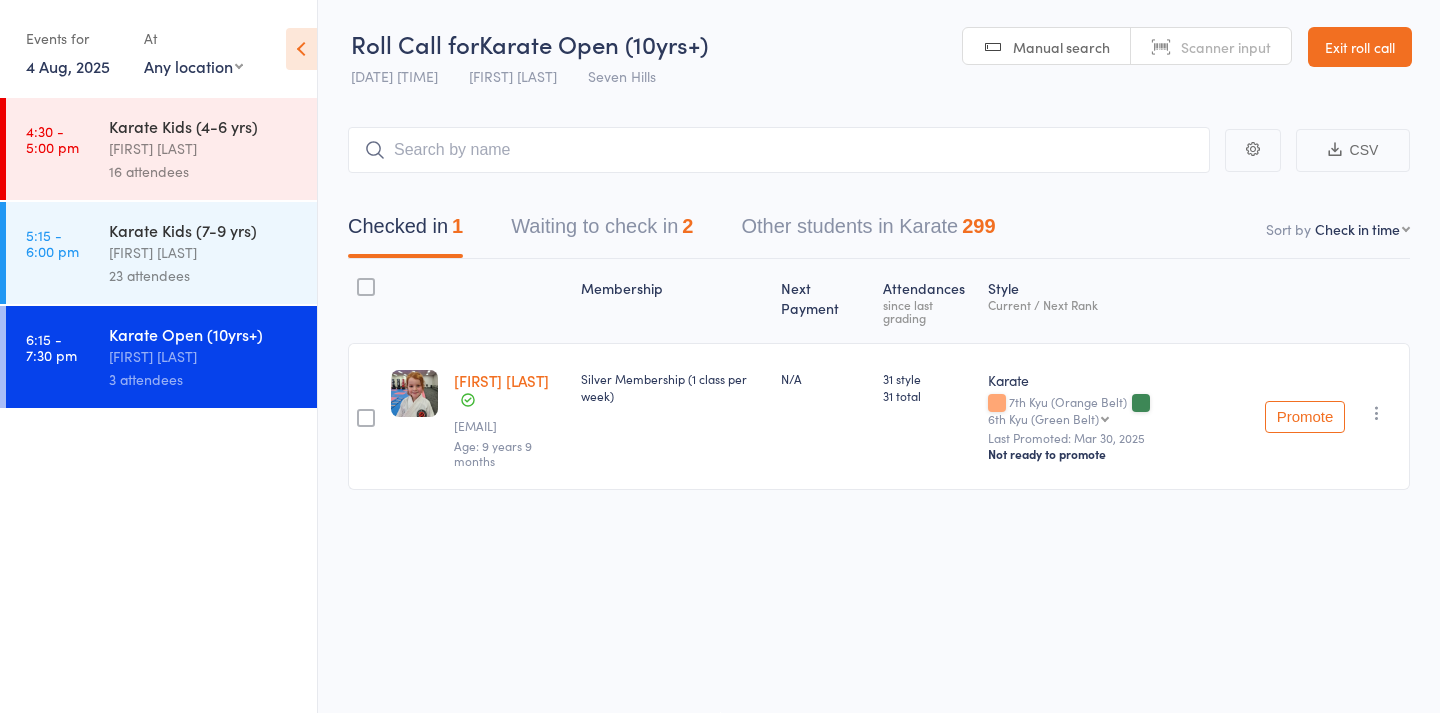 click on "Manual search" at bounding box center (1061, 47) 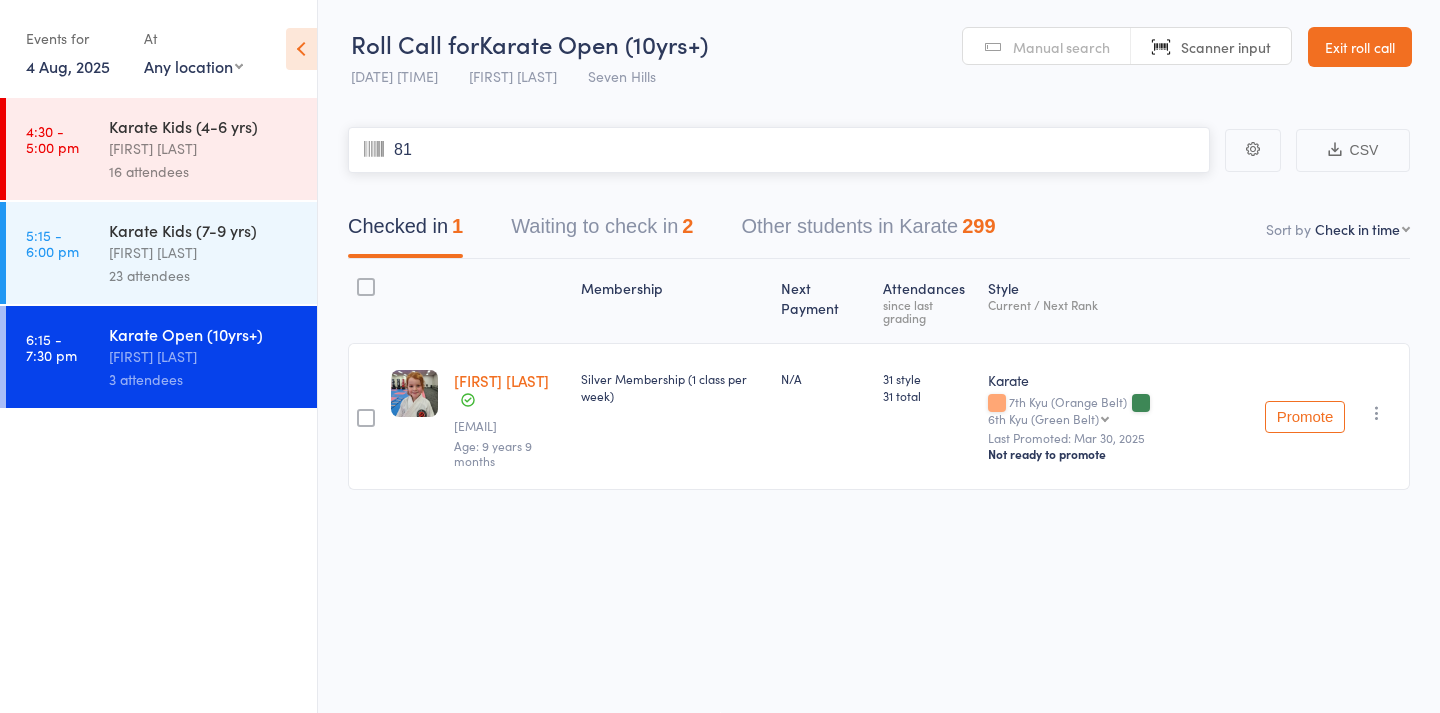 type on "817" 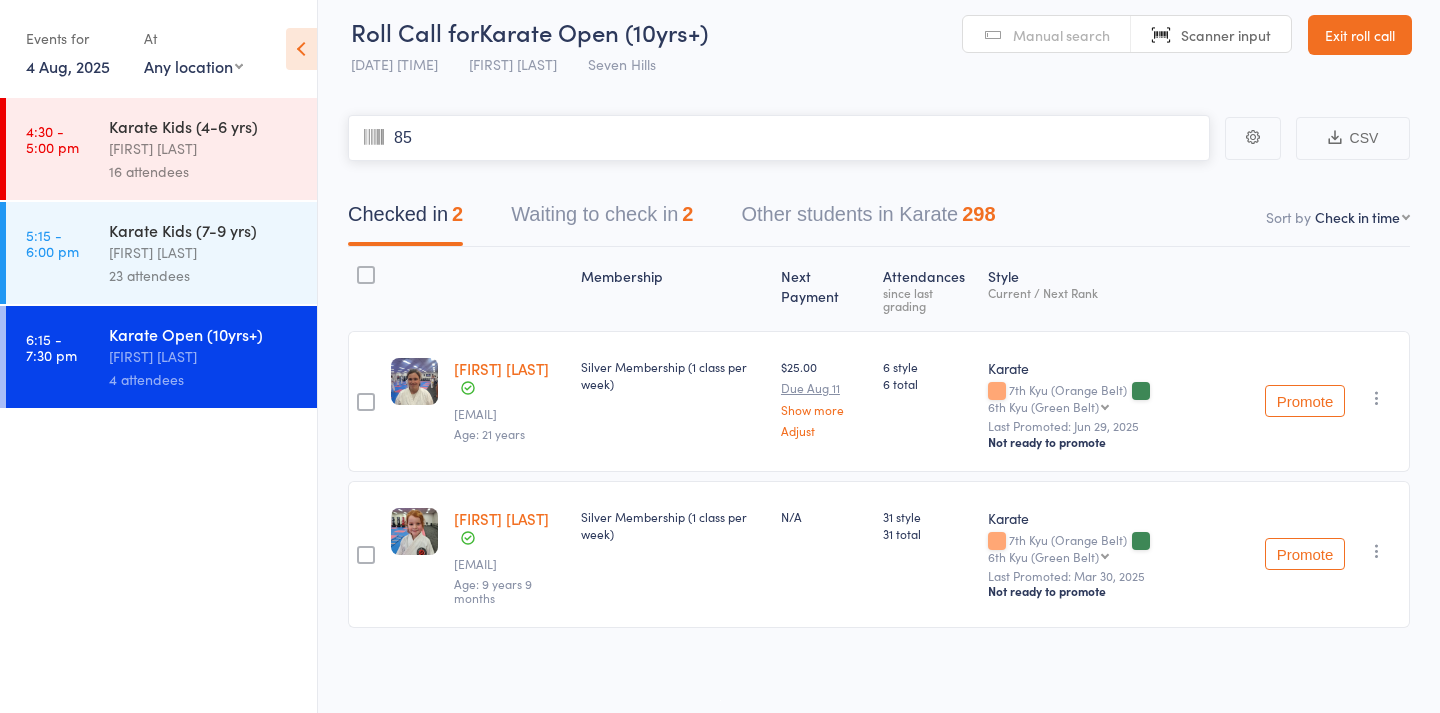 type on "850" 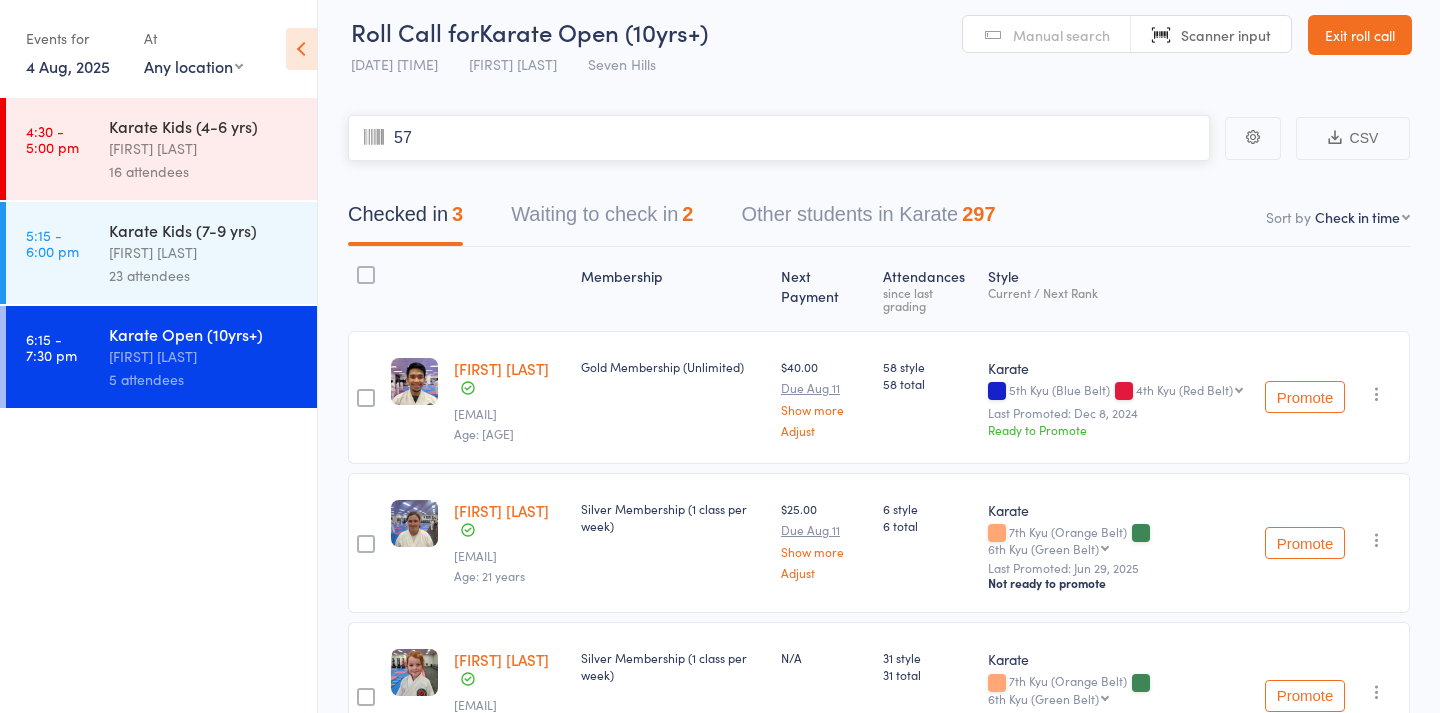 type on "576" 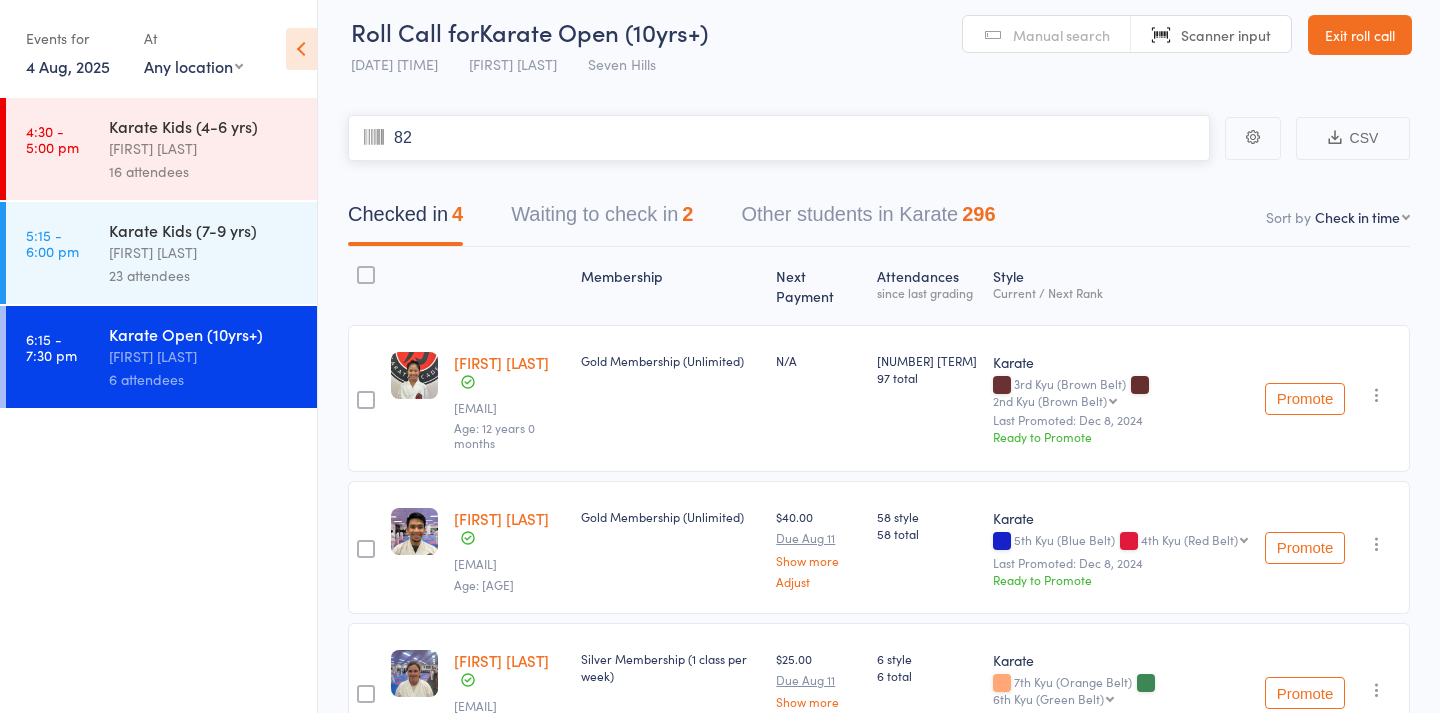 type on "829" 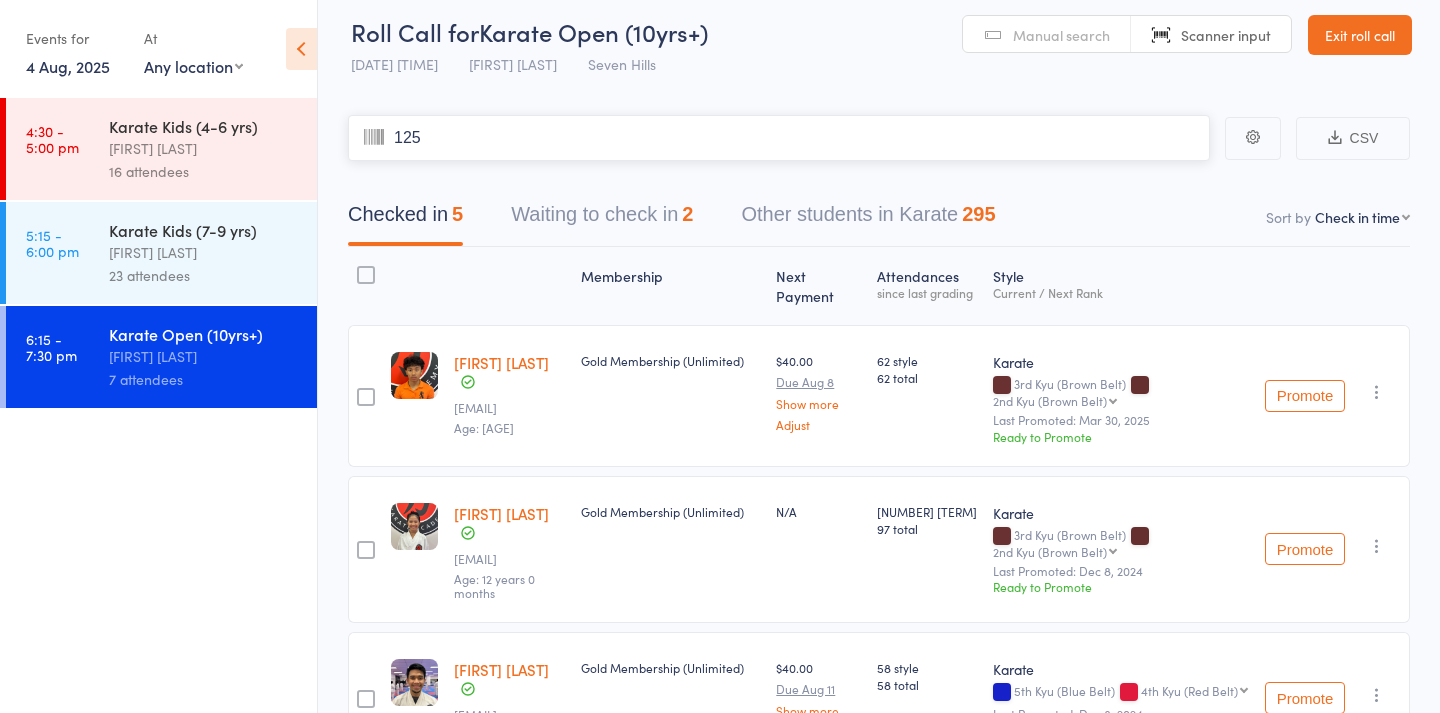 type on "1259" 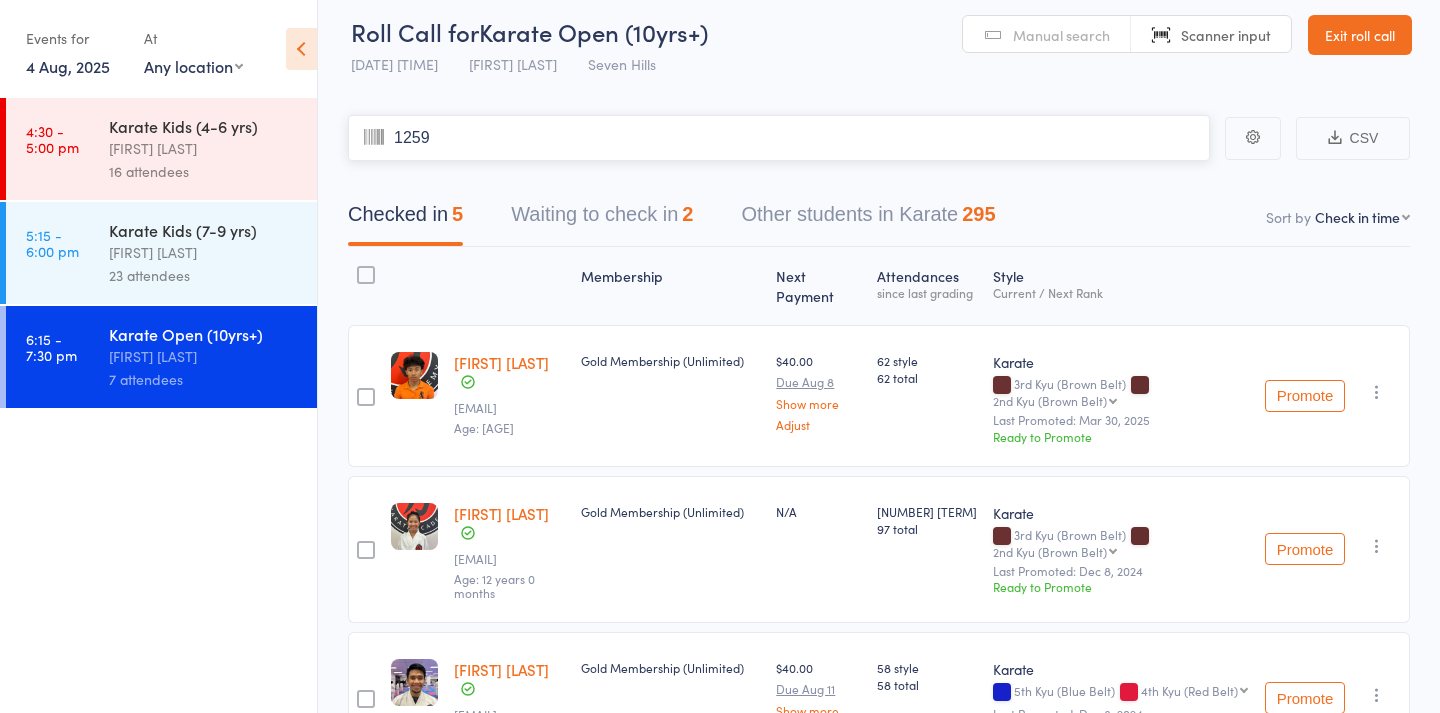 type 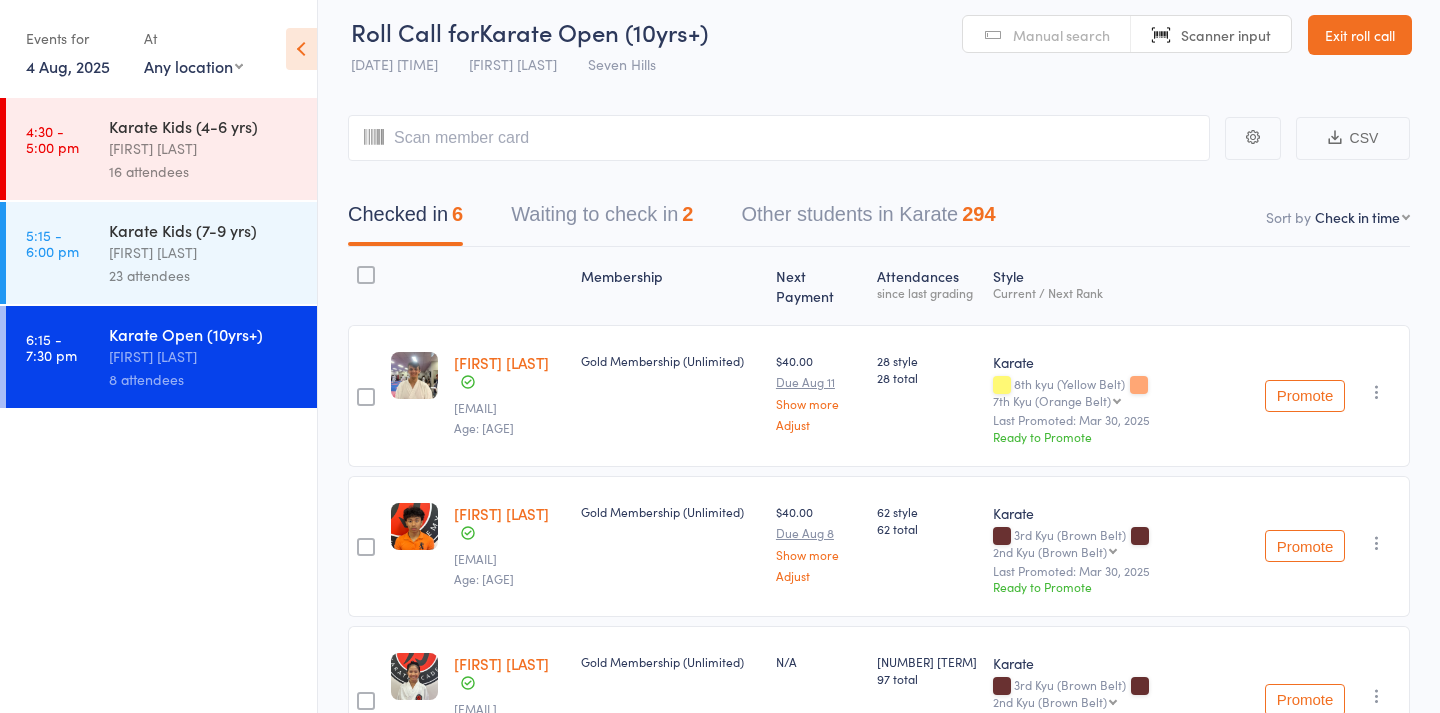 click on "23 attendees" at bounding box center [204, 275] 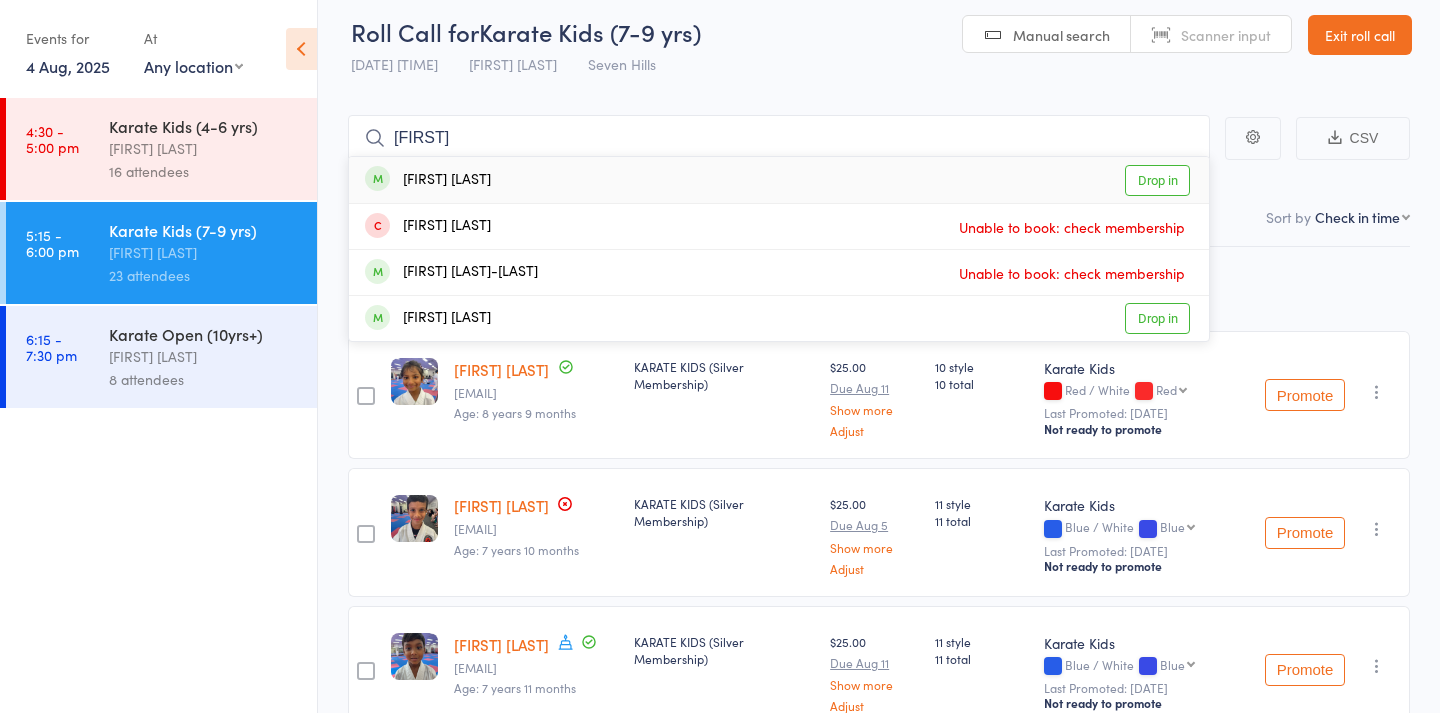 type on "[FIRST]" 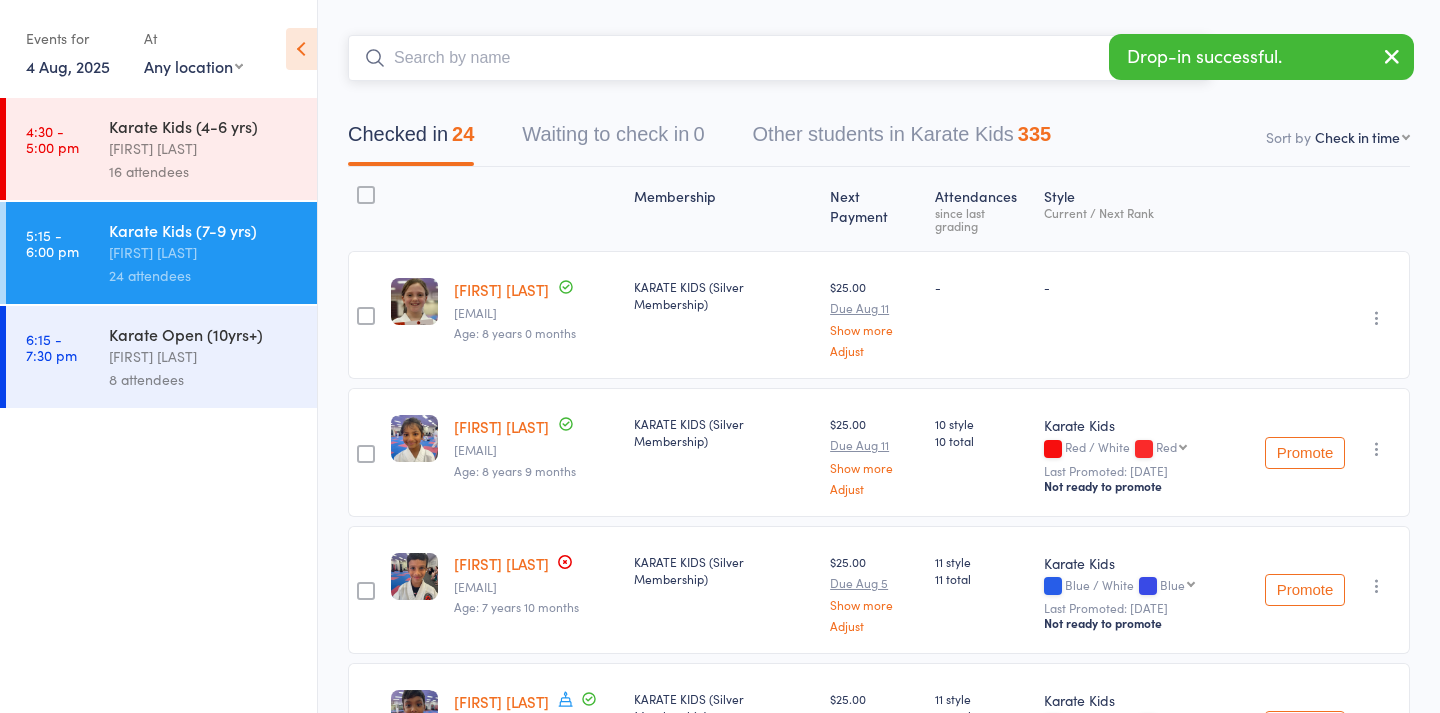 scroll, scrollTop: 130, scrollLeft: 0, axis: vertical 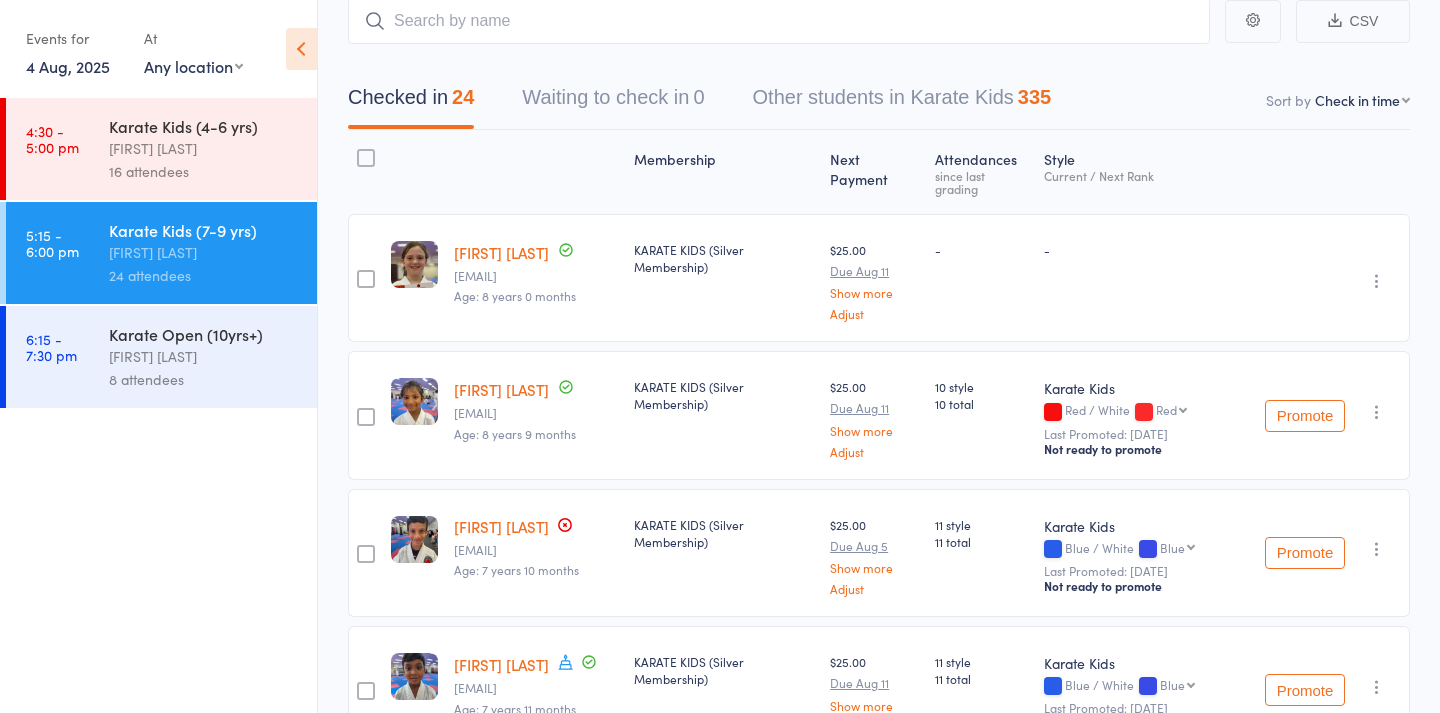 click on "8 attendees" at bounding box center (204, 379) 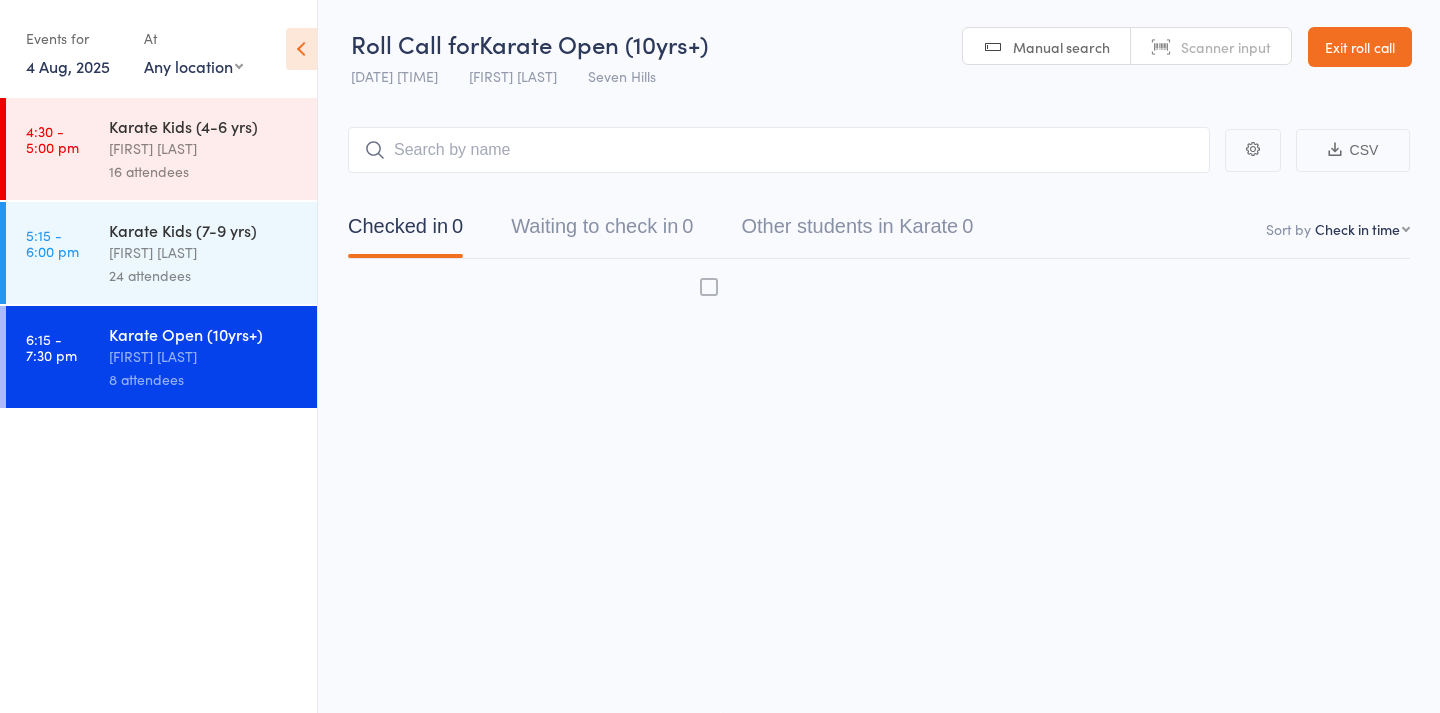 scroll, scrollTop: 13, scrollLeft: 0, axis: vertical 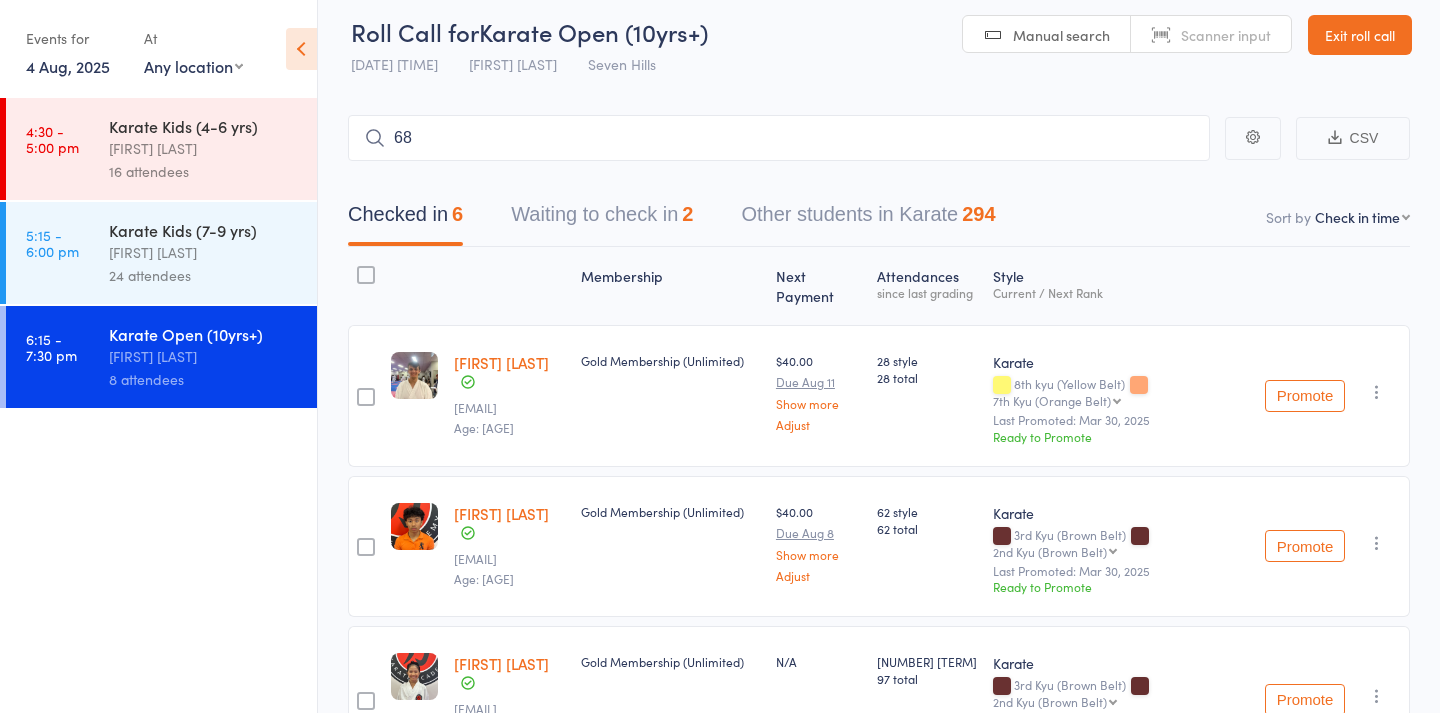 type on "682" 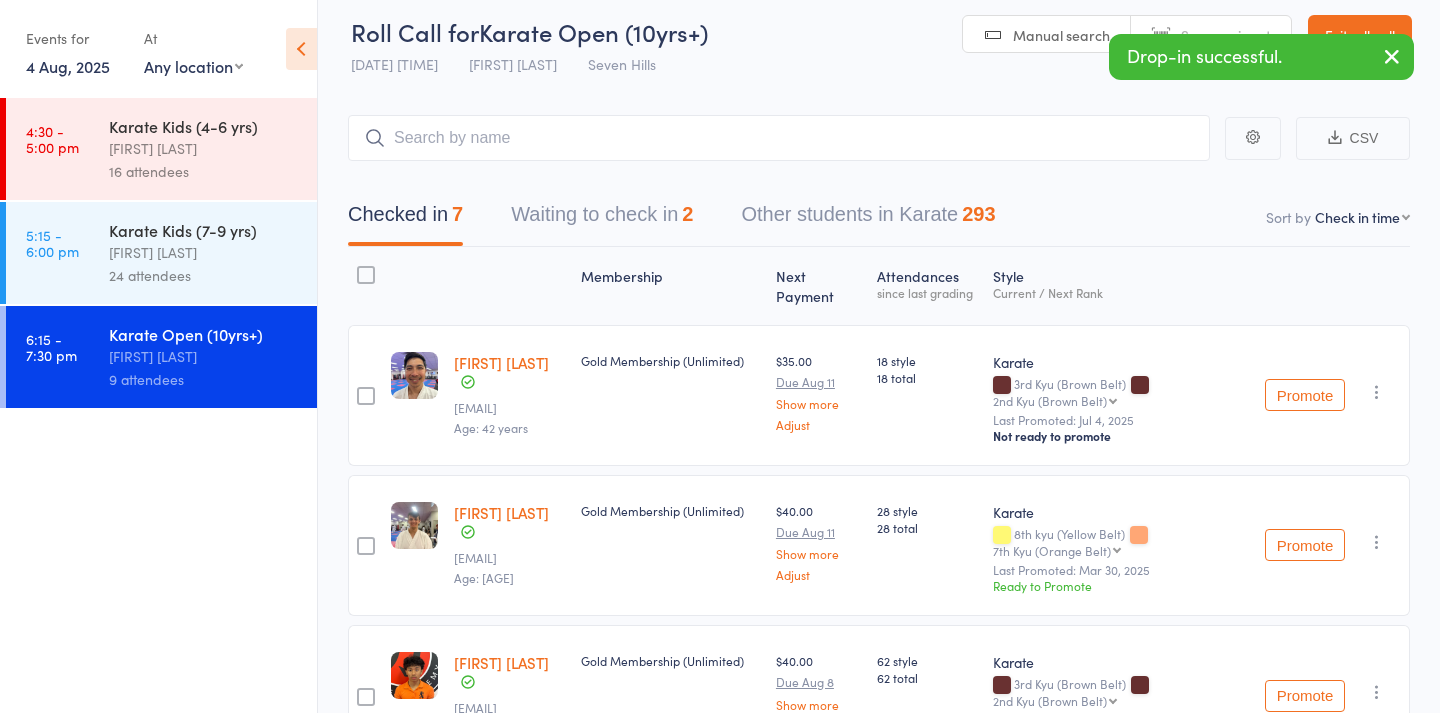 click on "Manual search" at bounding box center (1047, 35) 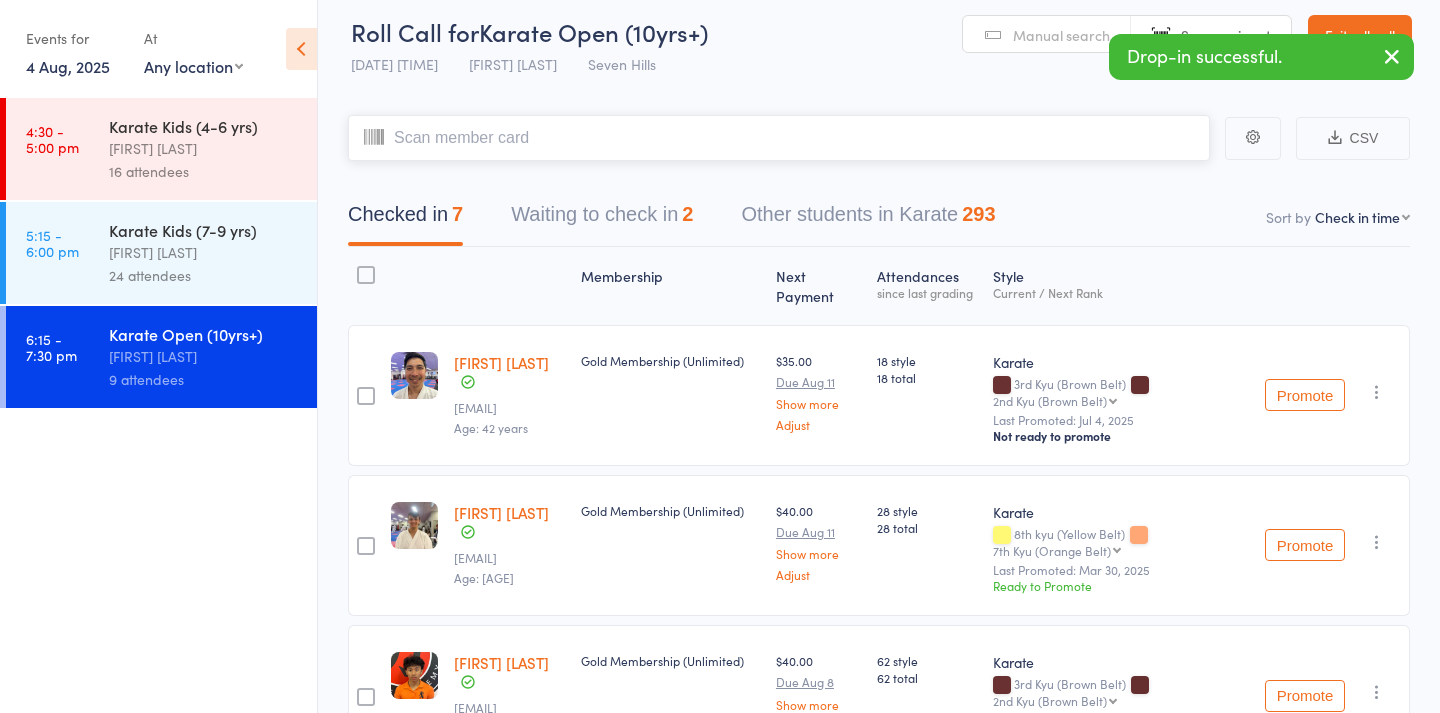 click on "Waiting to check in  2" at bounding box center (602, 219) 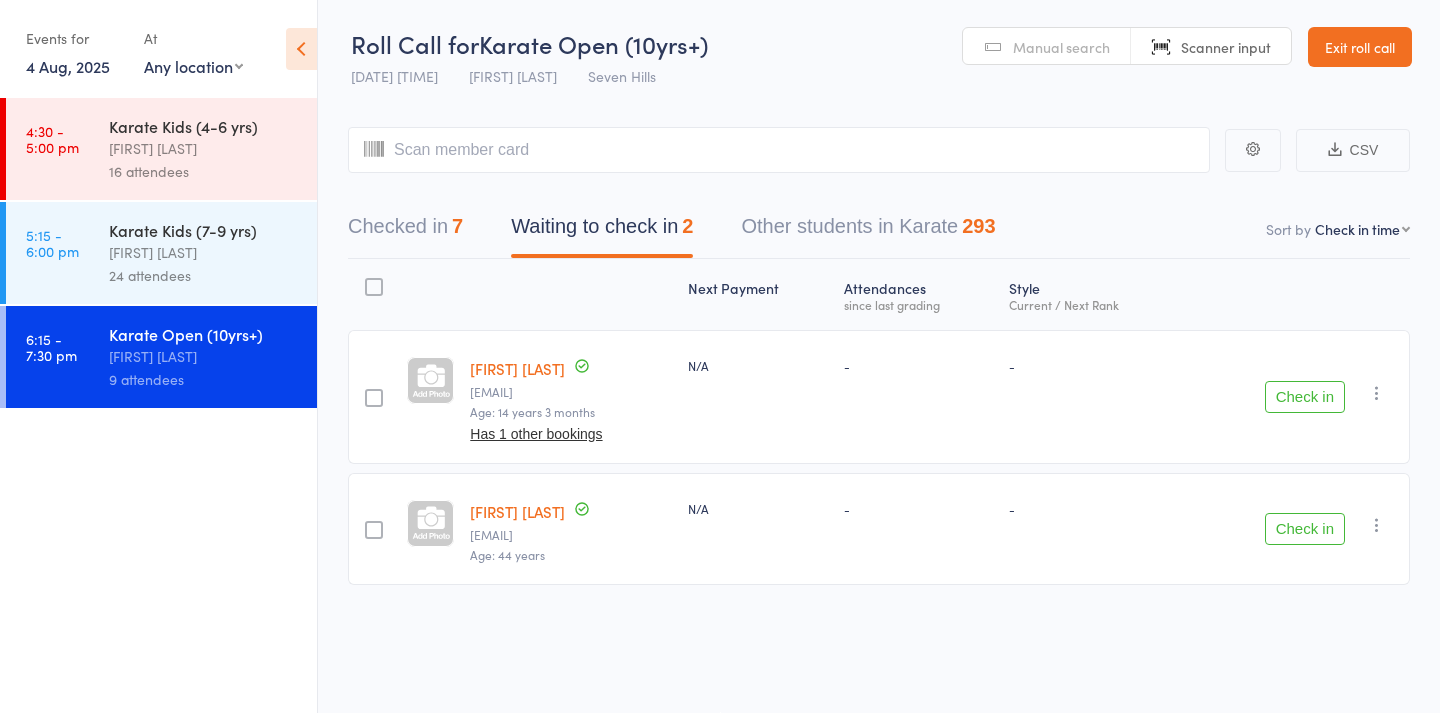 click on "[FIRST] [LAST]" at bounding box center [517, 511] 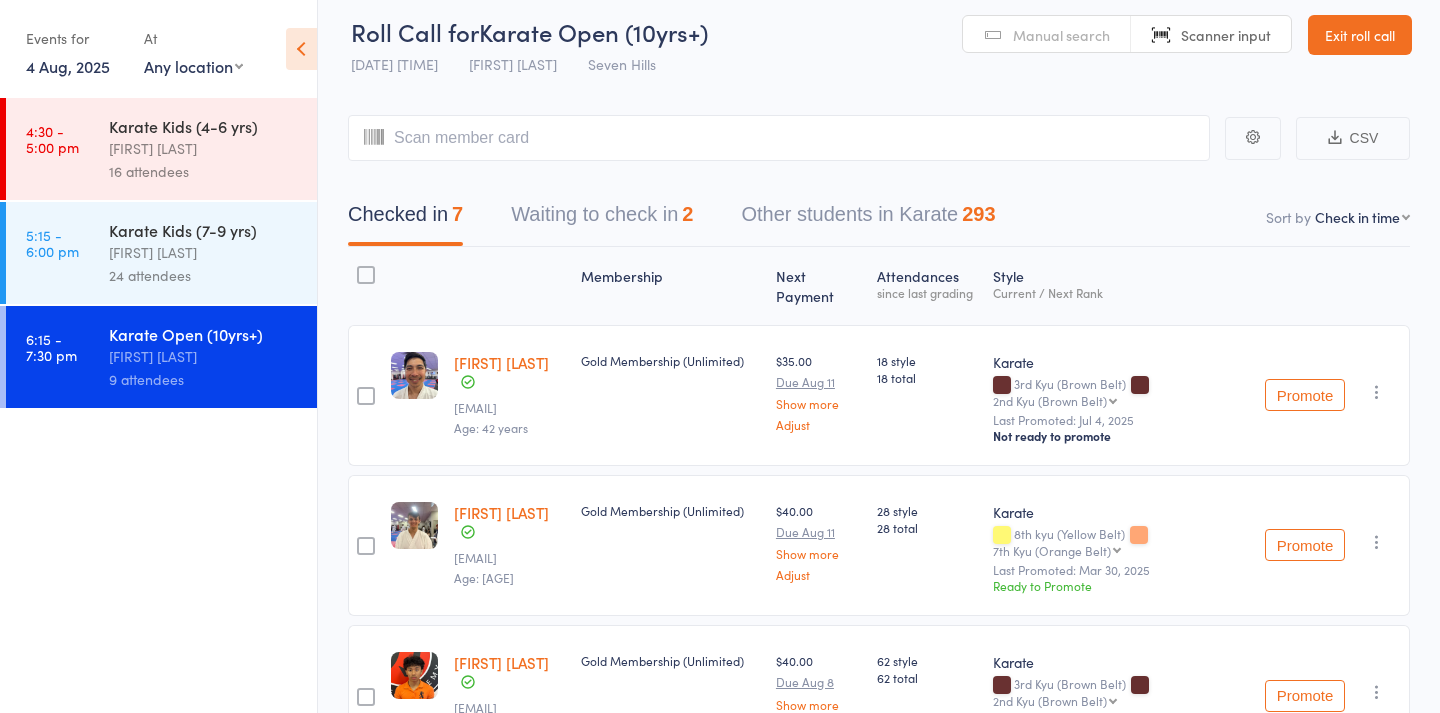 click on "Waiting to check in  2" at bounding box center (602, 219) 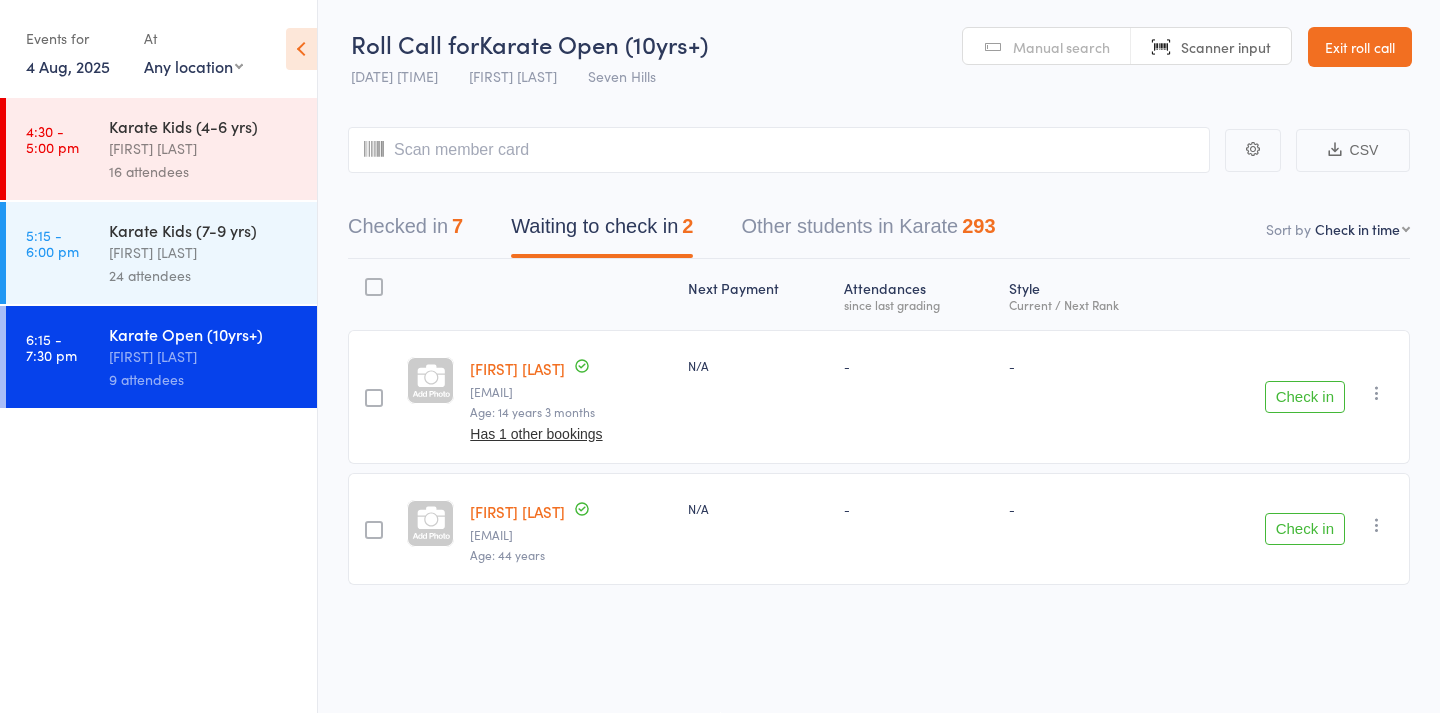 click on "Checked in  7 Waiting to check in  2 Other students in Karate  293" at bounding box center [879, 216] 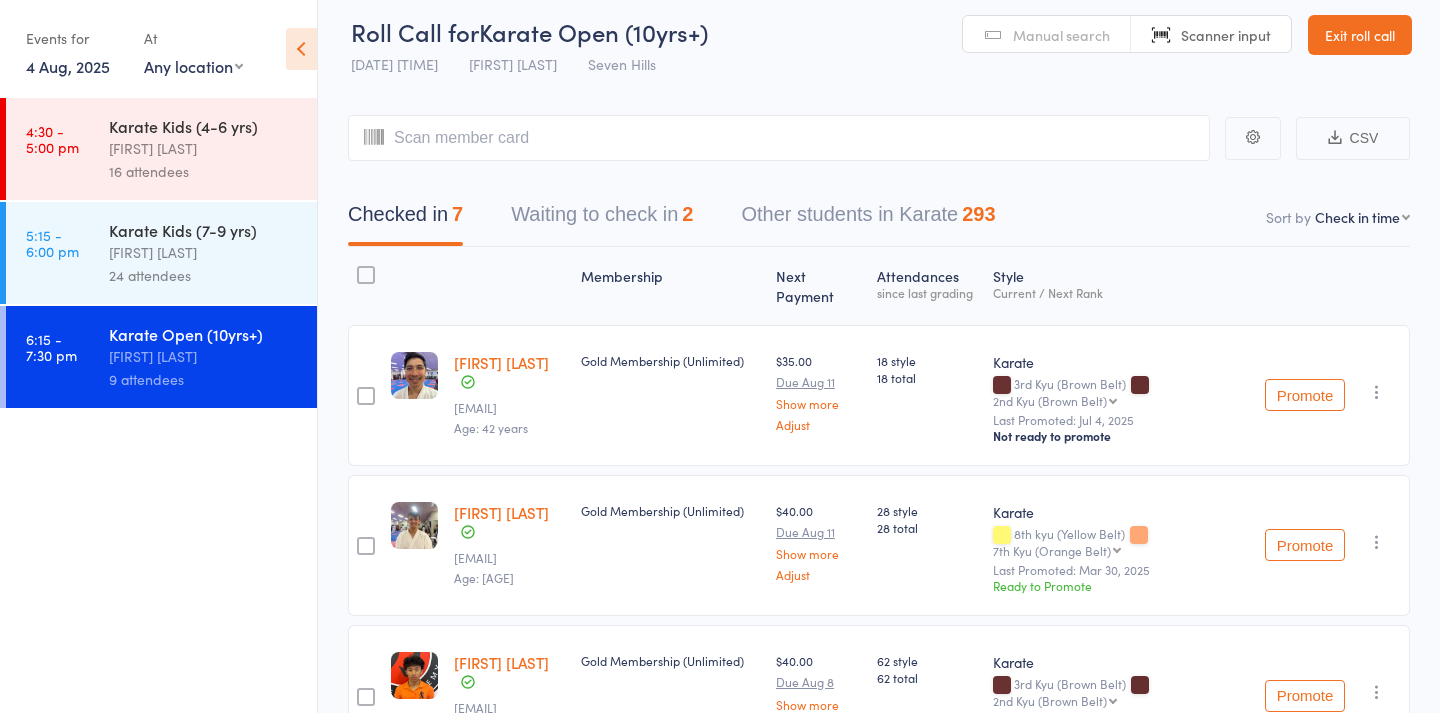 click on "[FIRST] [LAST]" at bounding box center (501, 362) 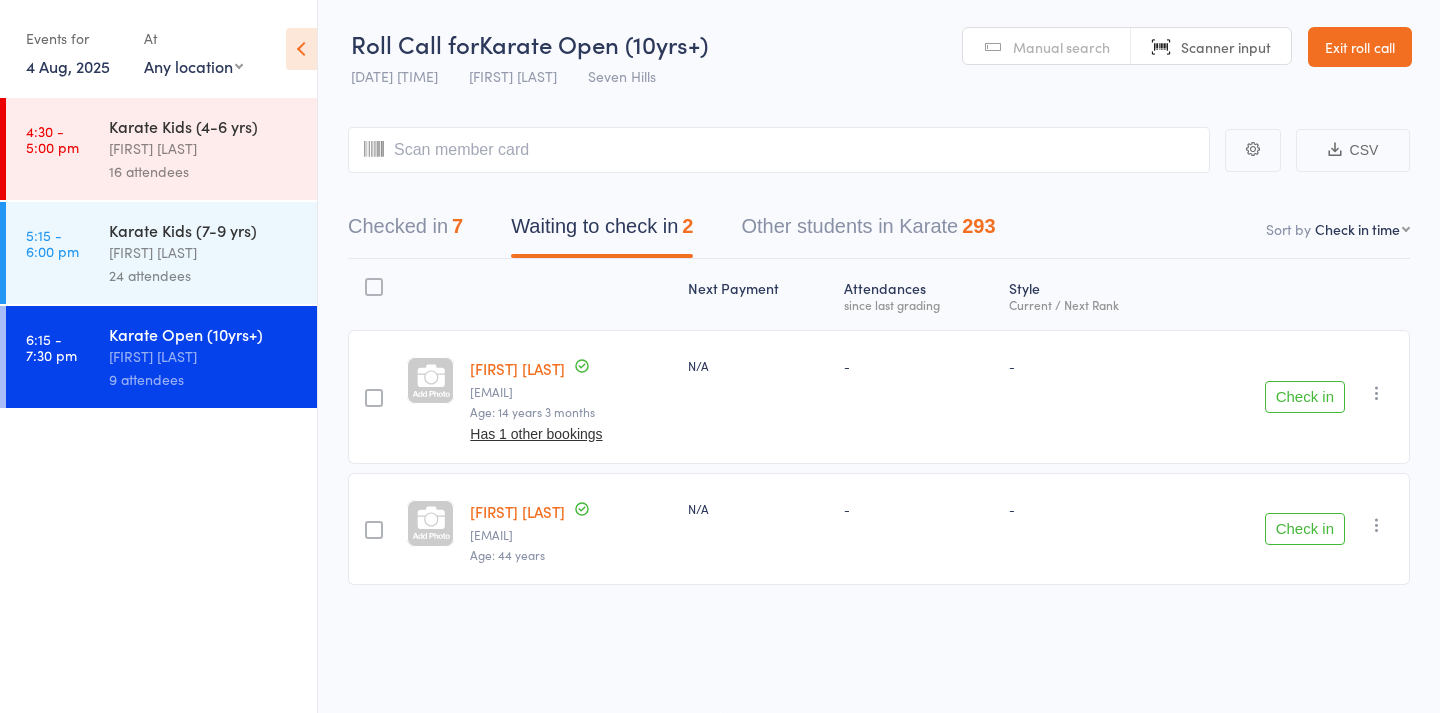 click at bounding box center [1377, 393] 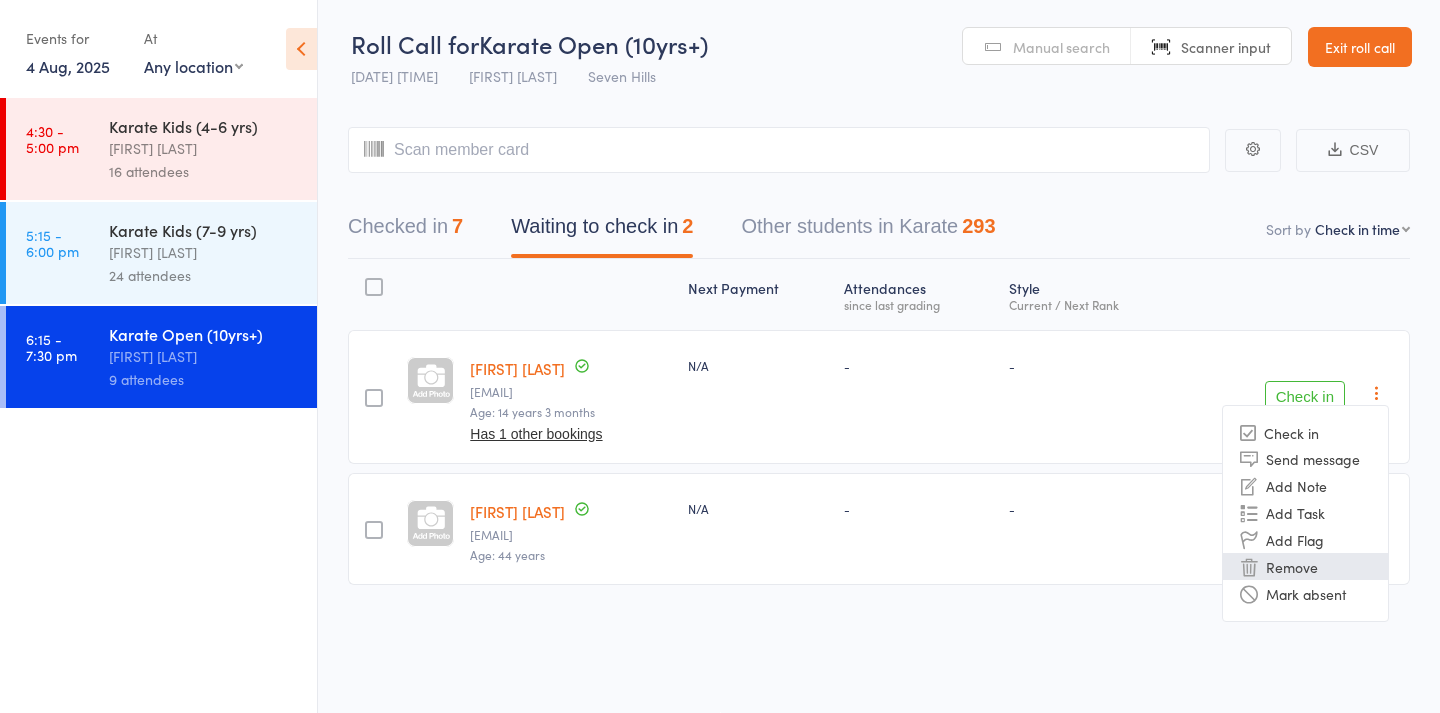 click on "Remove" at bounding box center (1305, 566) 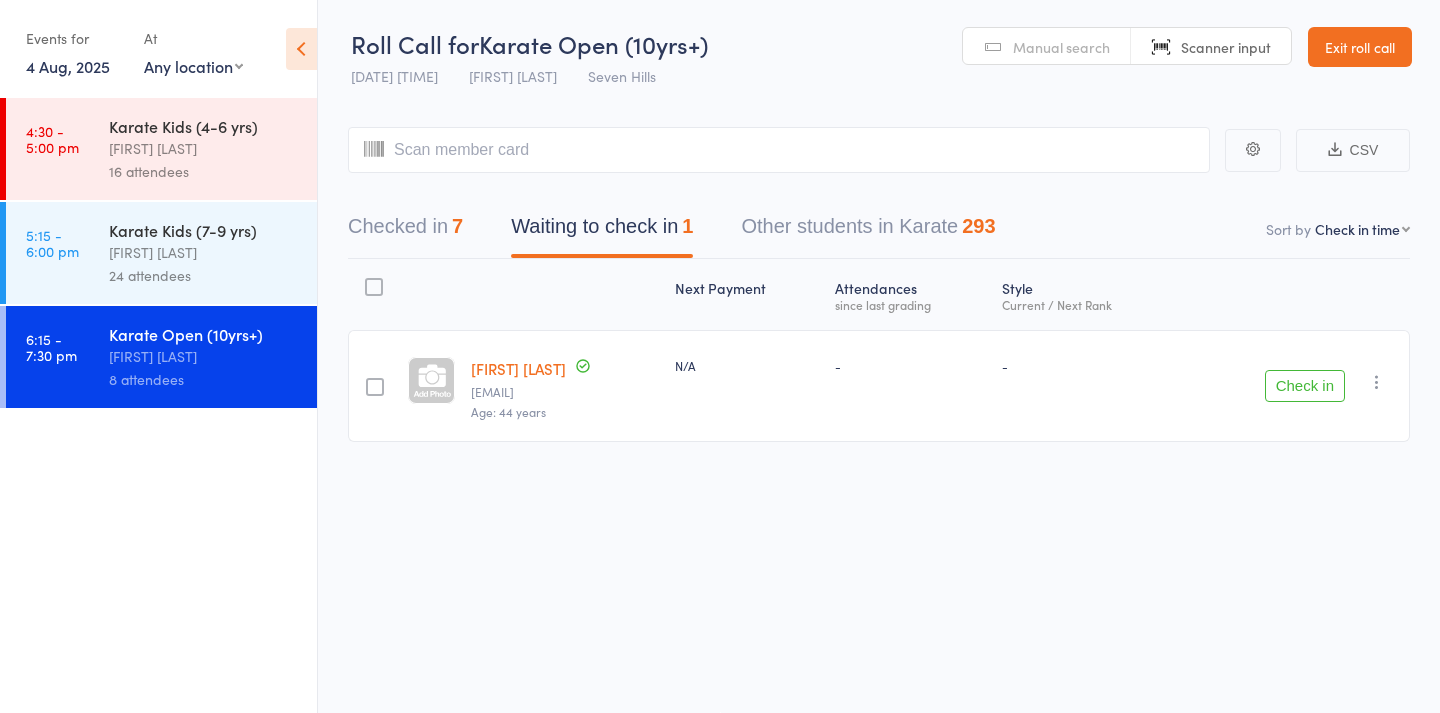 click at bounding box center (1377, 382) 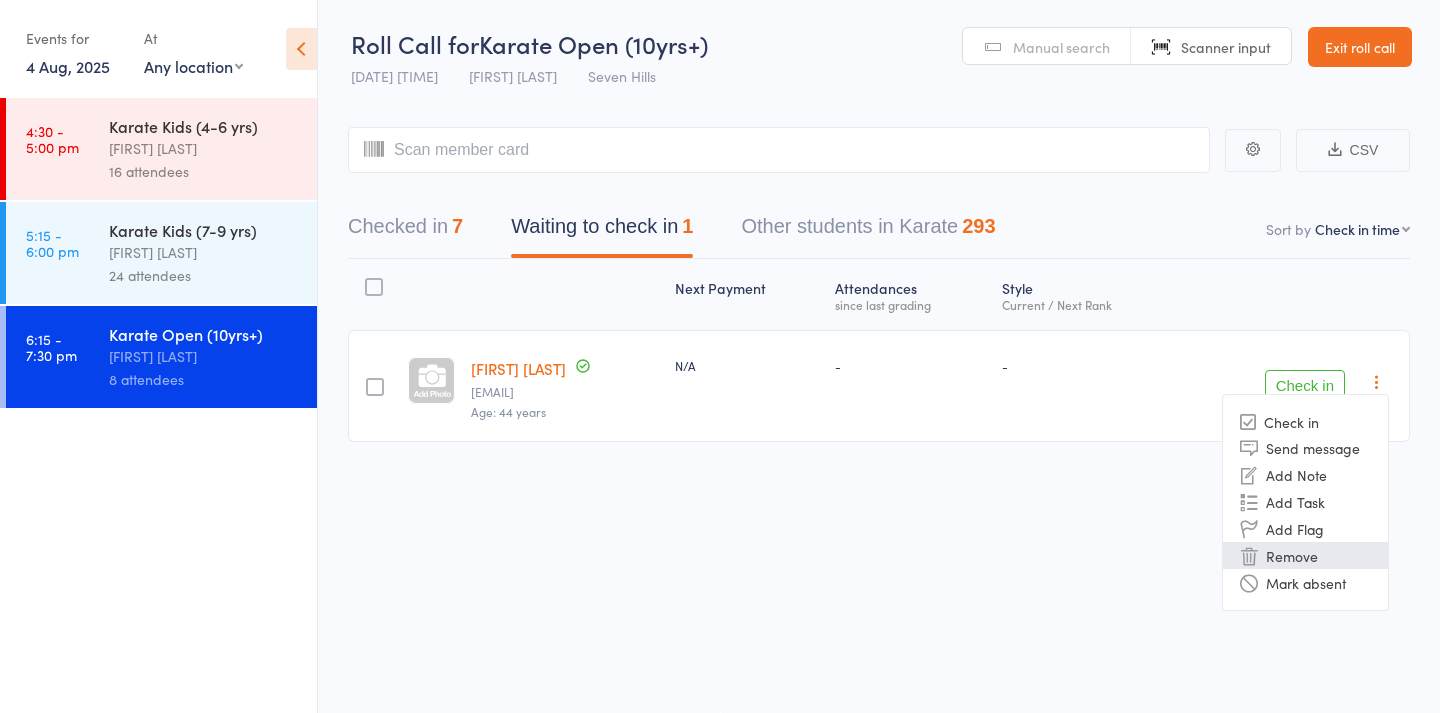 click on "Remove" at bounding box center (1305, 555) 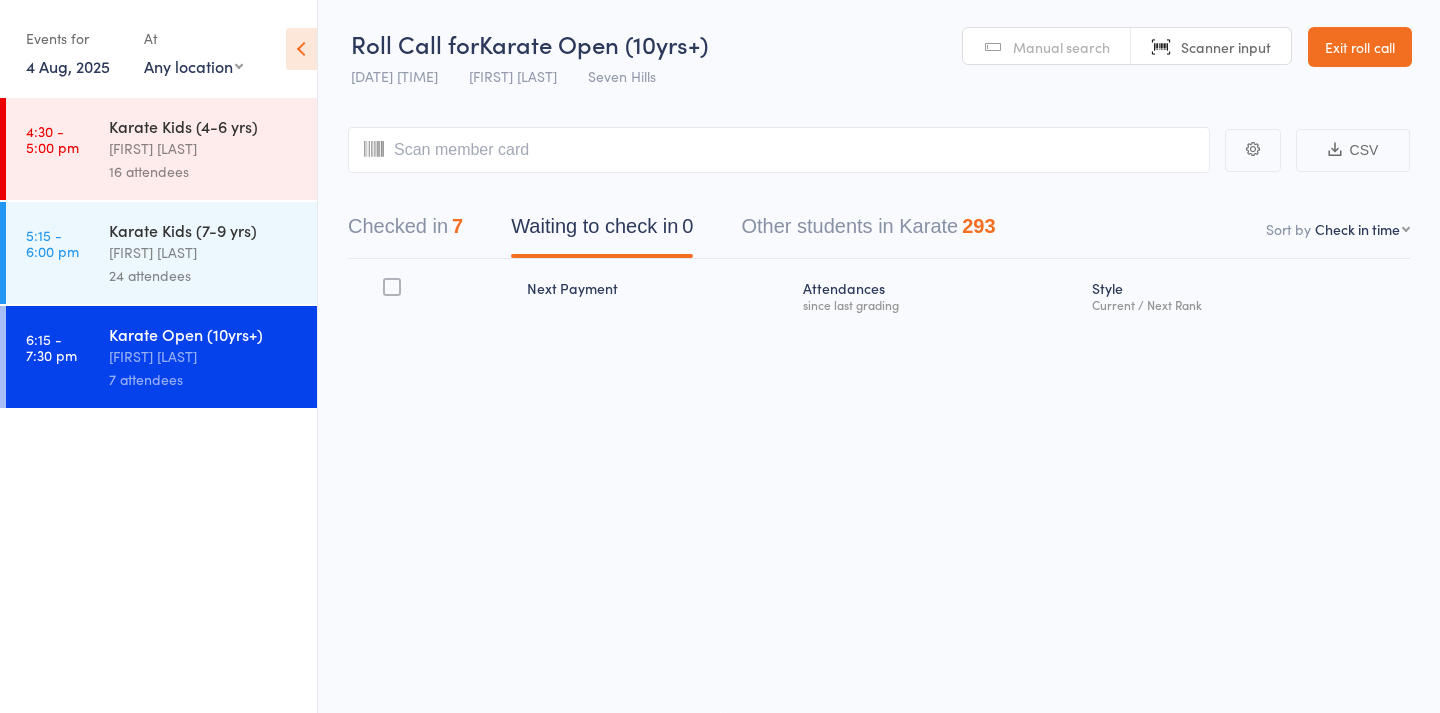 click on "Checked in  7" at bounding box center [405, 231] 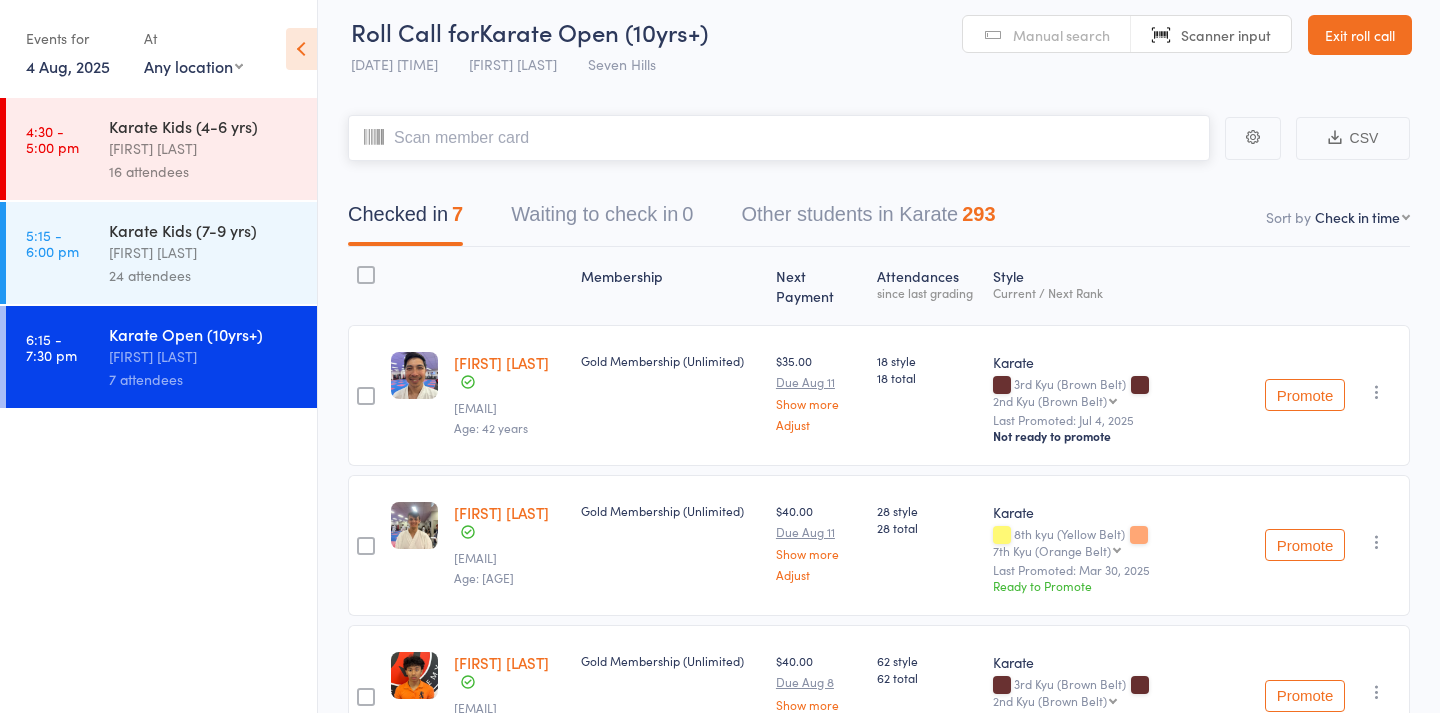 click at bounding box center [779, 138] 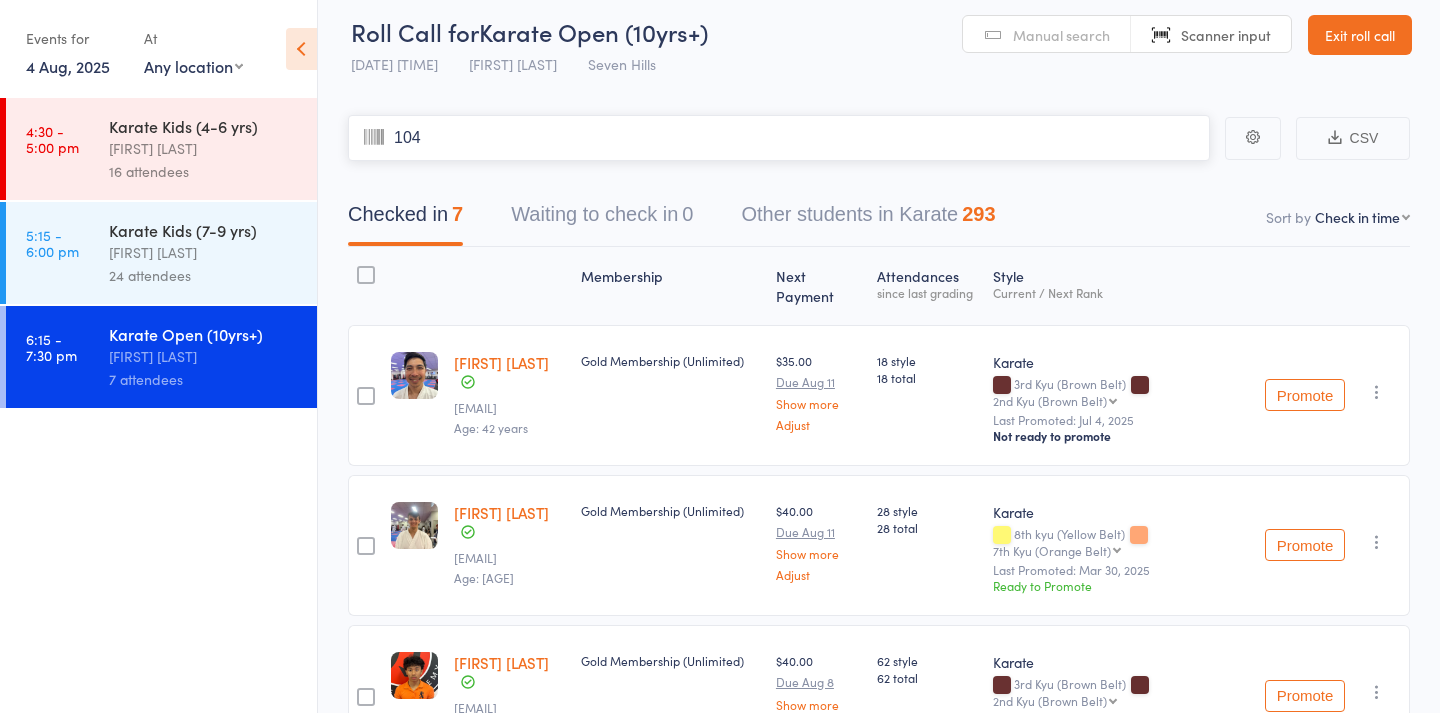 type on "1044" 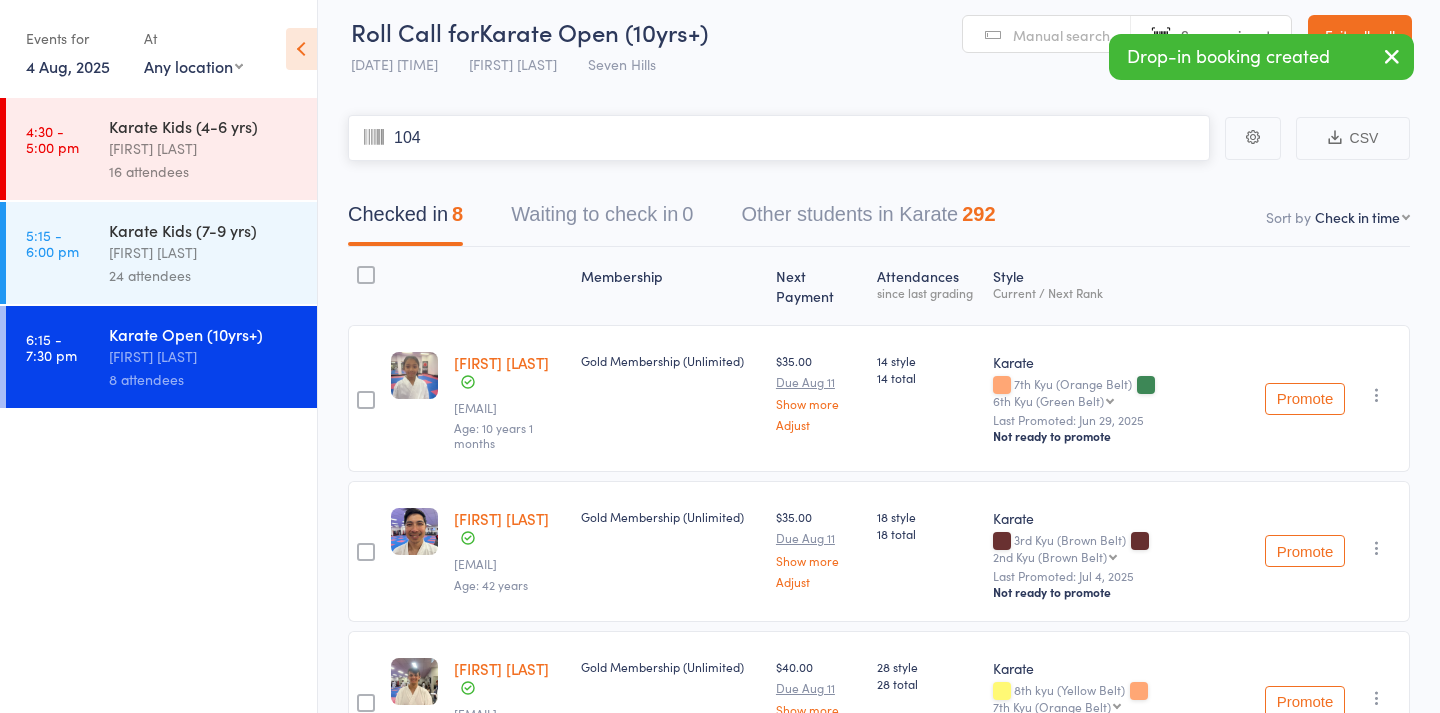 type on "1043" 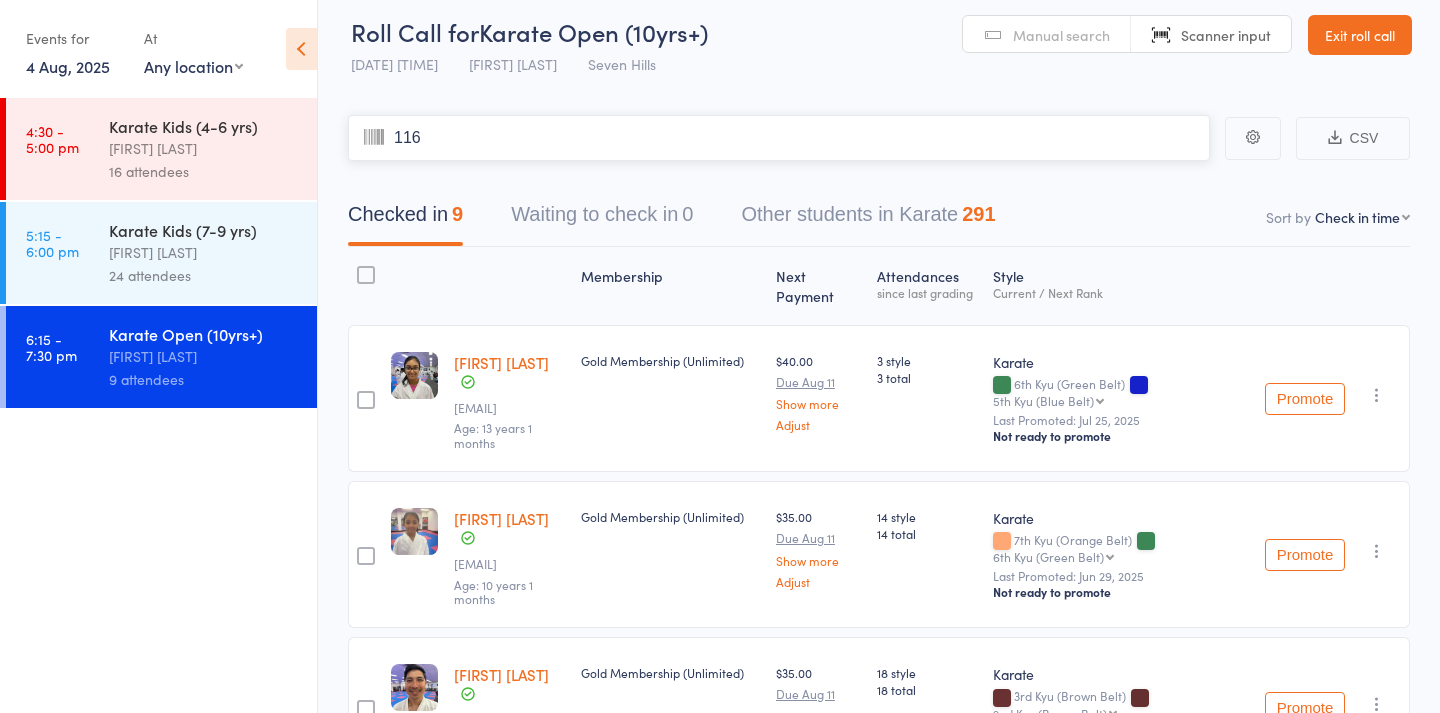 type on "1166" 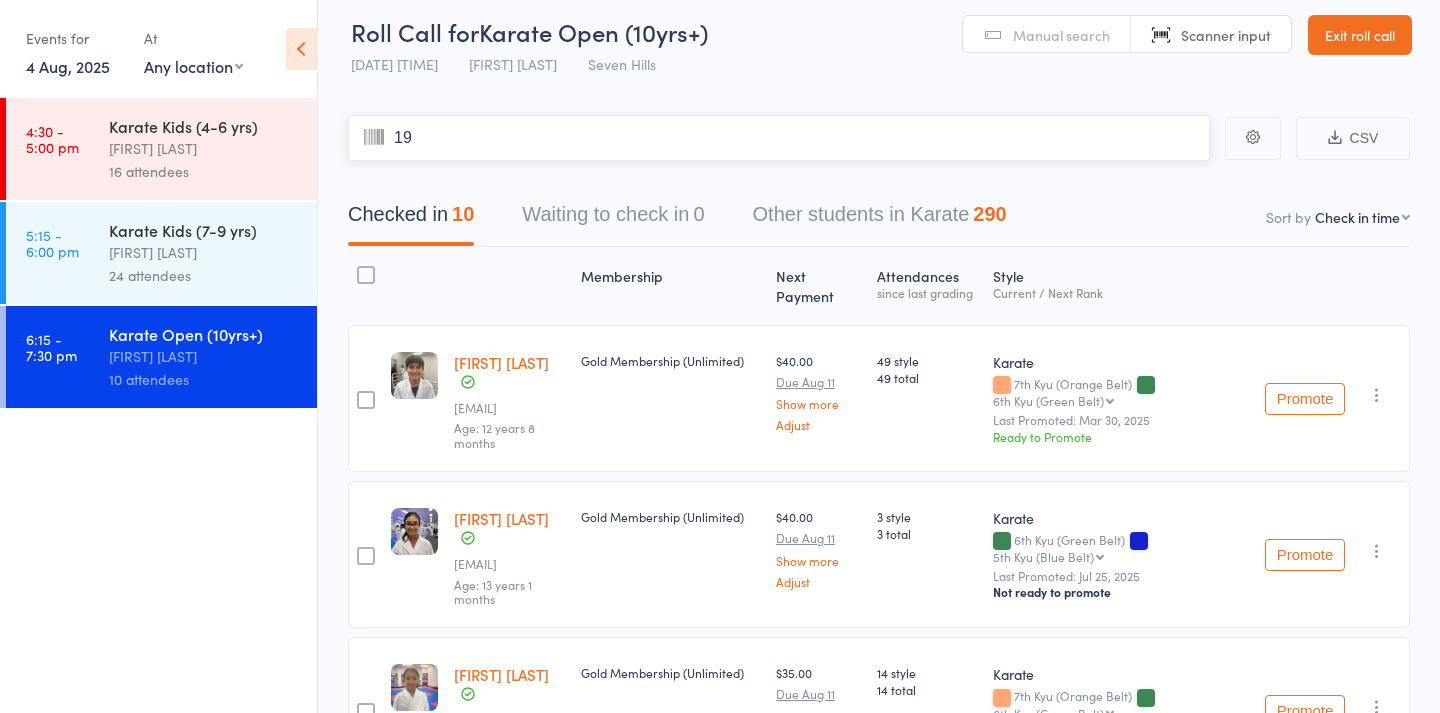 type on "190" 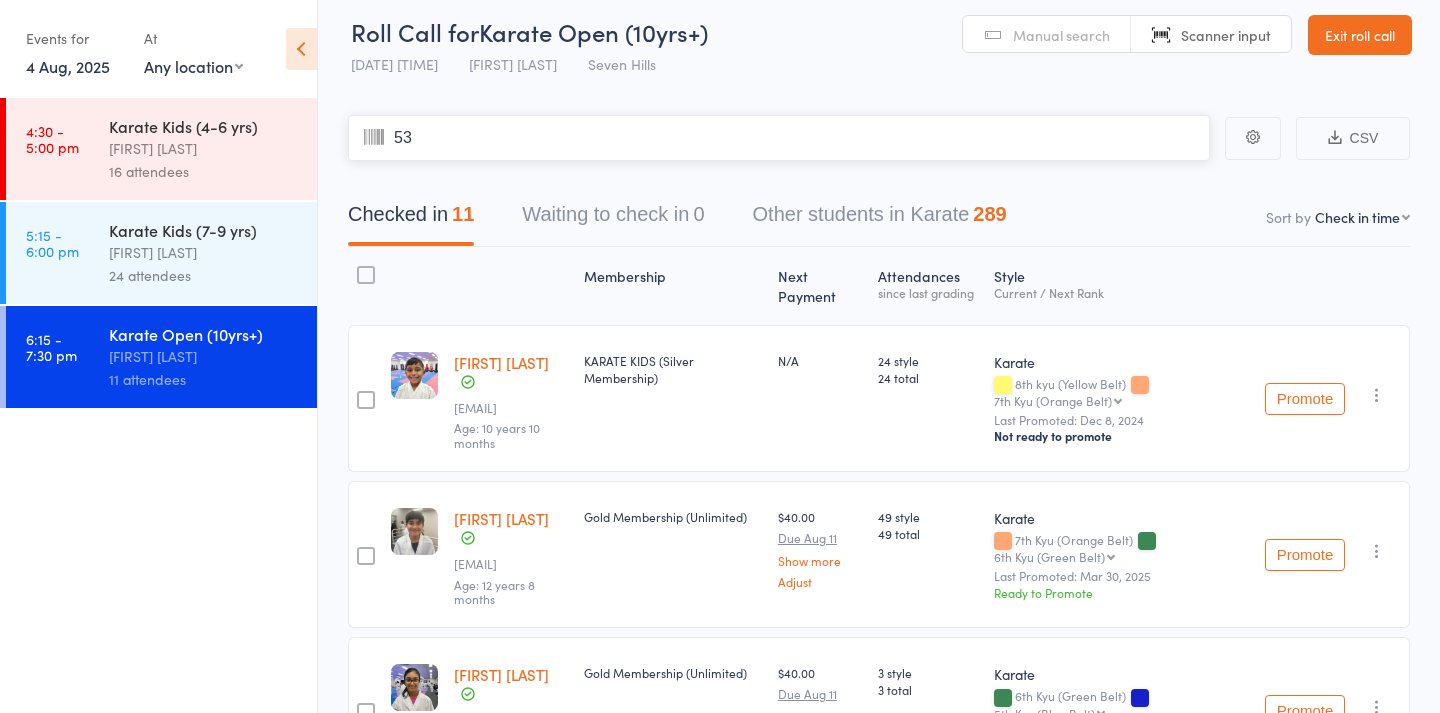 type on "537" 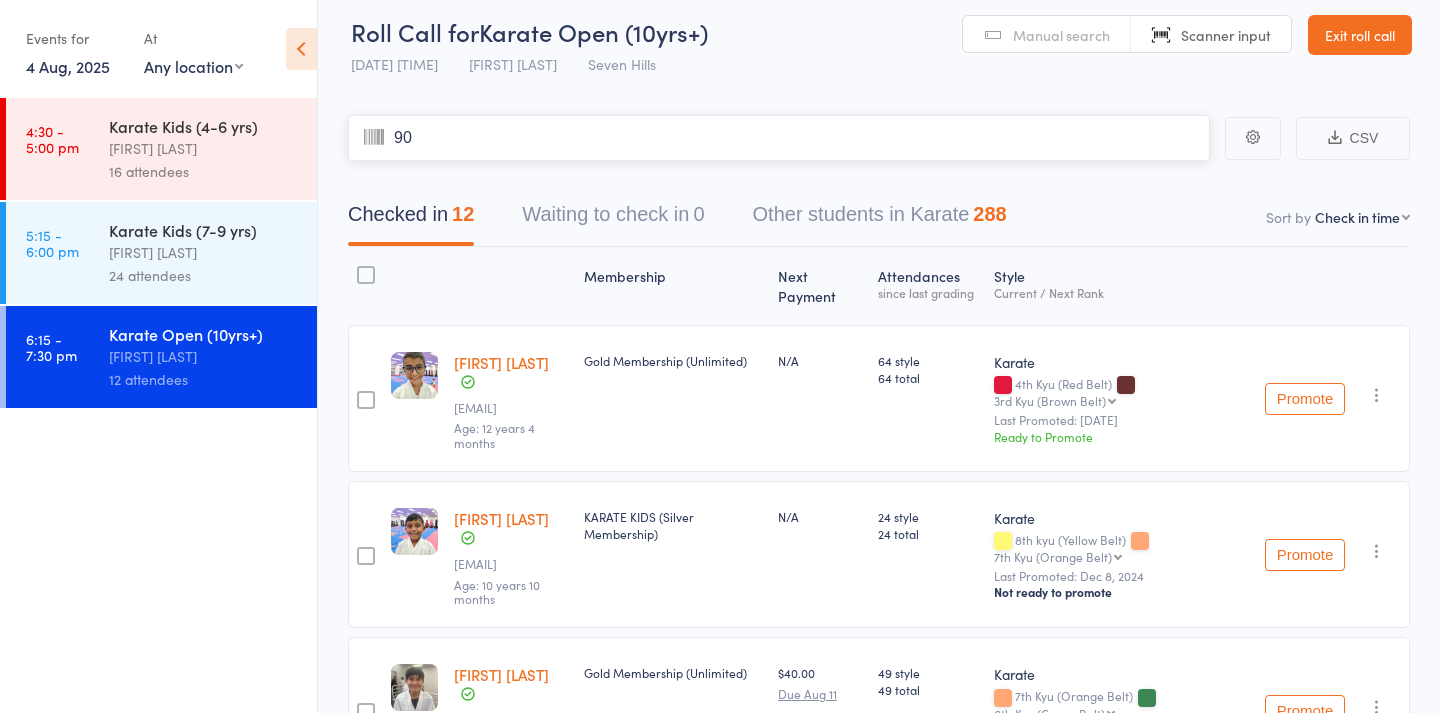 type on "907" 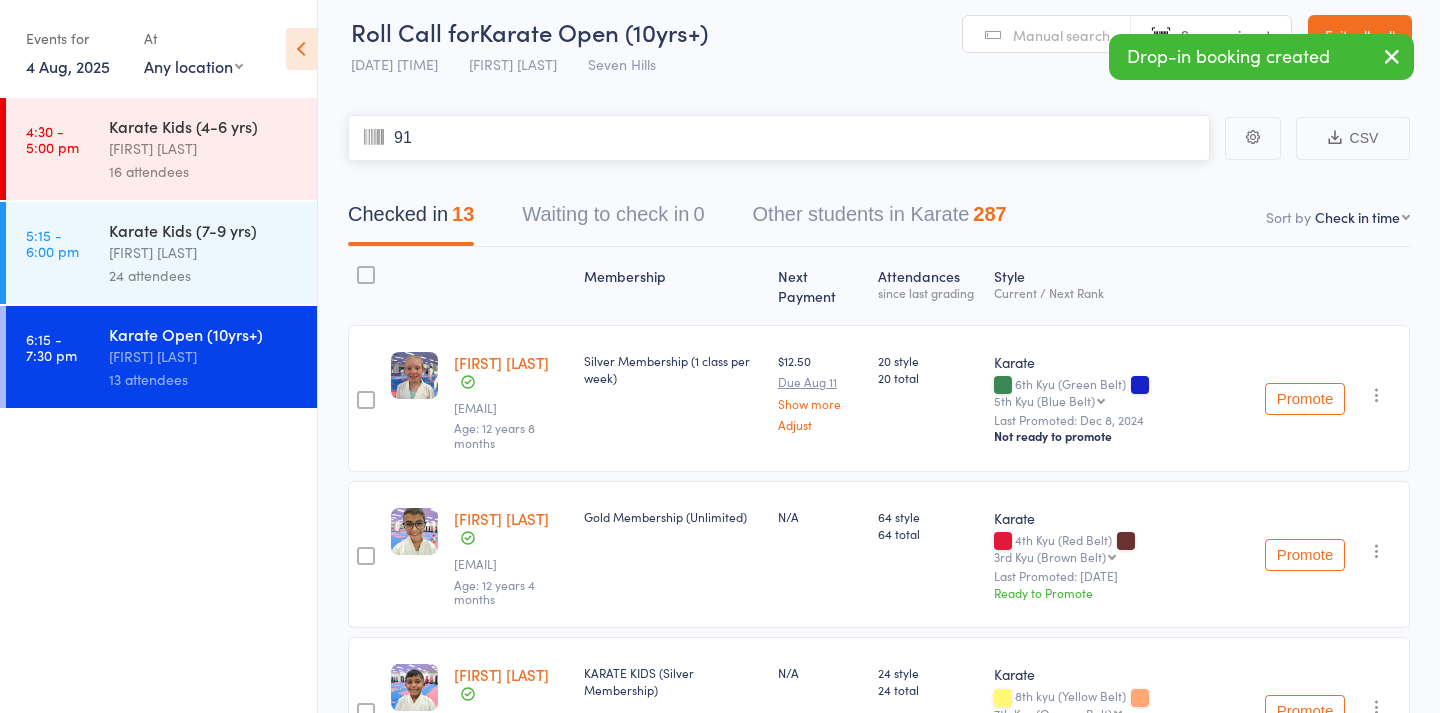 type on "914" 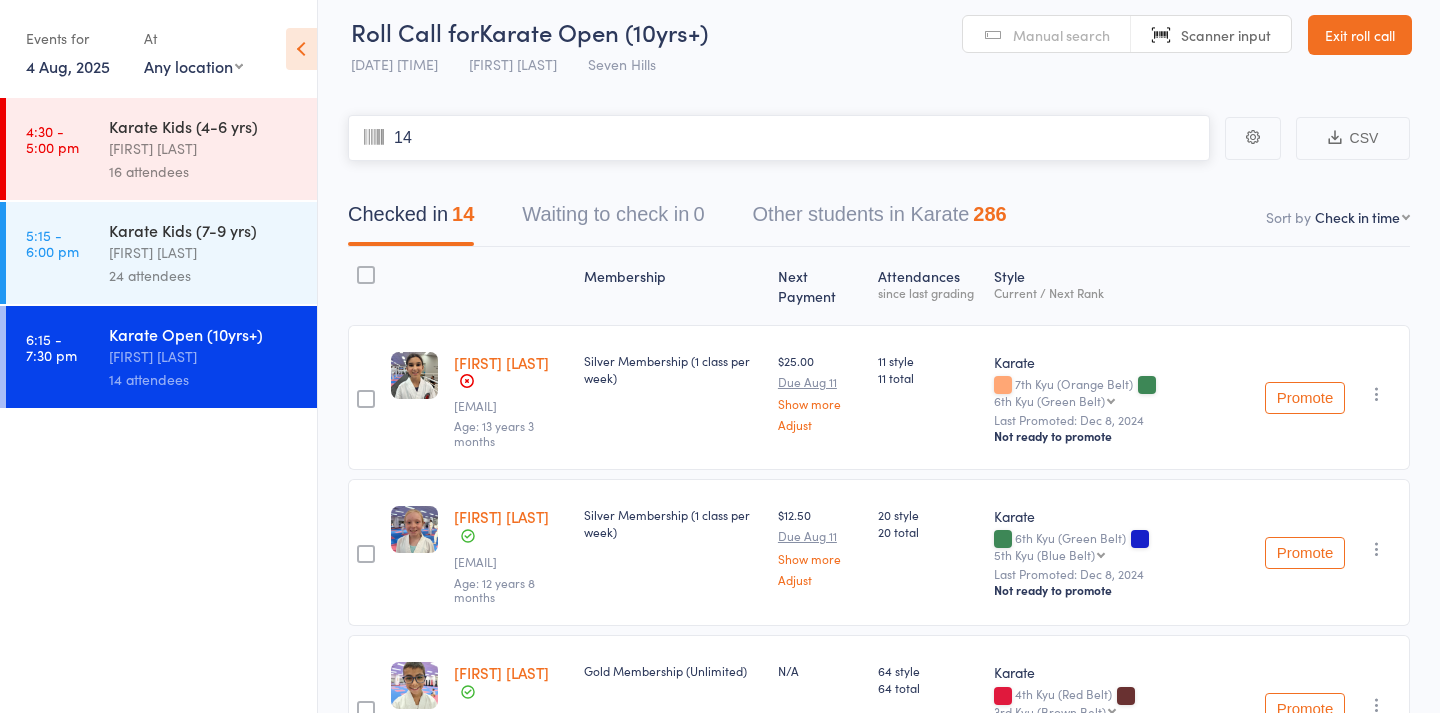 type on "143" 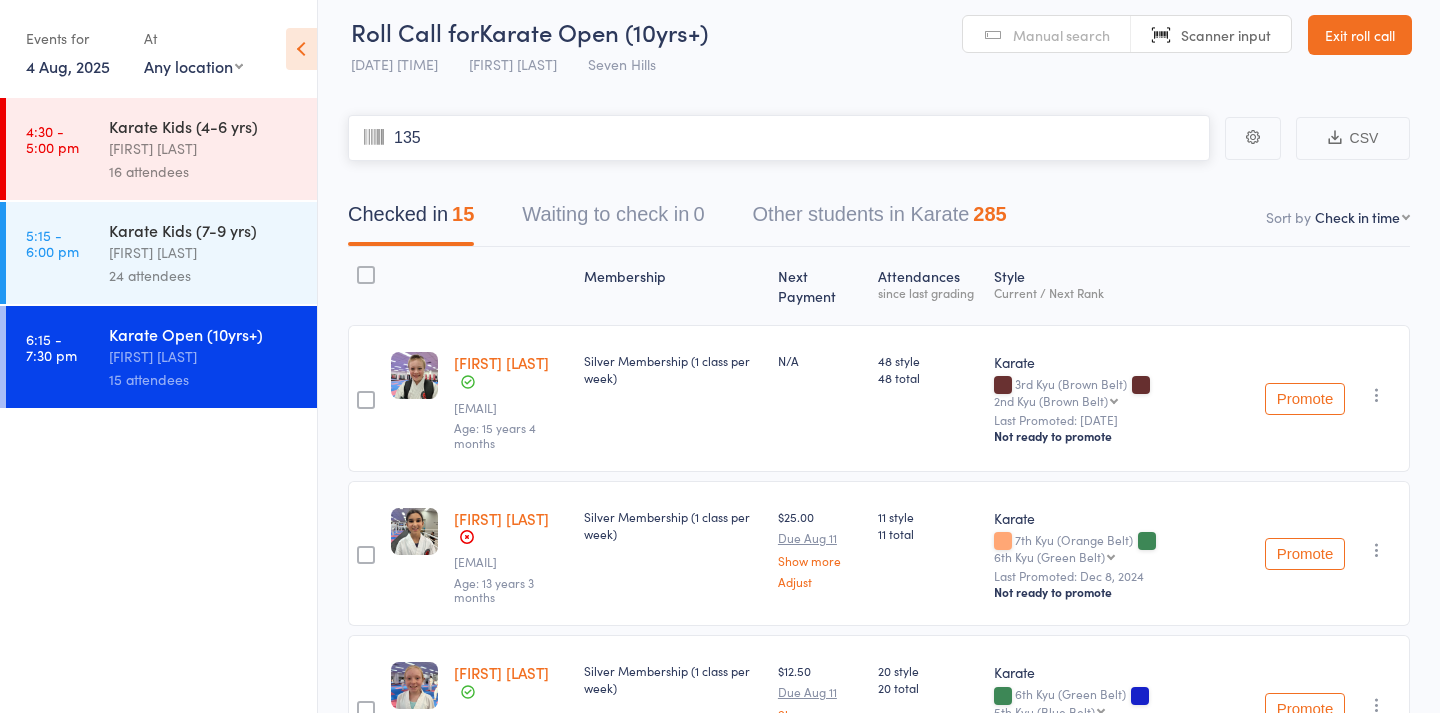 type on "1358" 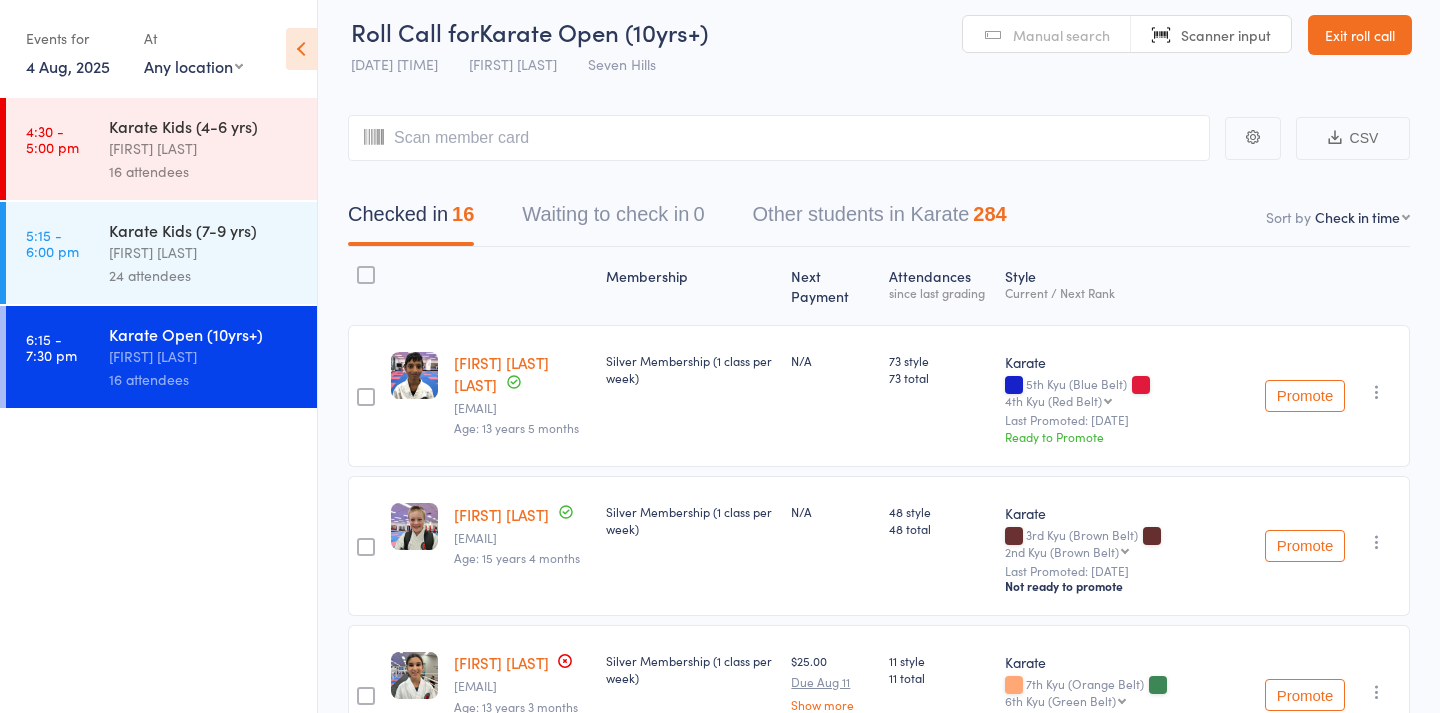 click on "Manual search" at bounding box center (1047, 35) 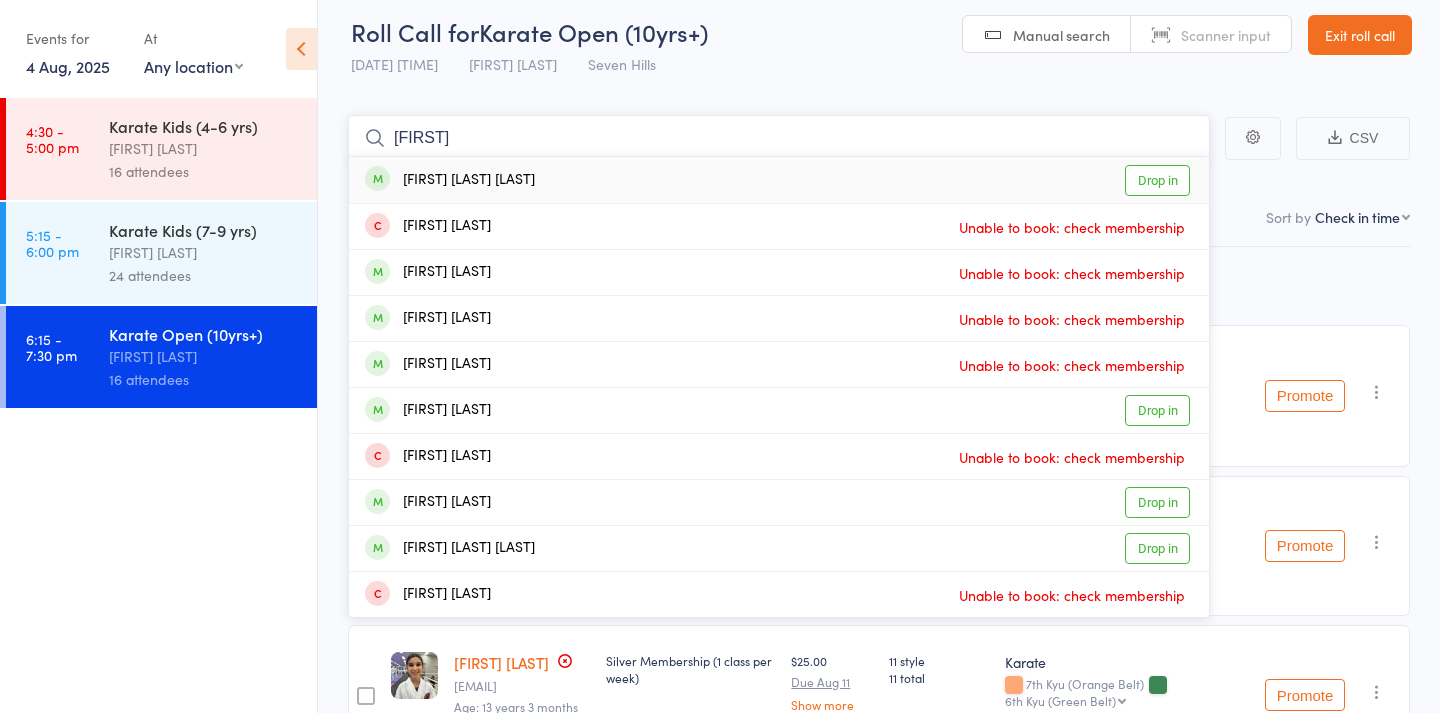 type on "Alina" 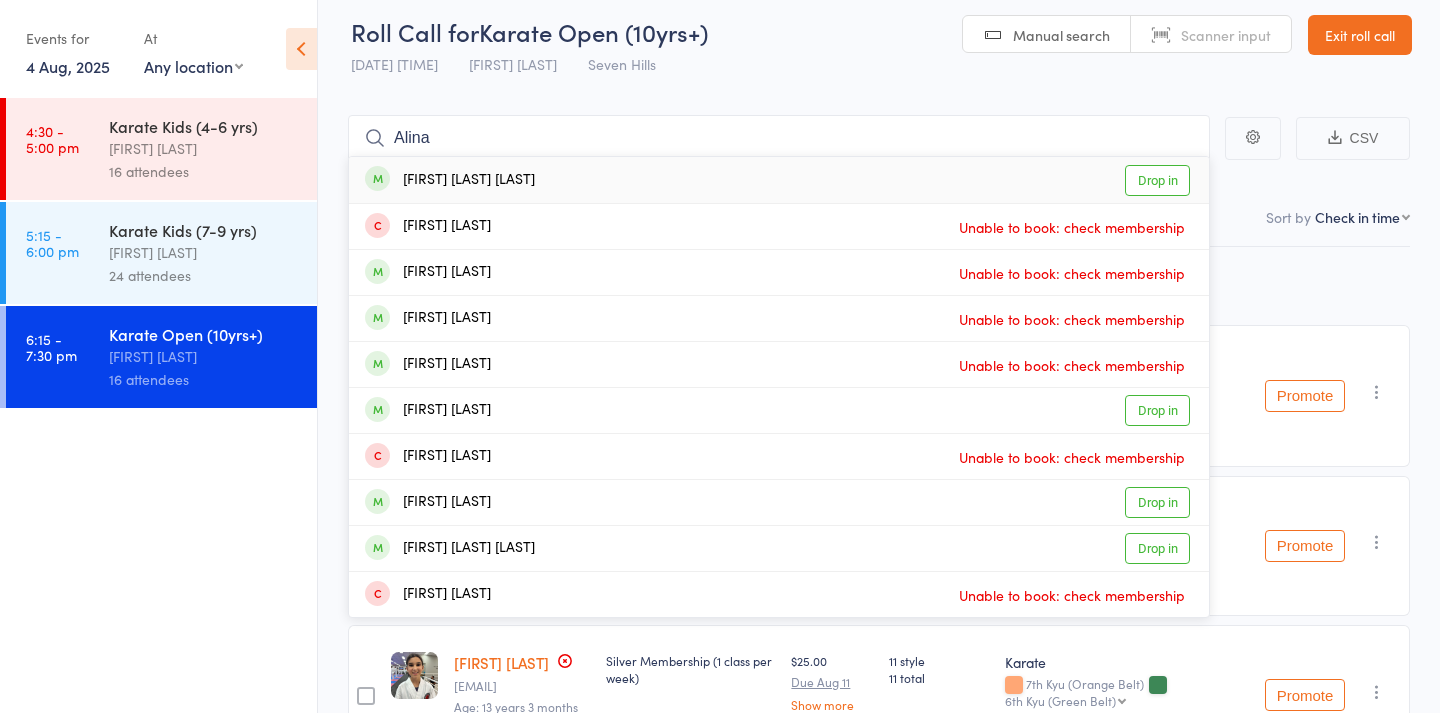 drag, startPoint x: 1008, startPoint y: 35, endPoint x: 1147, endPoint y: 172, distance: 195.1666 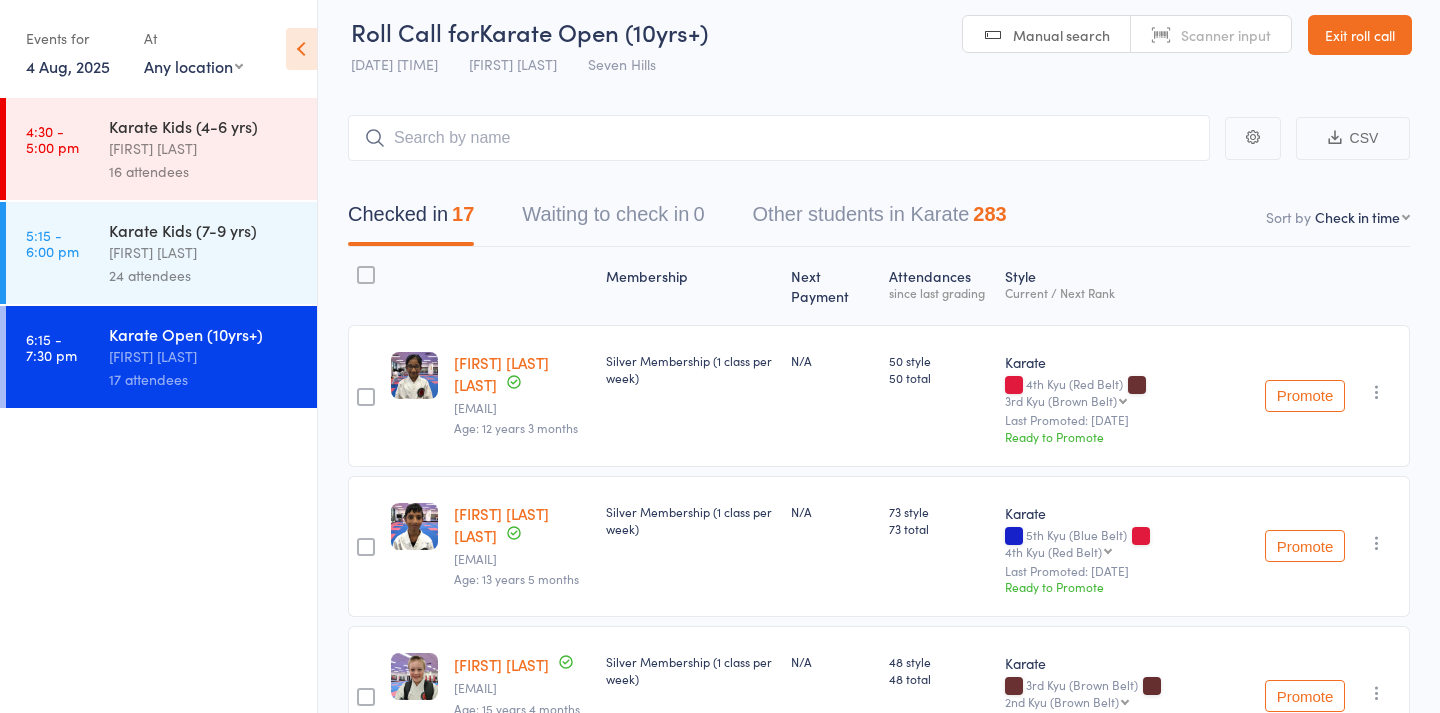 click on "[FIRST] [LAST] [LAST]" at bounding box center [501, 373] 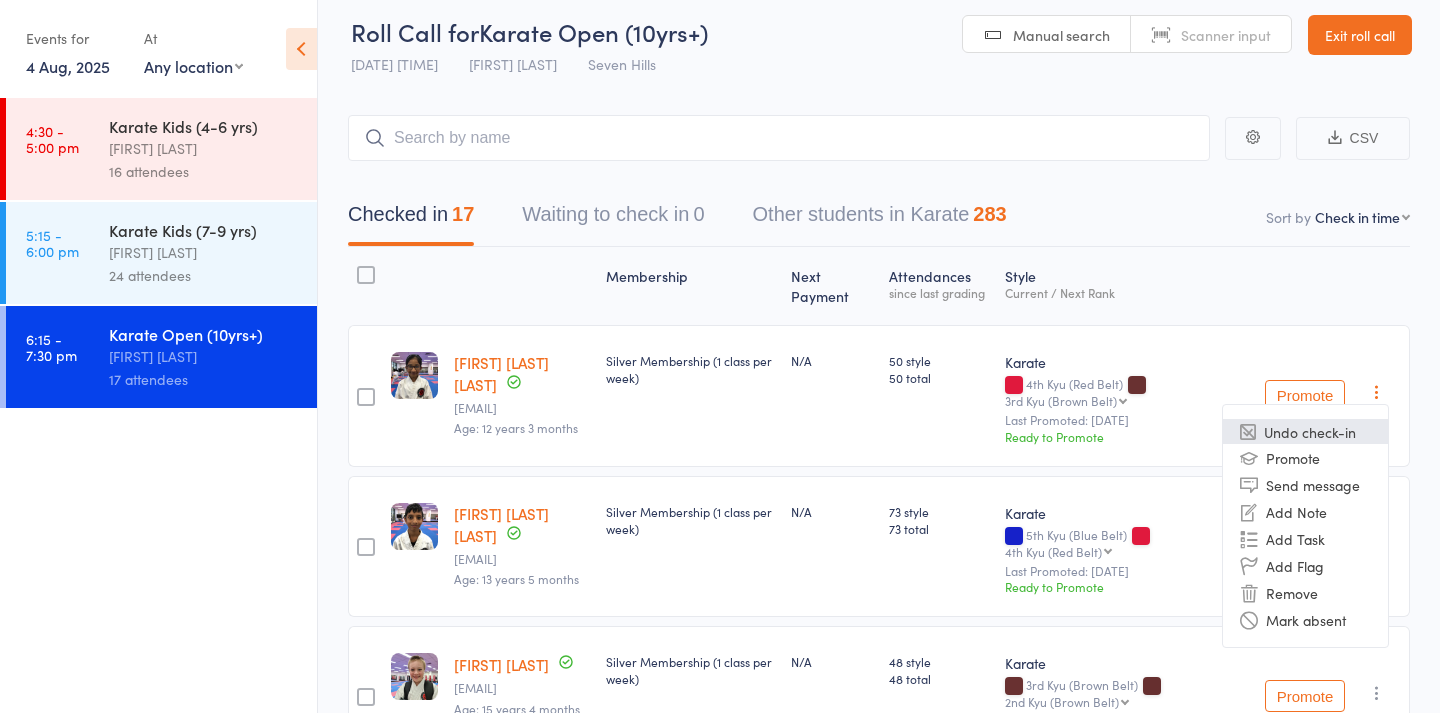 click on "Undo check-in" at bounding box center [1305, 431] 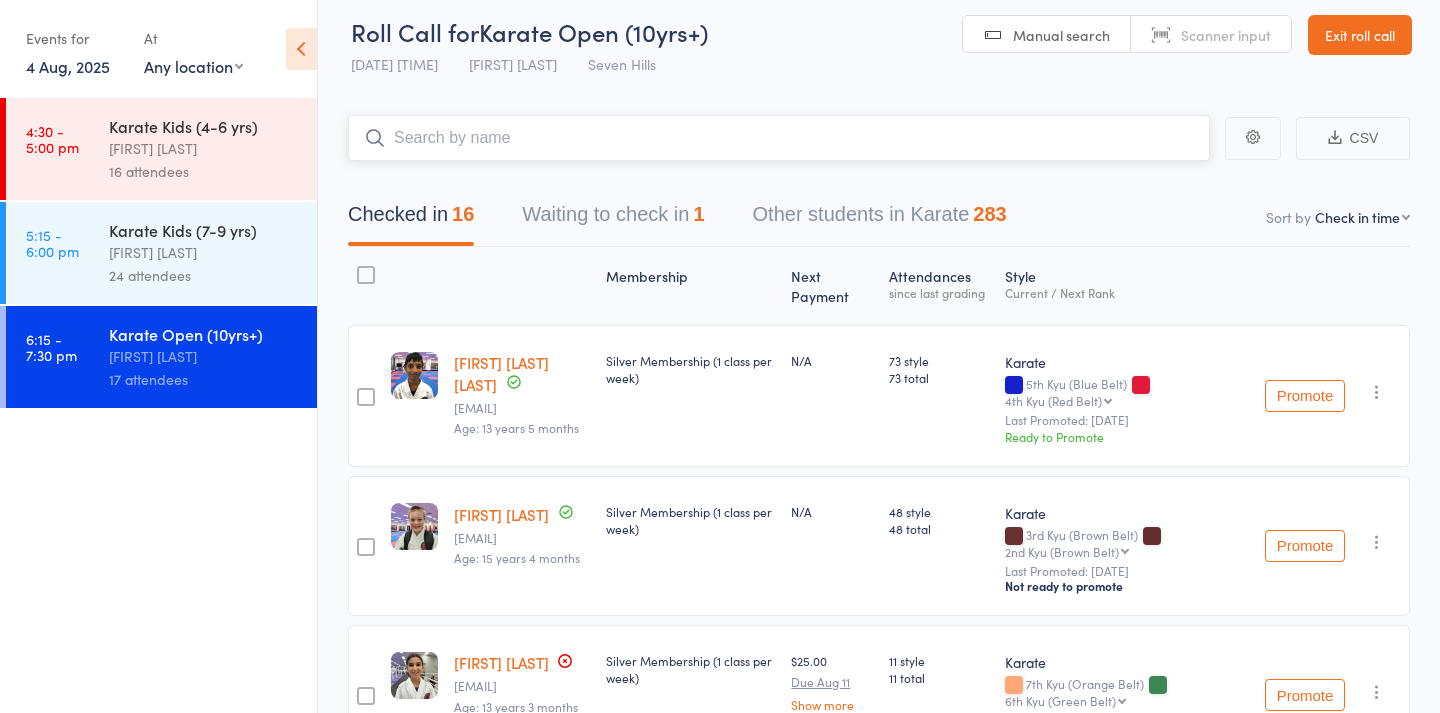 click at bounding box center [779, 138] 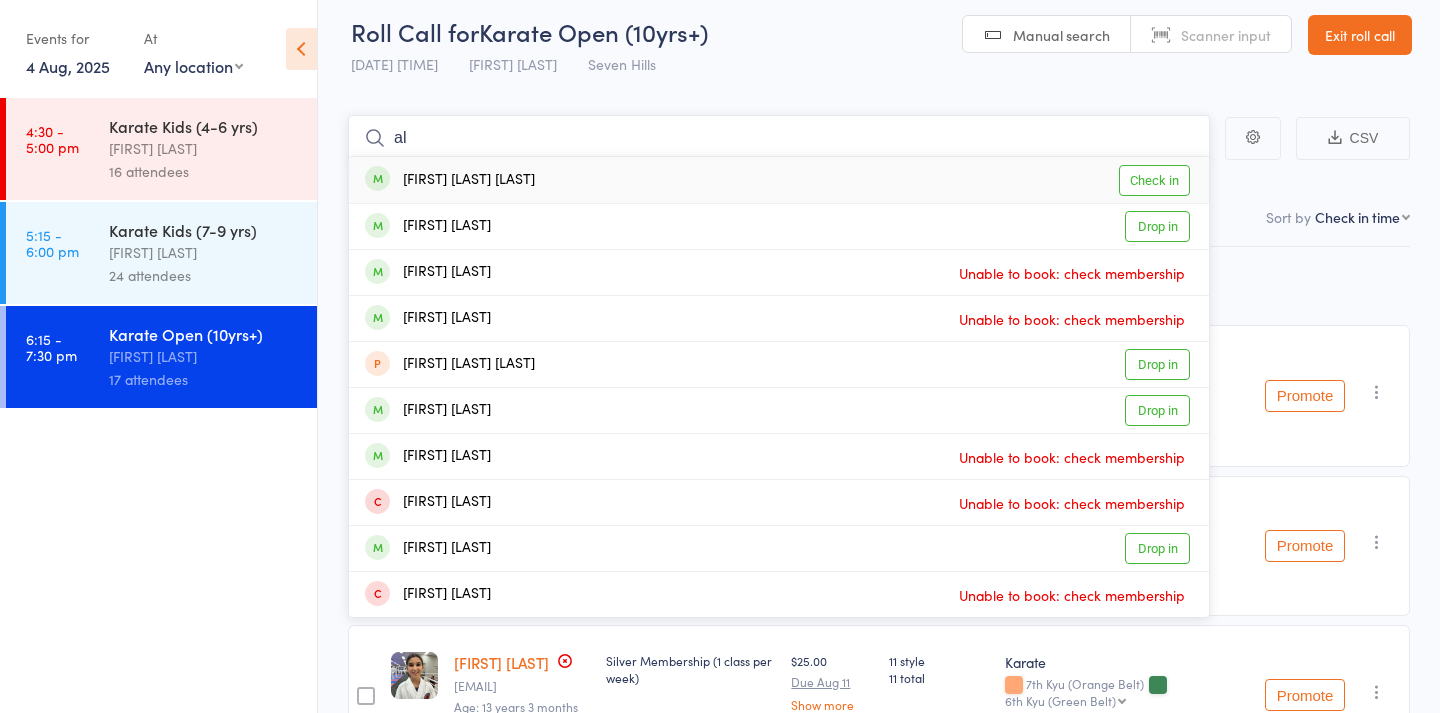 type on "a" 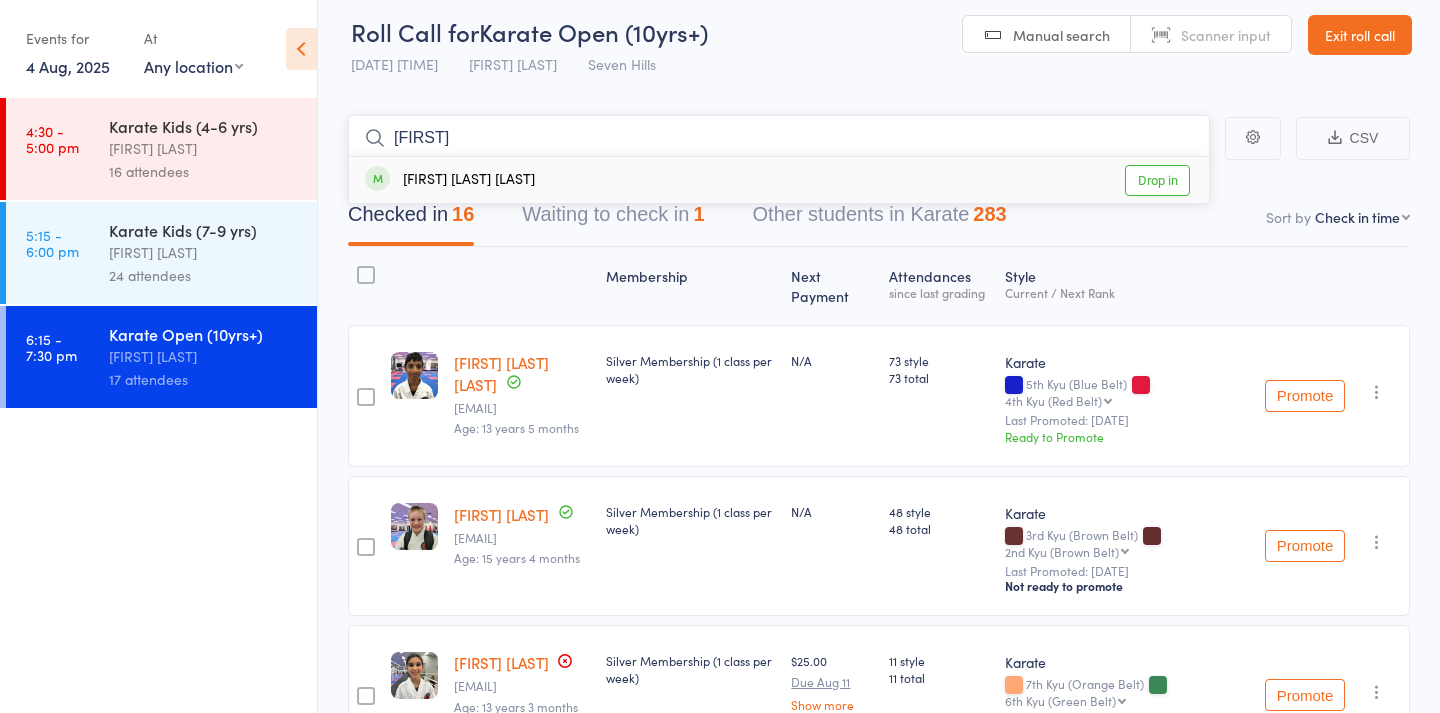 type on "[FIRST]" 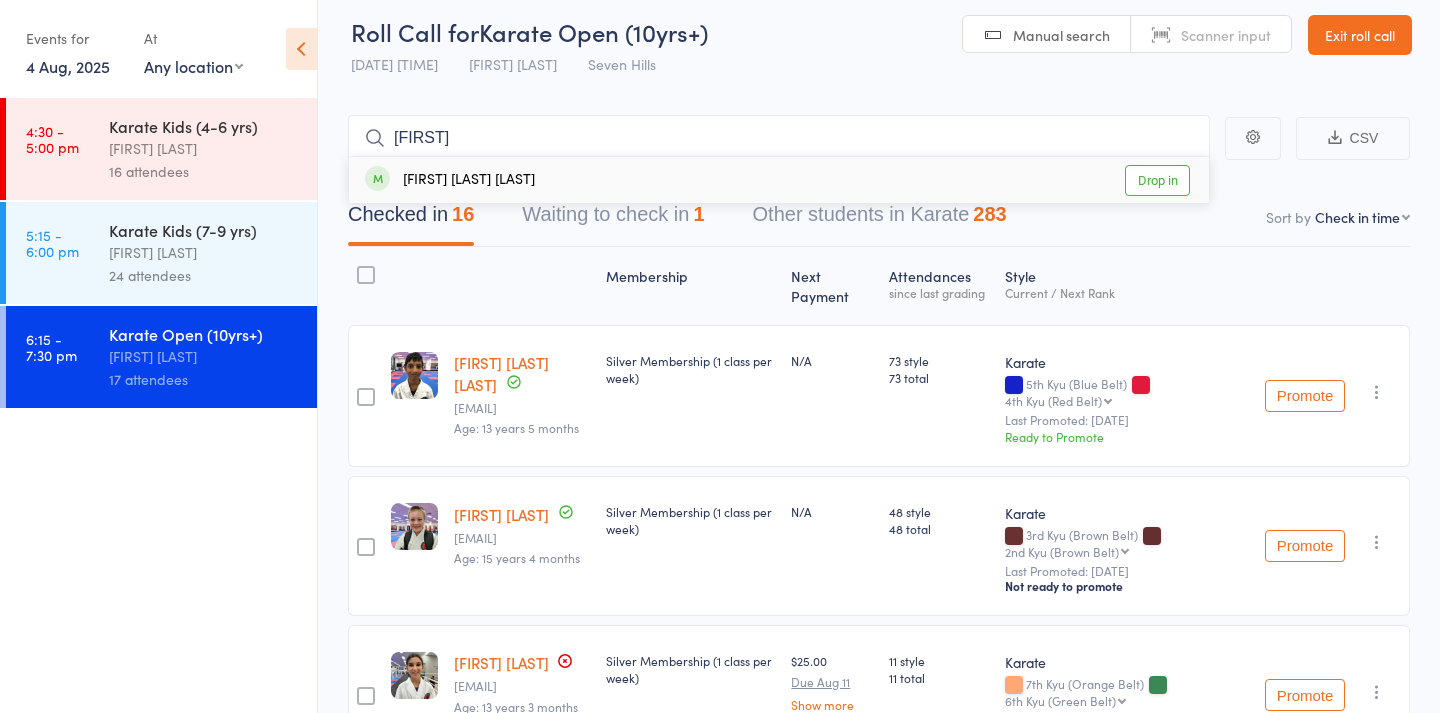 click on "Drop in" at bounding box center [1157, 180] 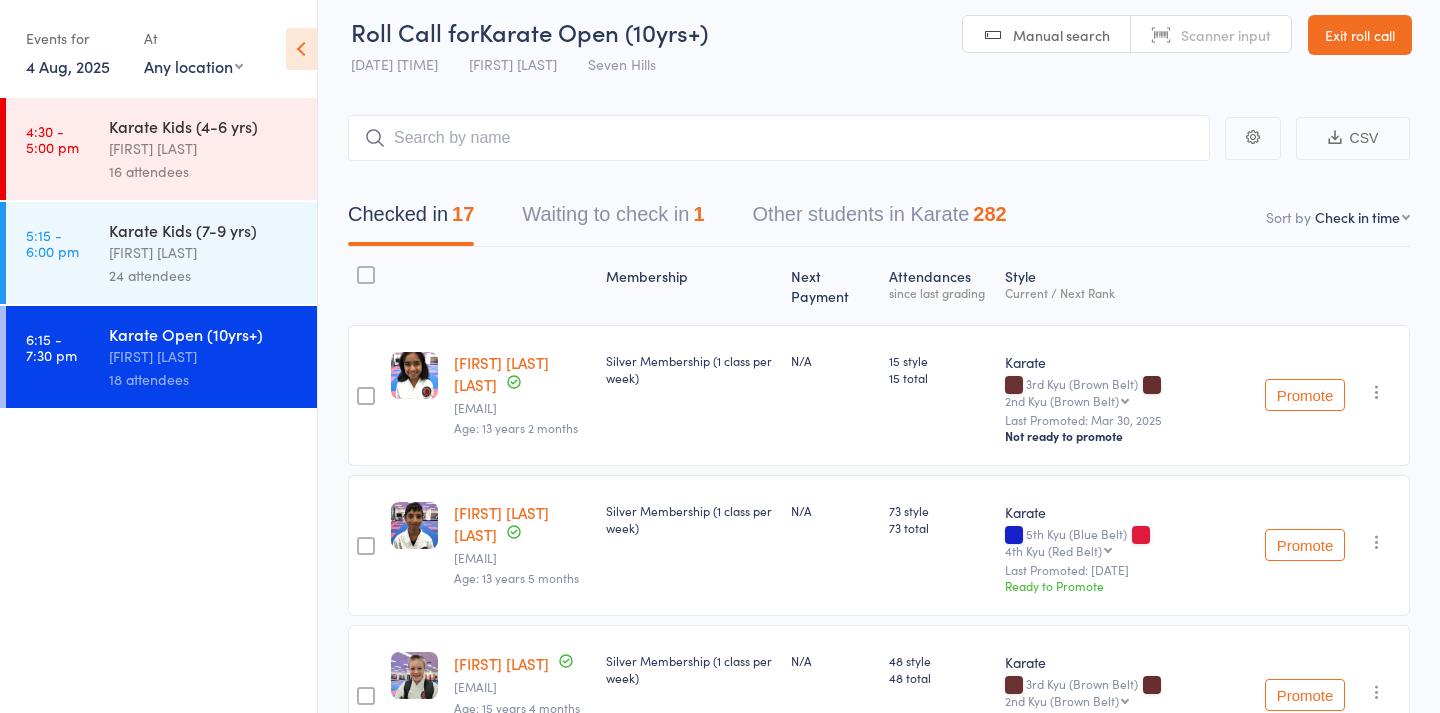 click on "Manual search" at bounding box center (1061, 35) 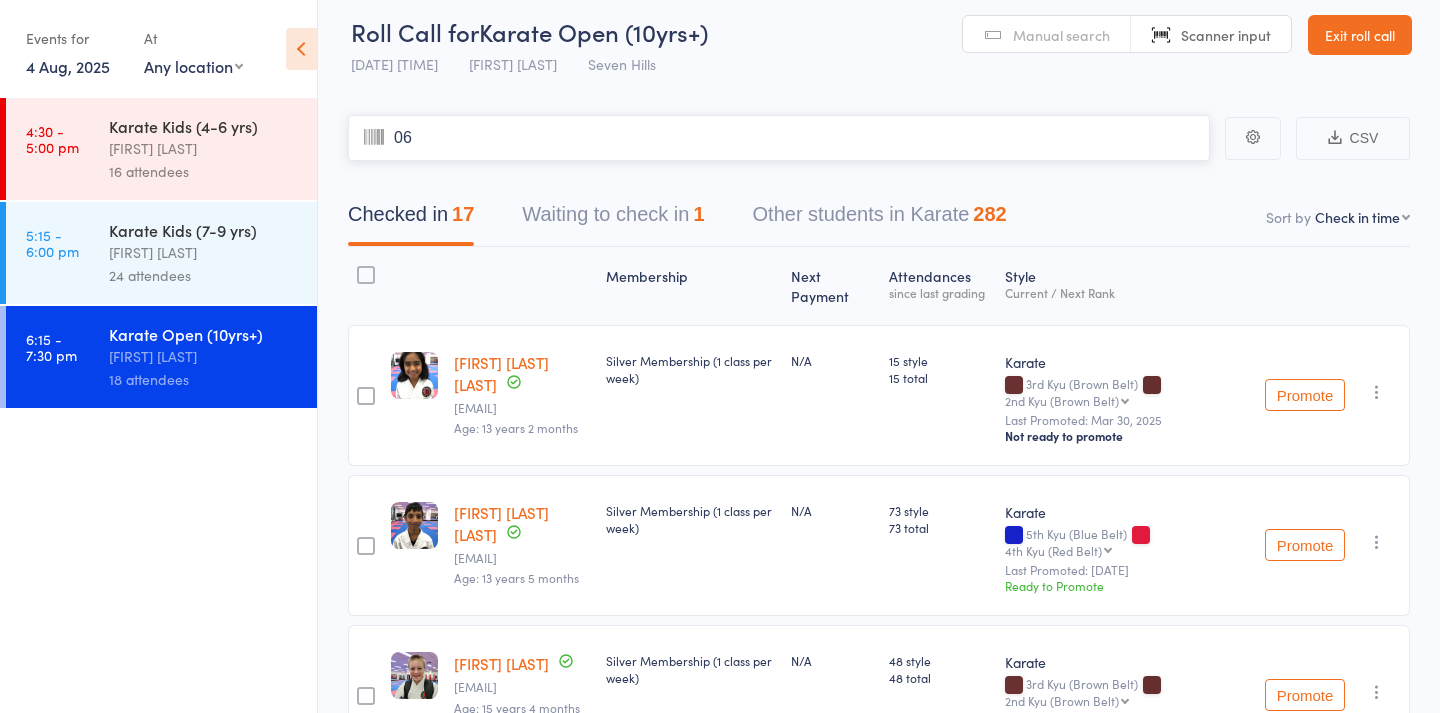 type on "060" 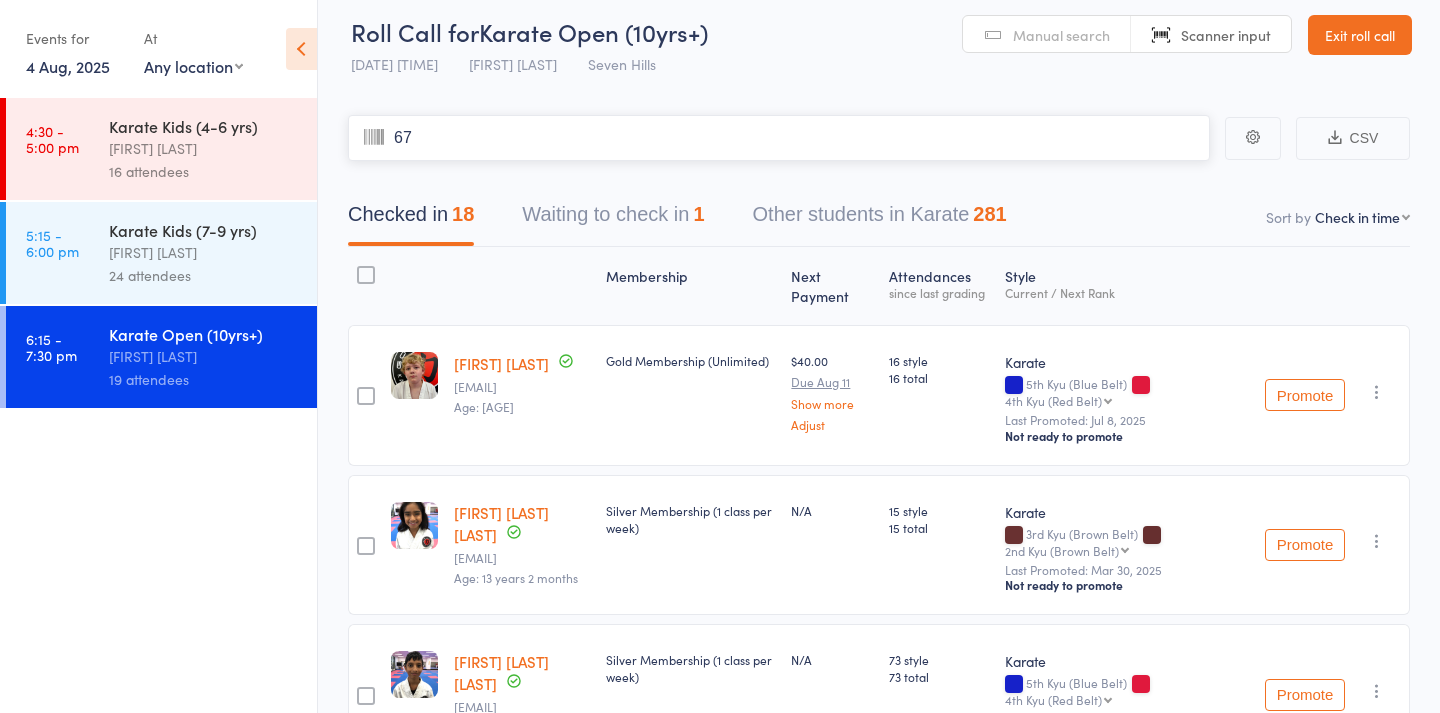 type on "677" 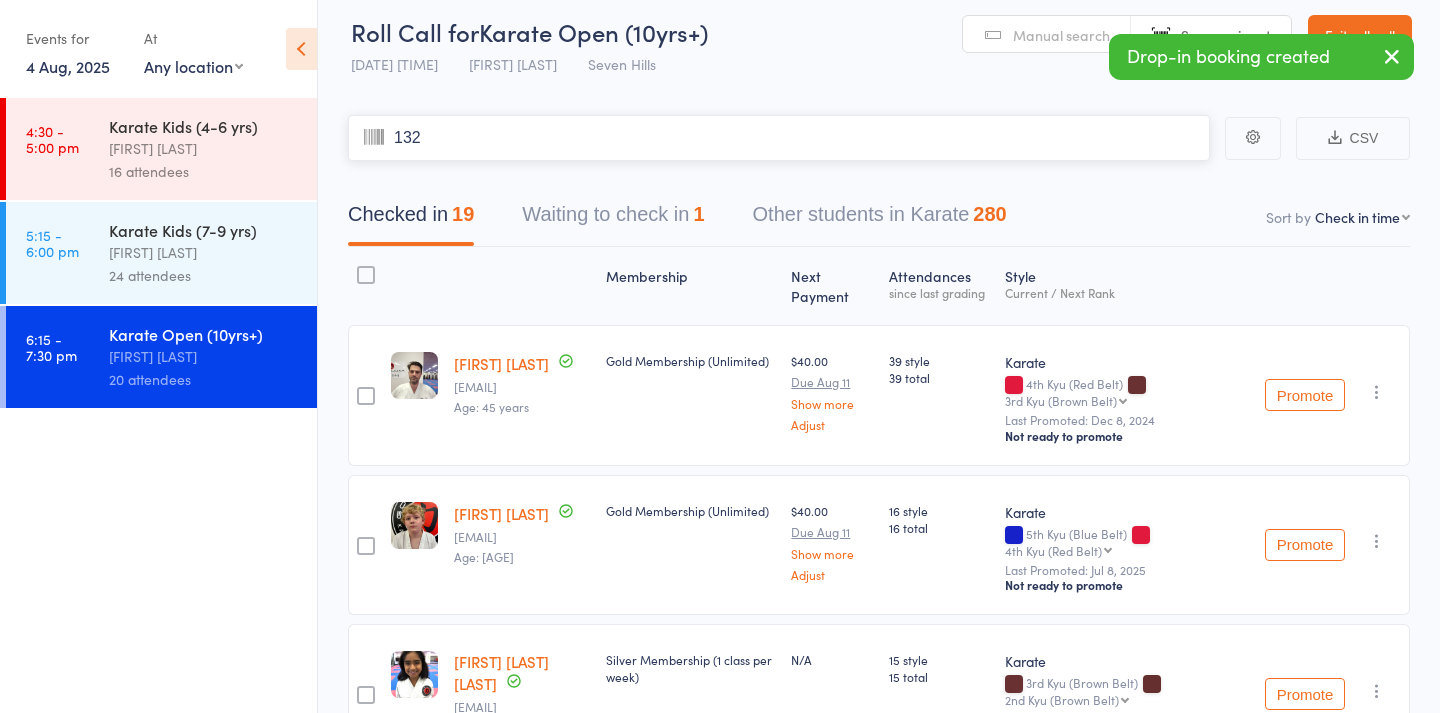 type on "1326" 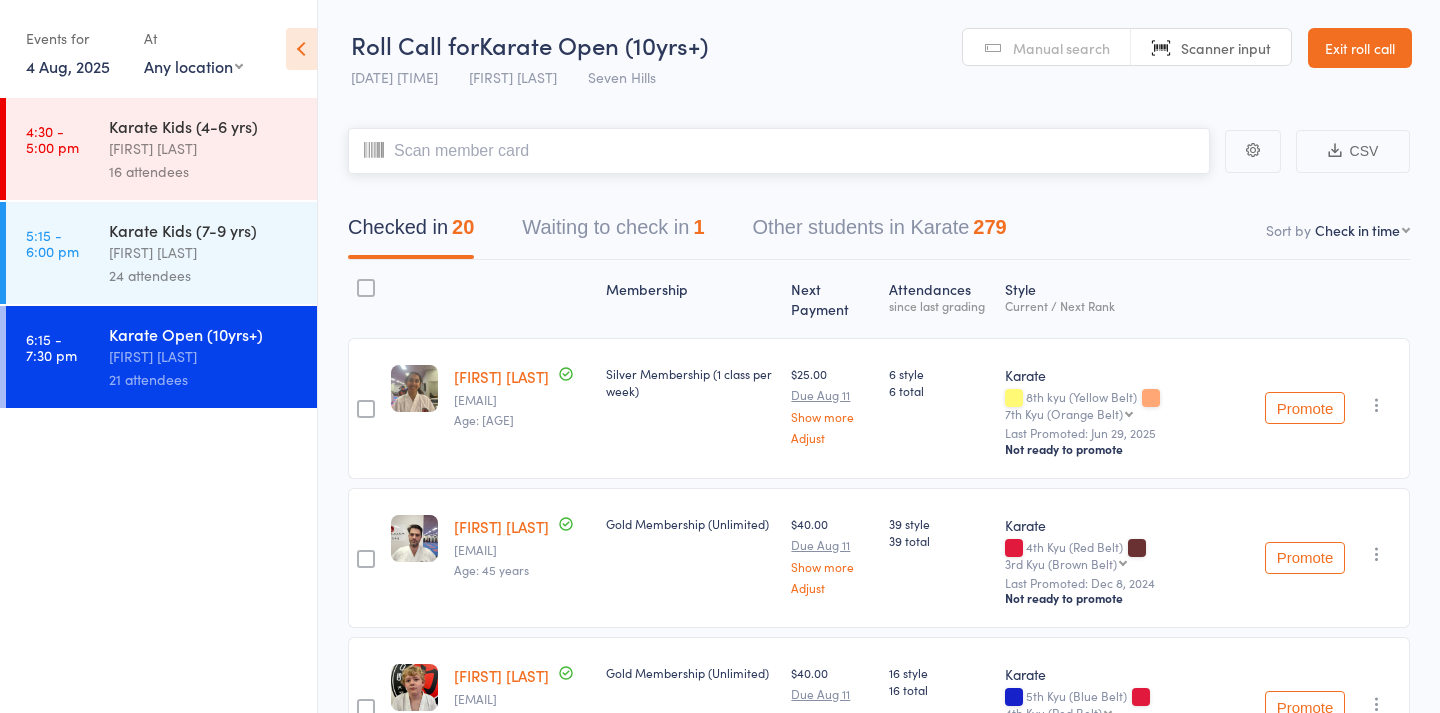 scroll, scrollTop: 0, scrollLeft: 0, axis: both 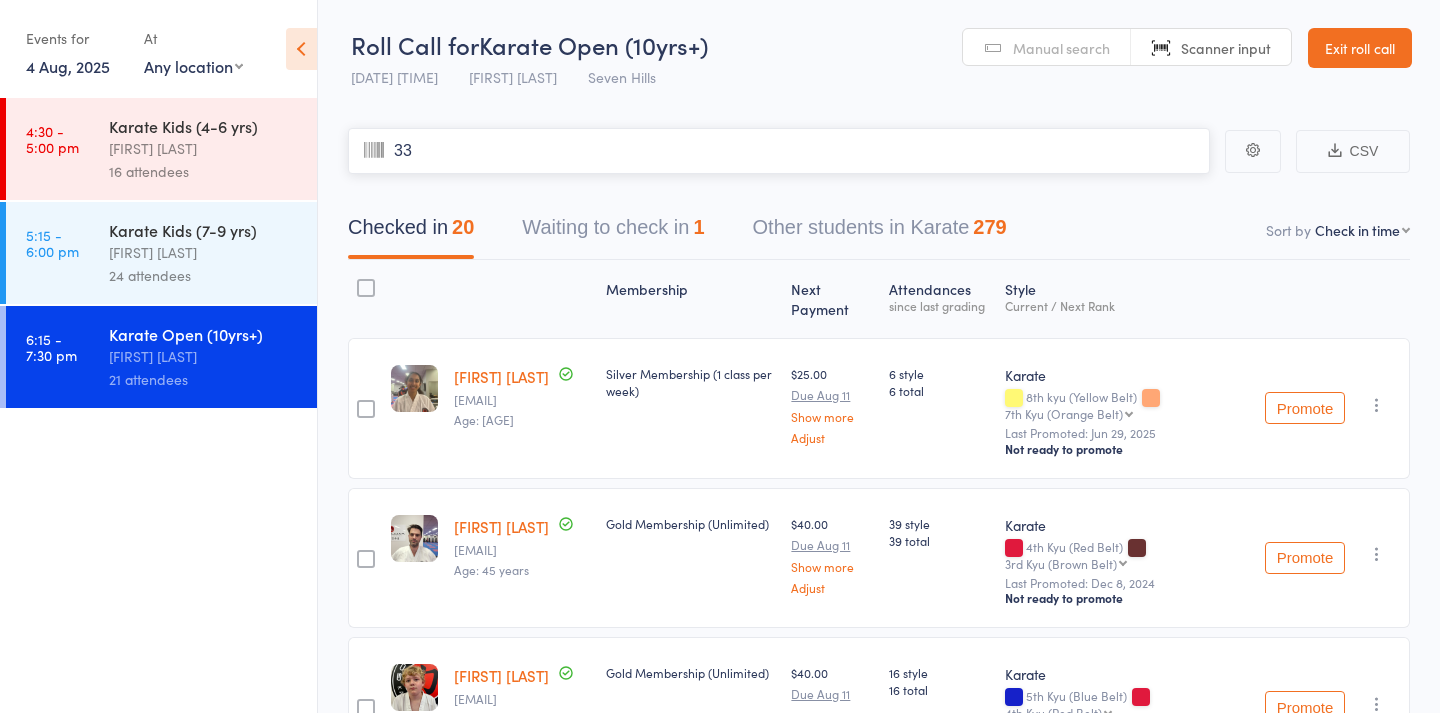 type on "331" 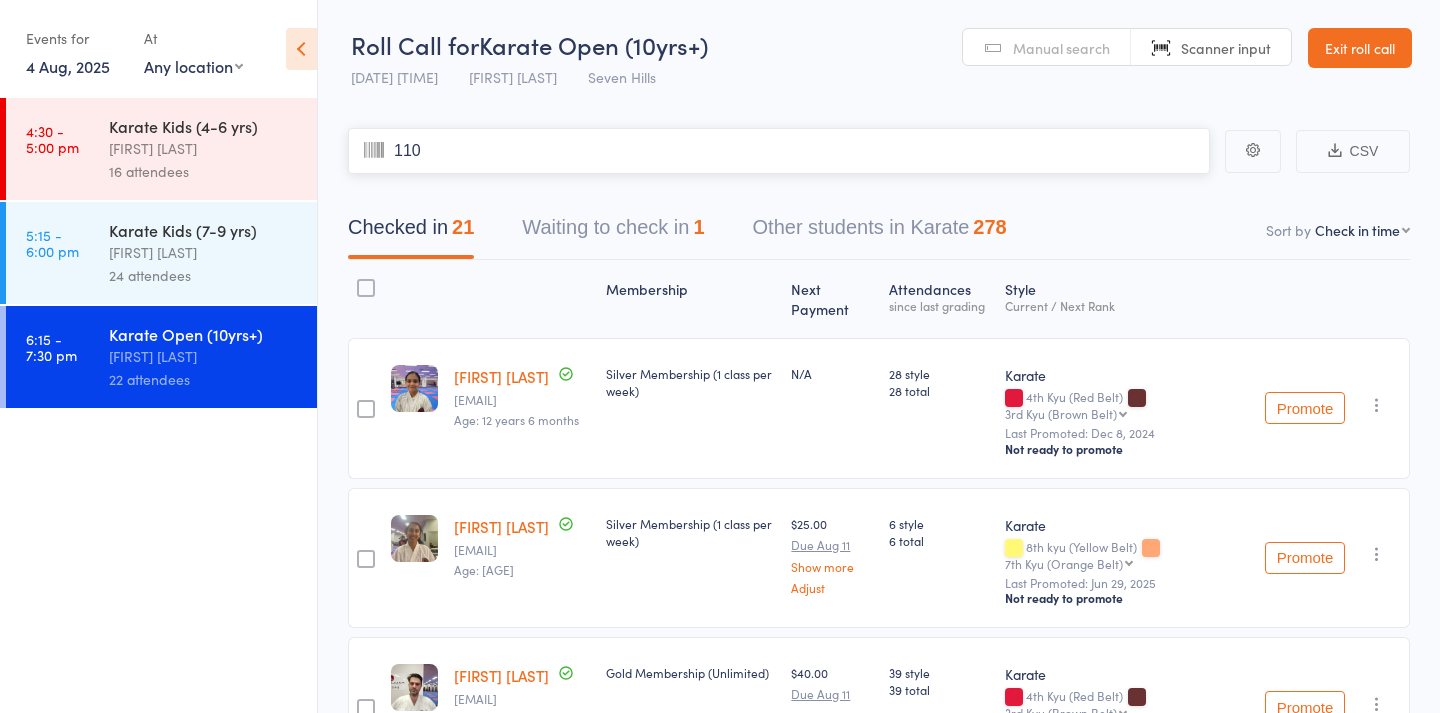 type on "1102" 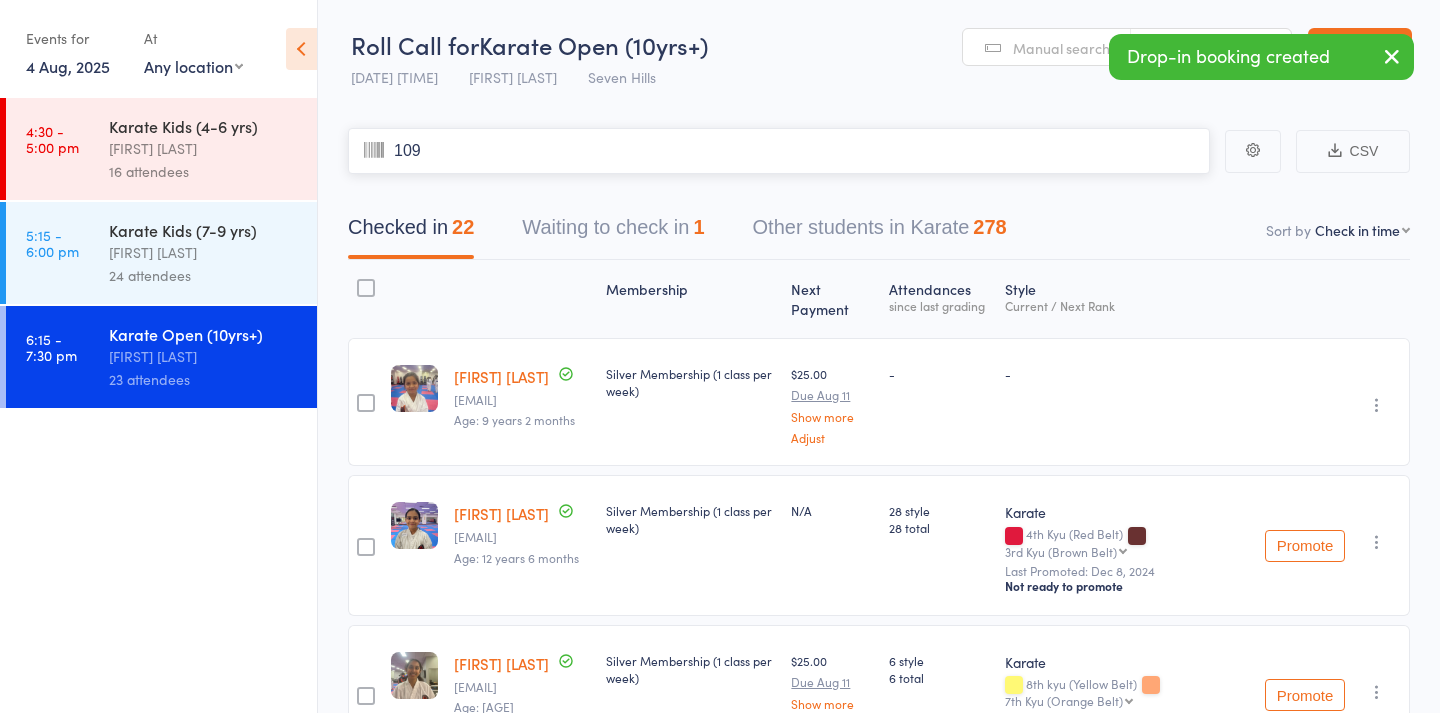 type on "1095" 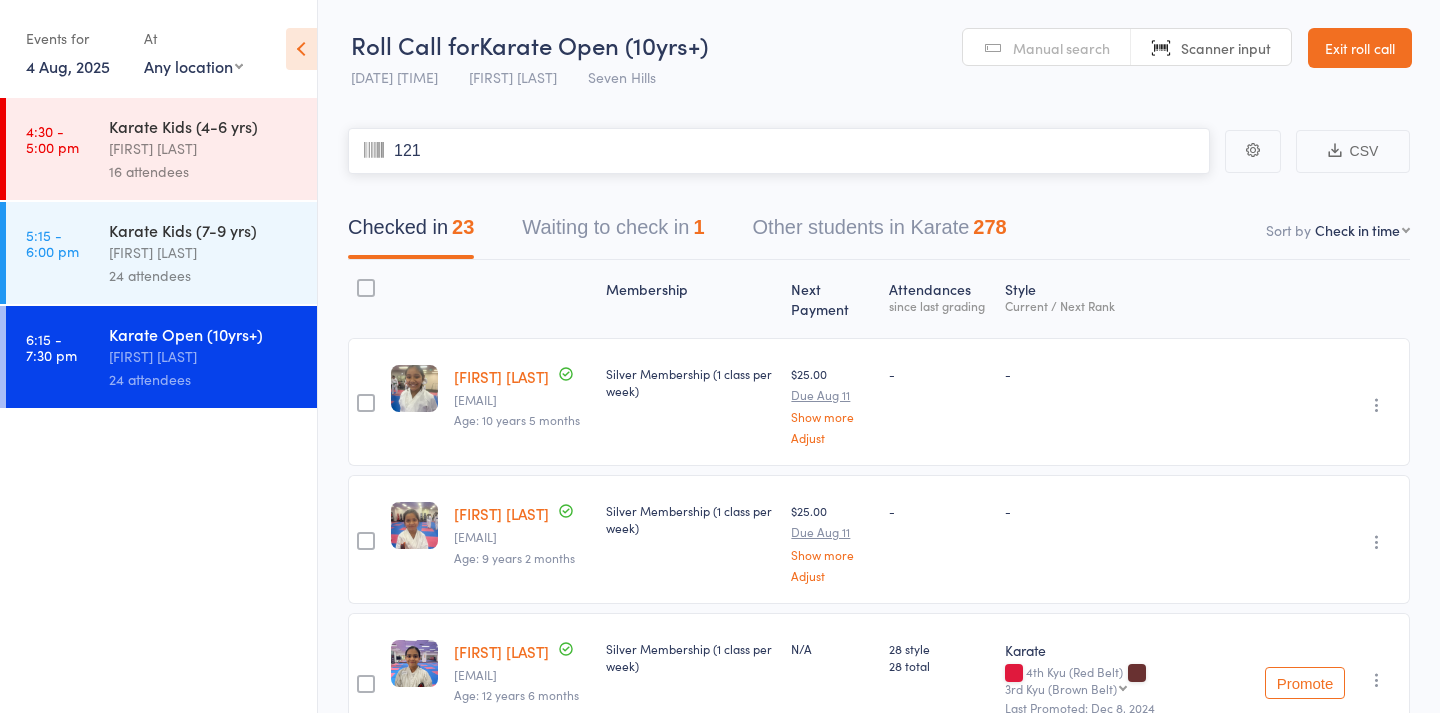 type on "1216" 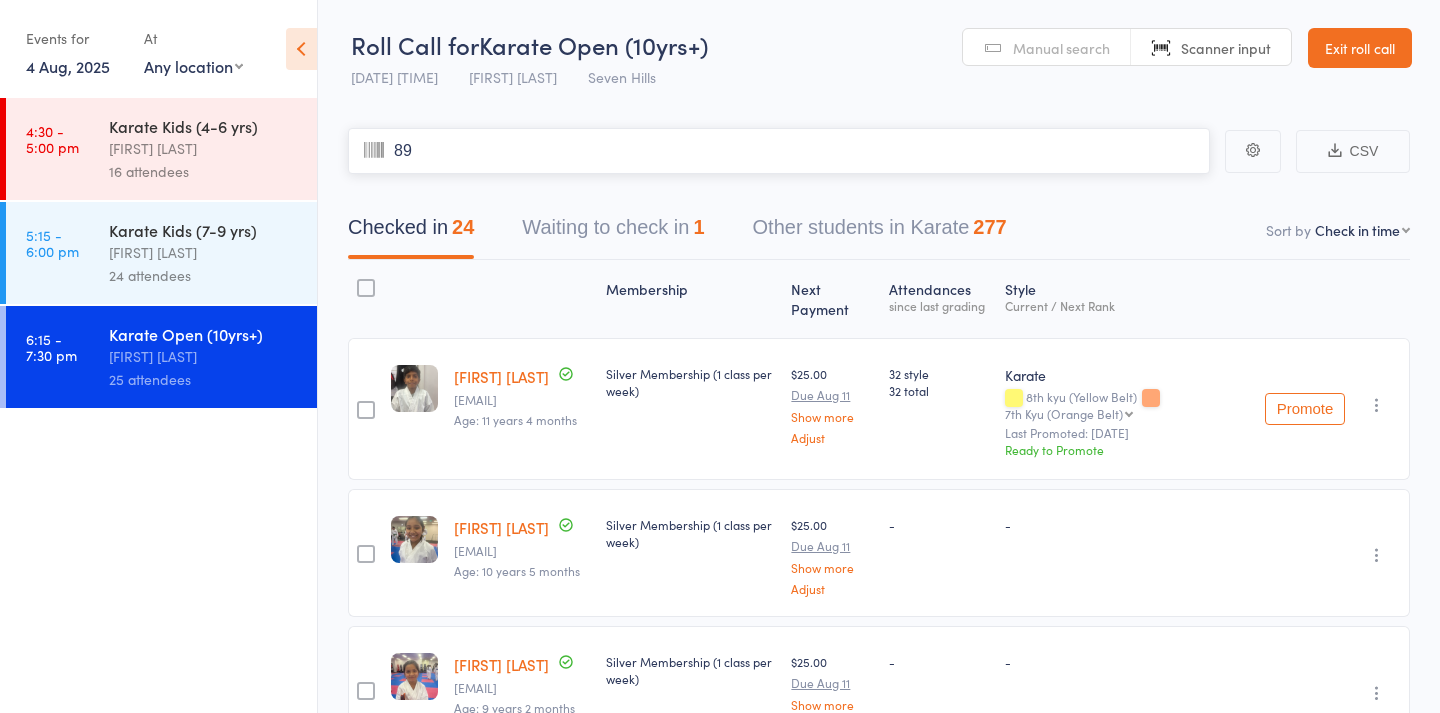 type on "897" 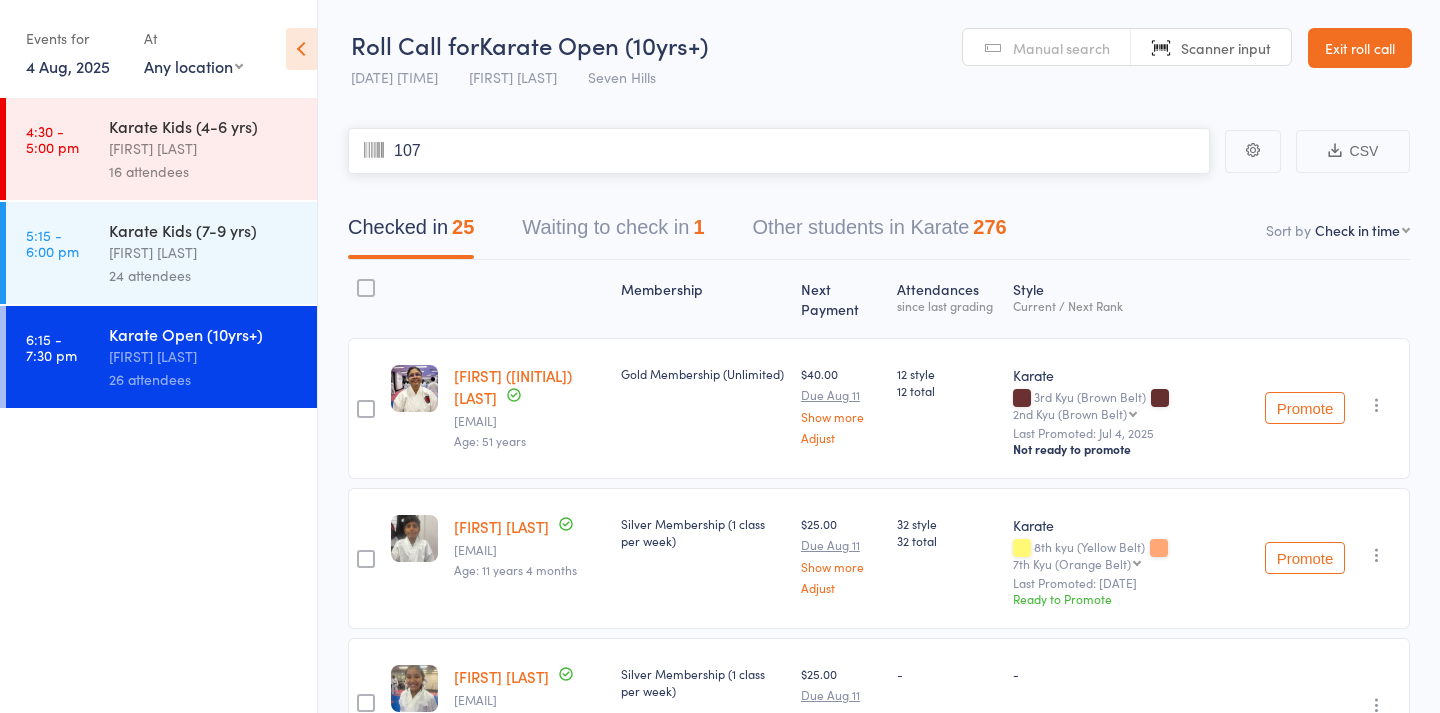 type on "1076" 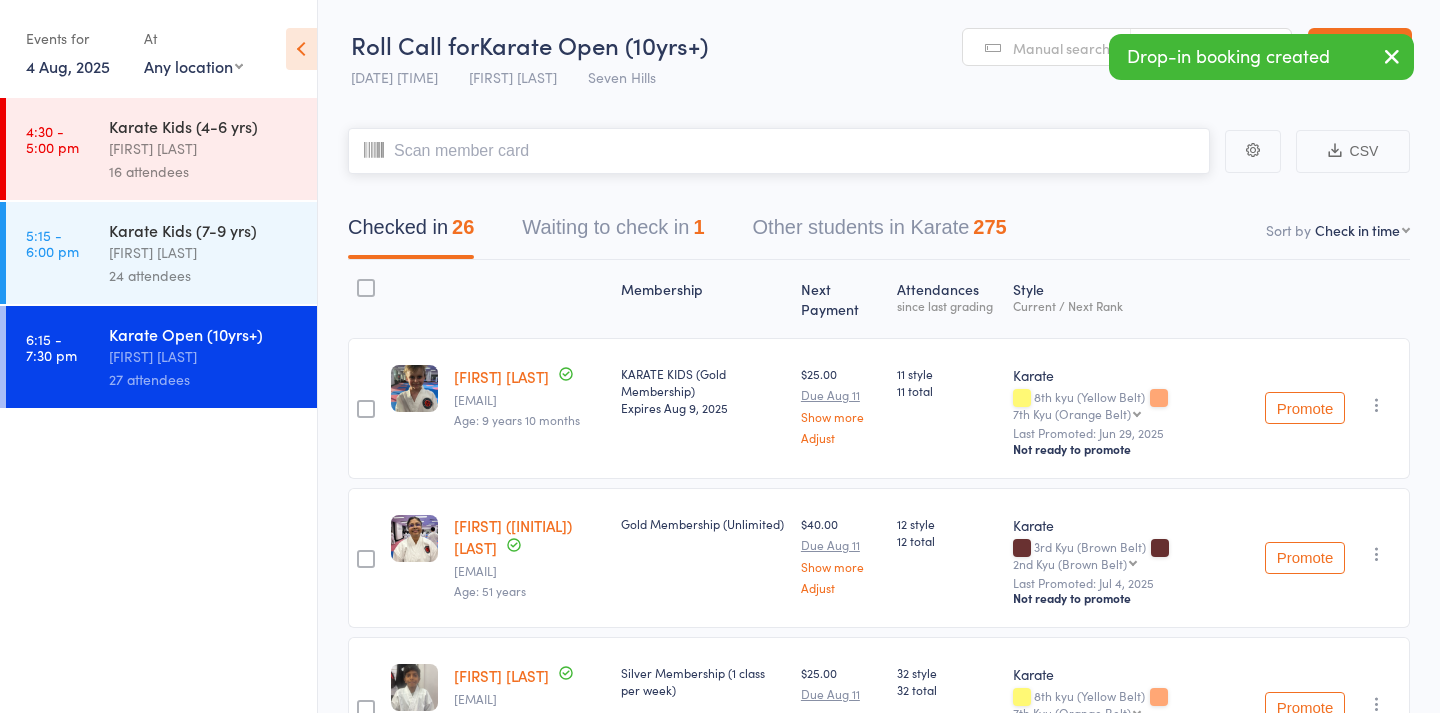 click on "Waiting to check in  1" at bounding box center (613, 232) 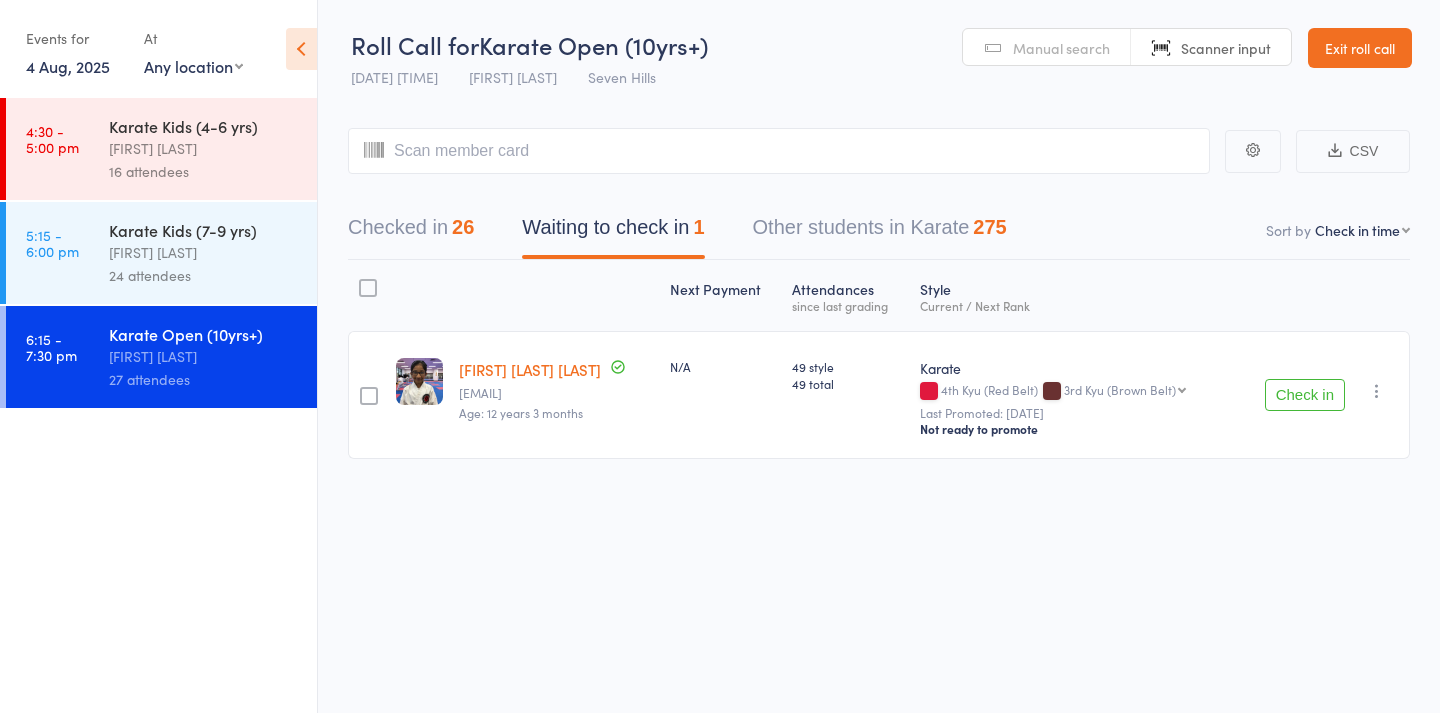 click at bounding box center [1377, 391] 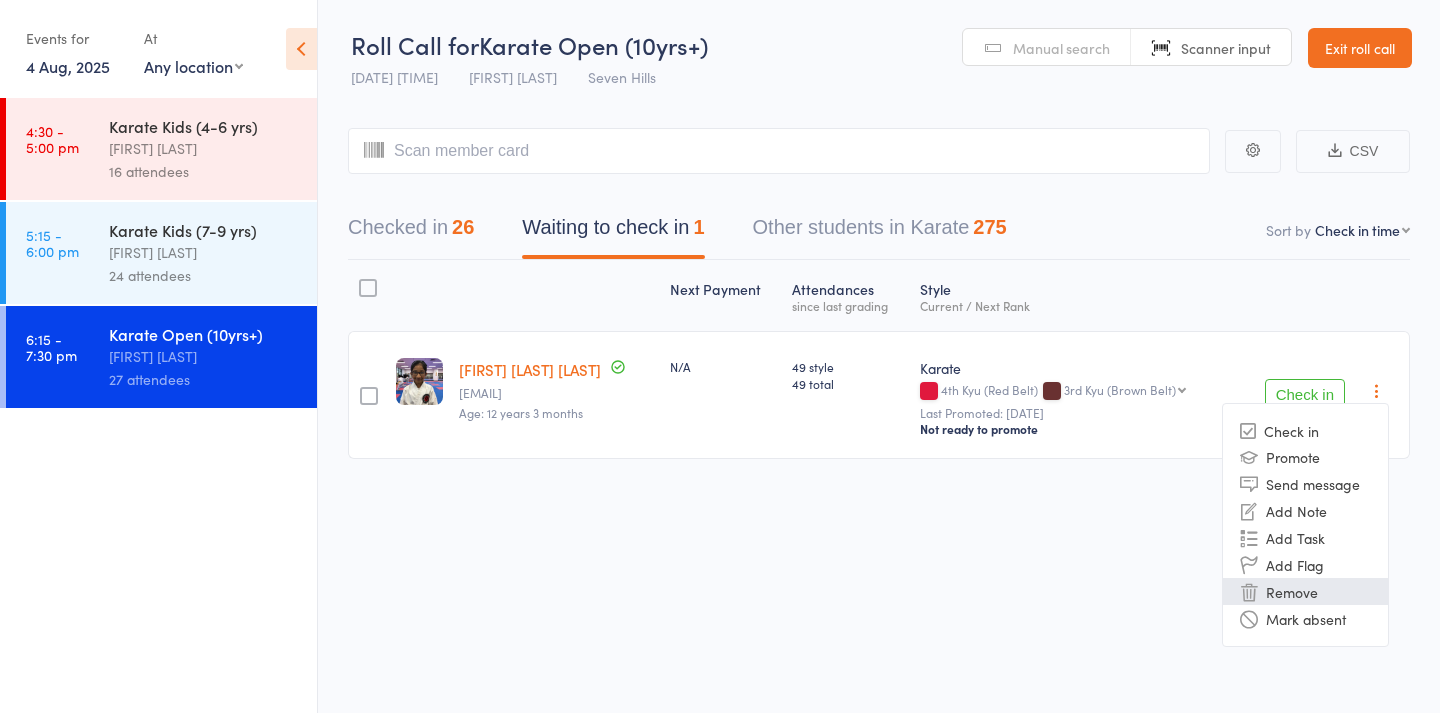 click on "Remove" at bounding box center [1305, 591] 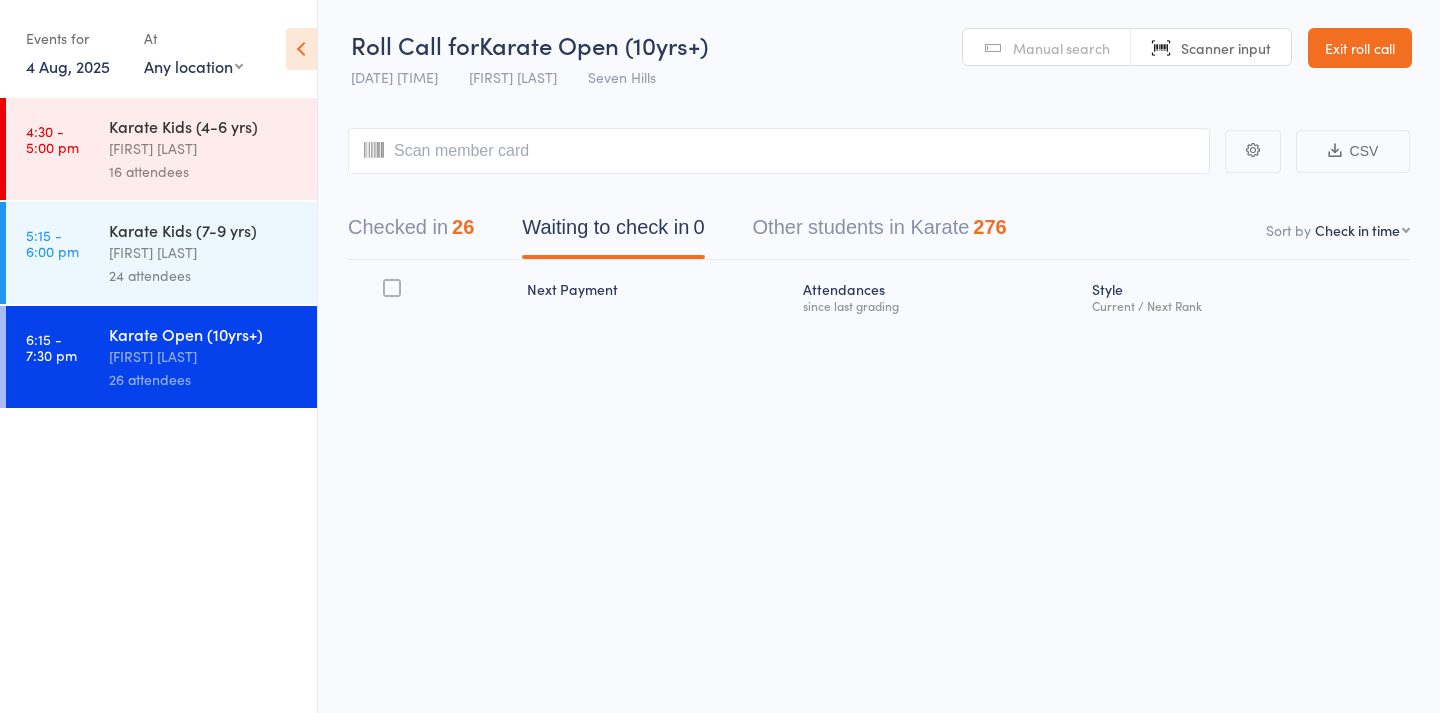 click on "Checked in  26" at bounding box center (411, 232) 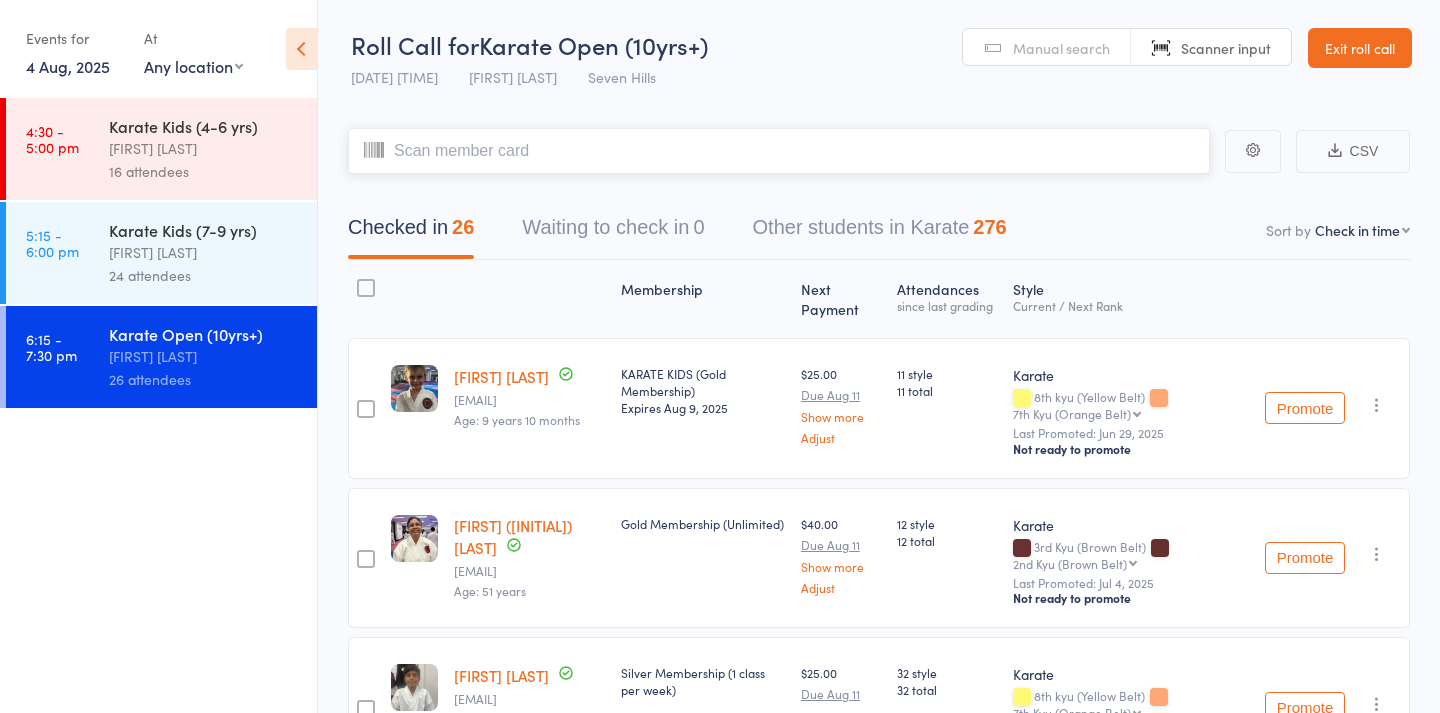 click at bounding box center [779, 151] 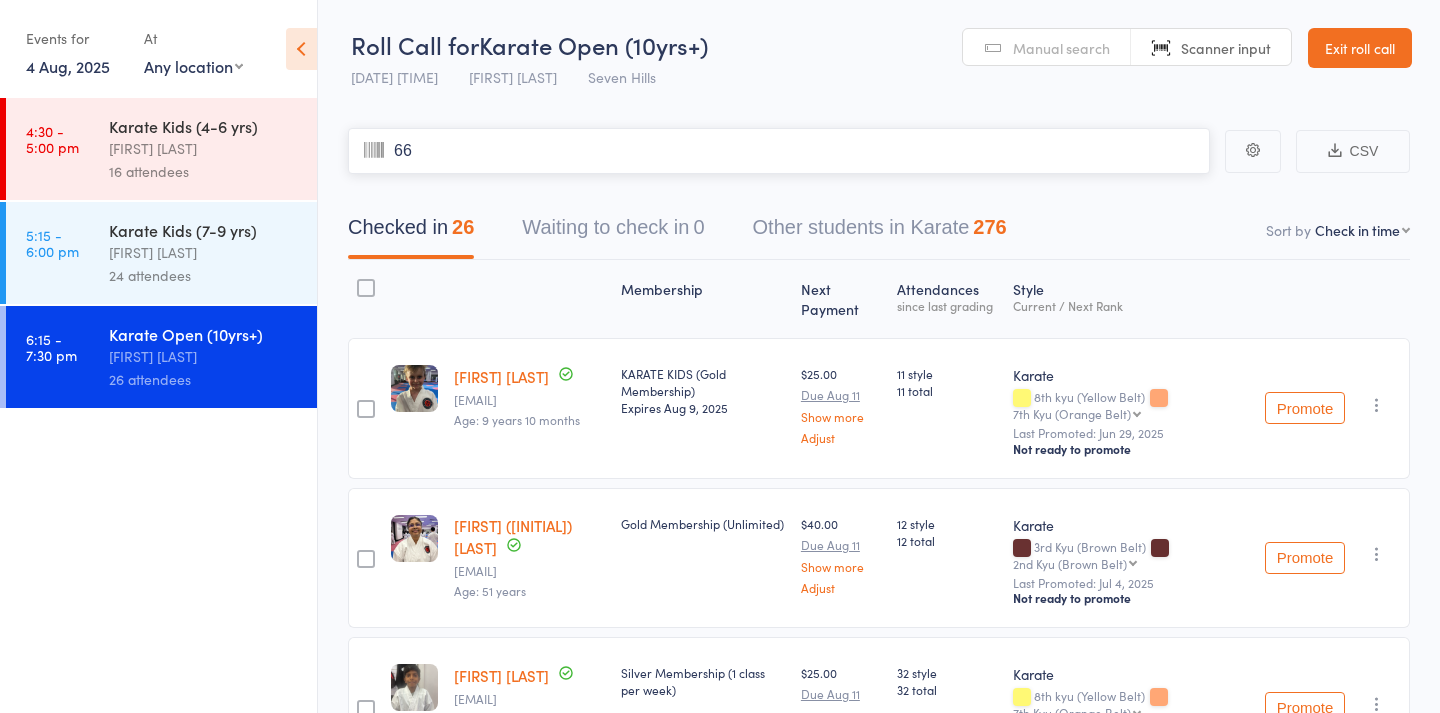 type on "663" 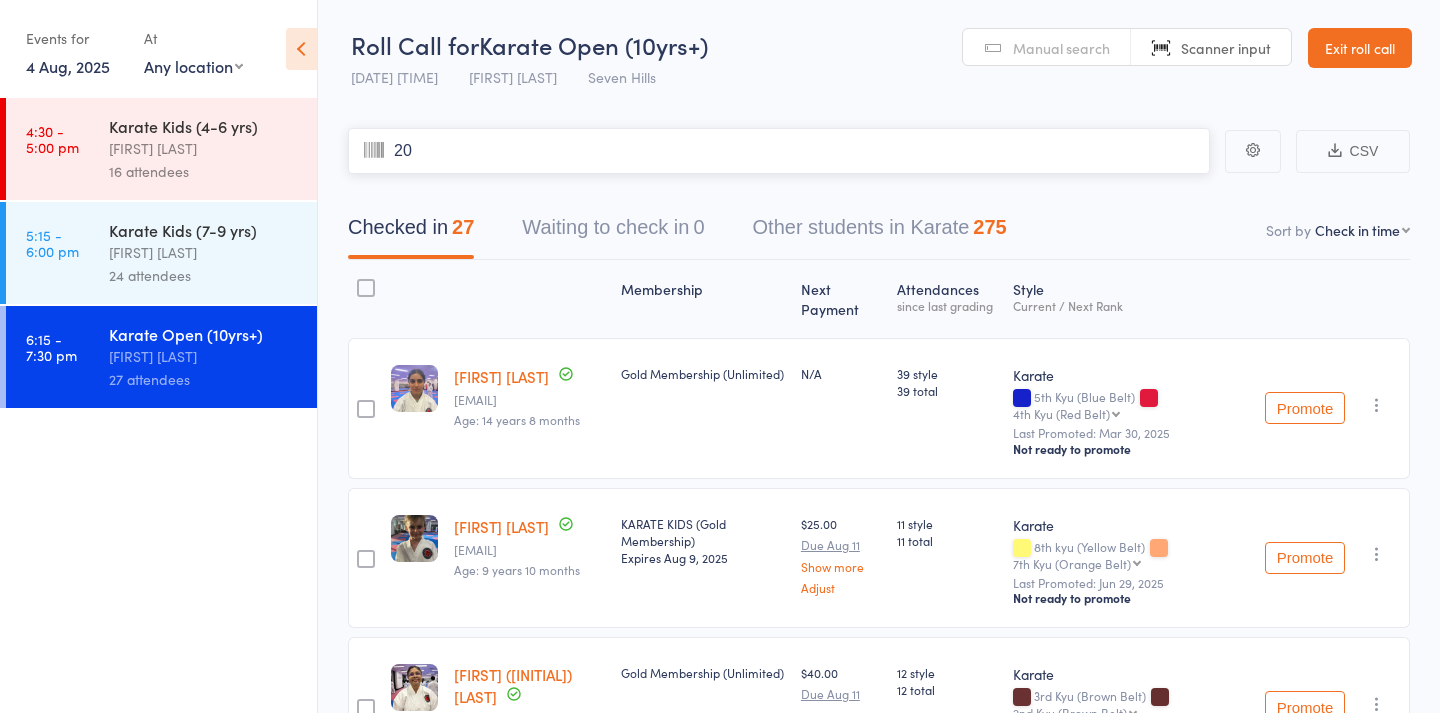 type on "206" 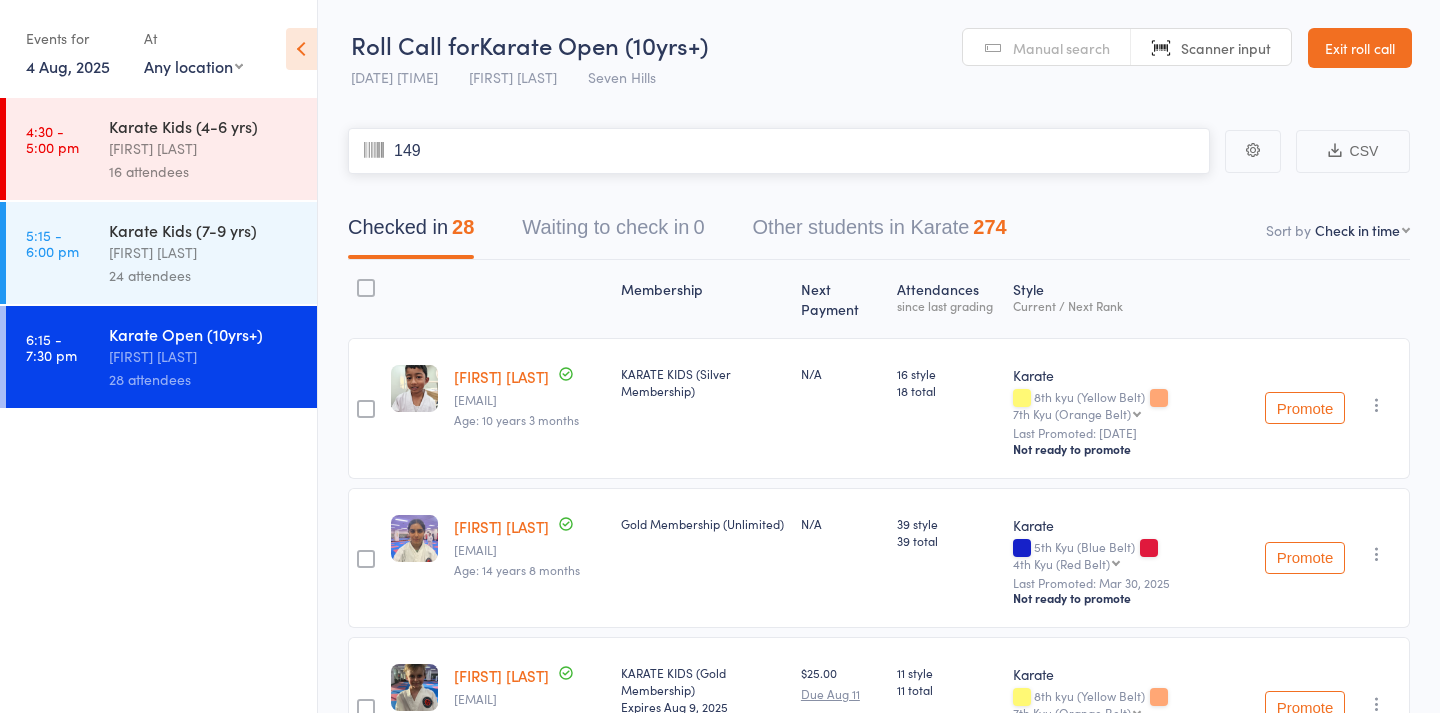 type on "1499" 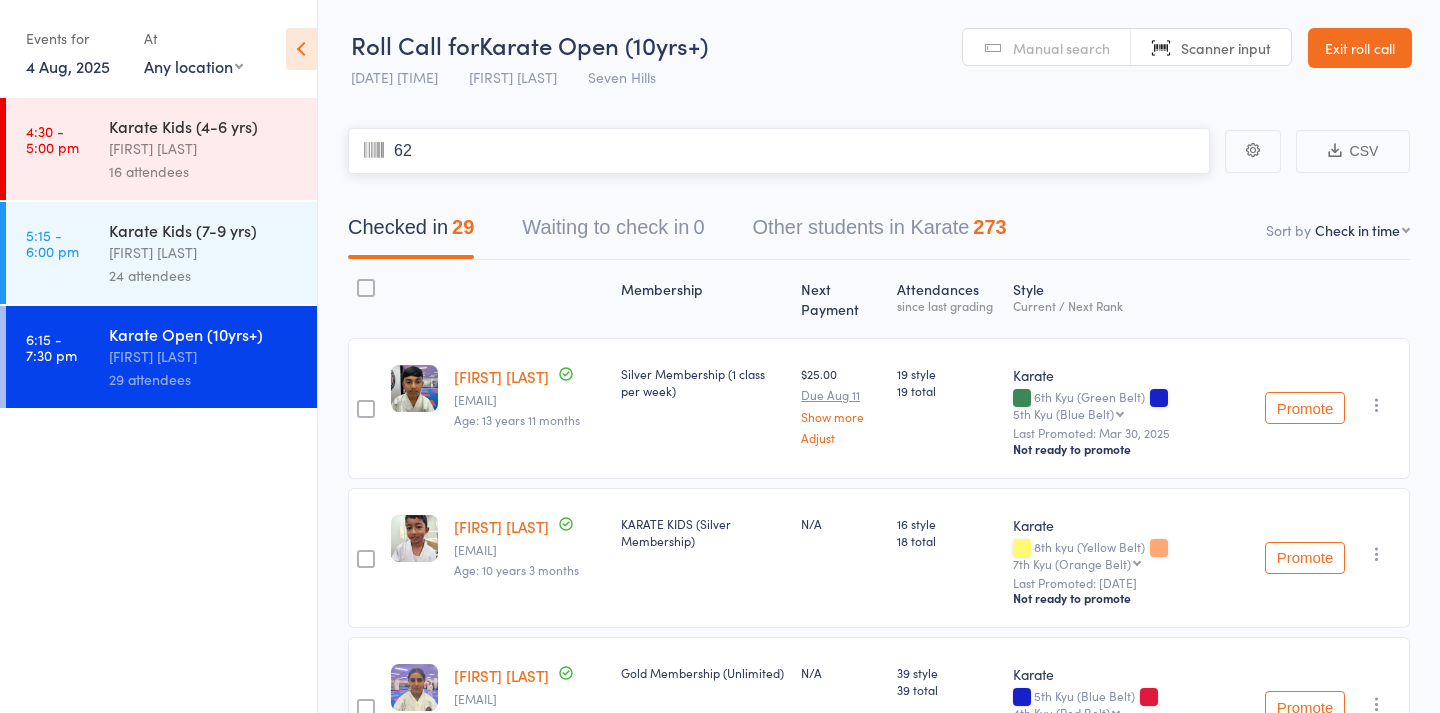 type on "623" 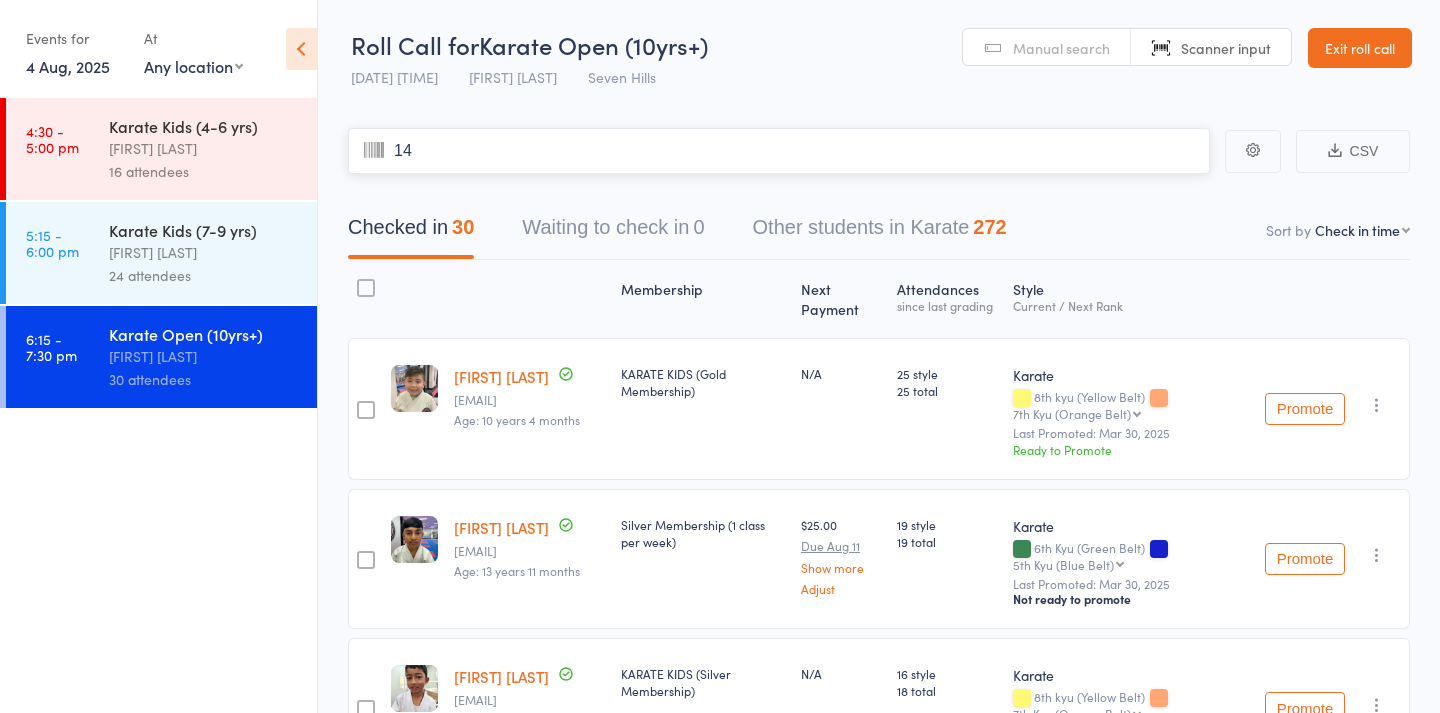 type on "141" 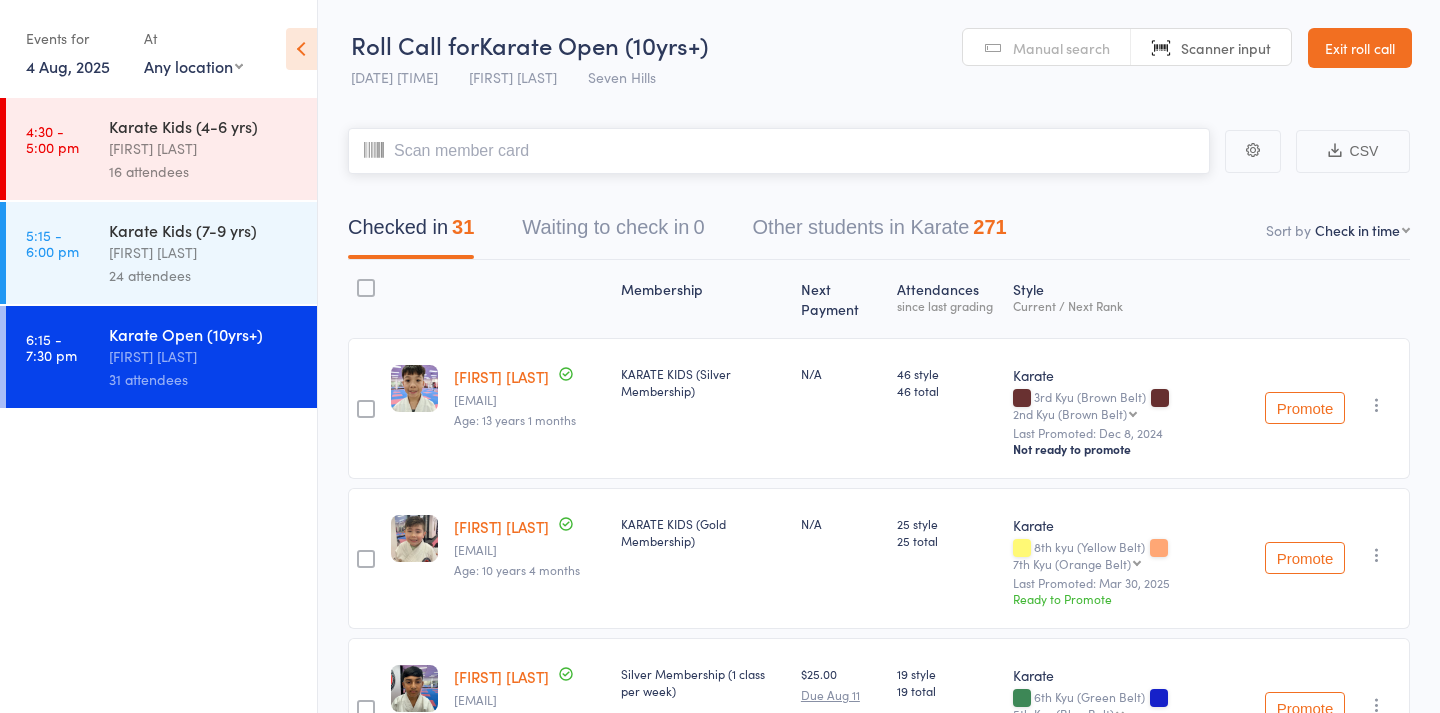 scroll, scrollTop: 0, scrollLeft: 0, axis: both 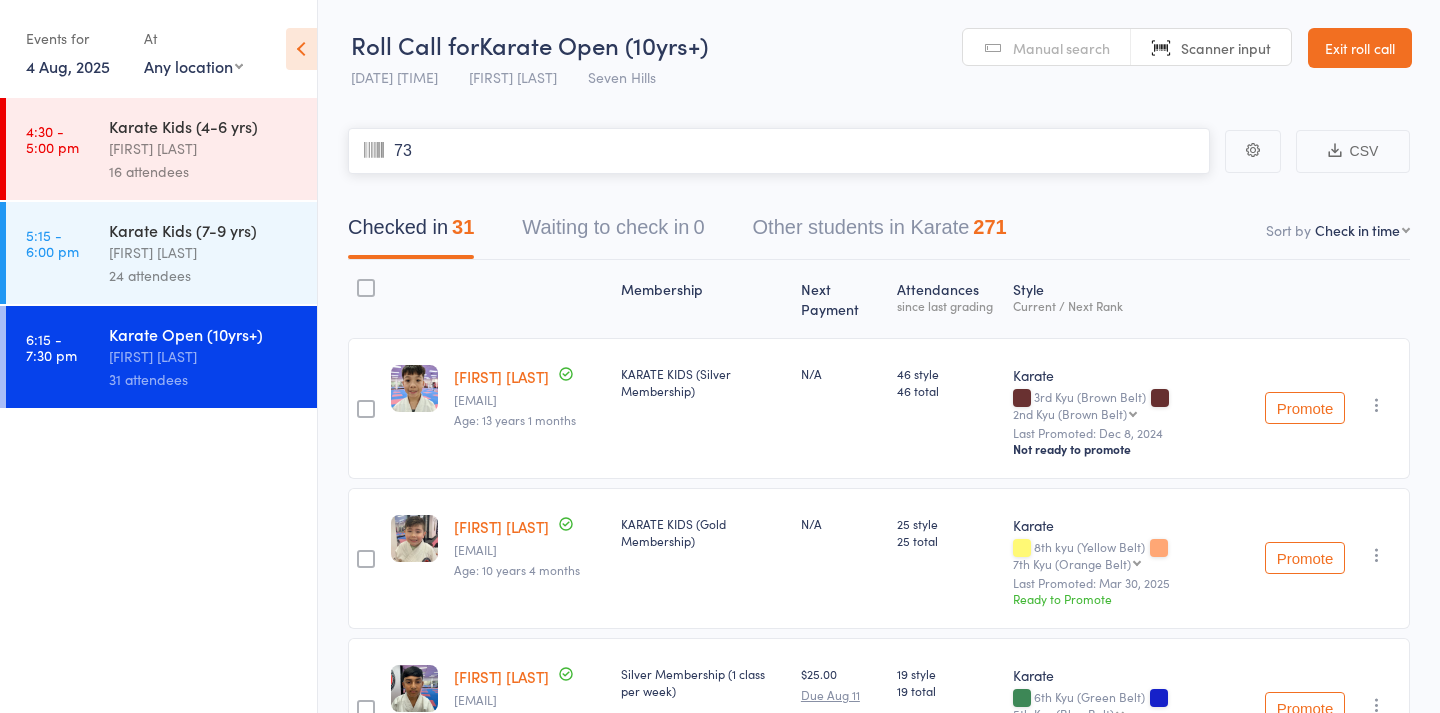type on "733" 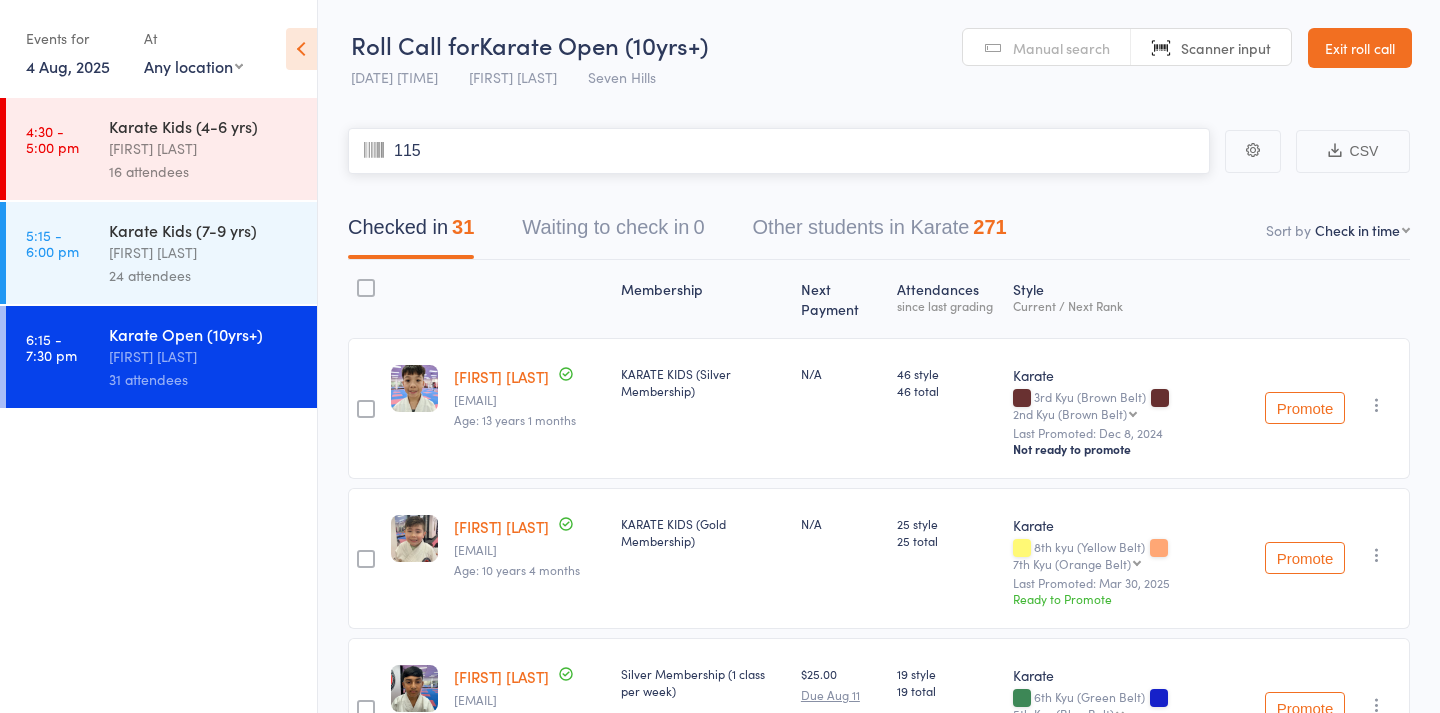 type on "1159" 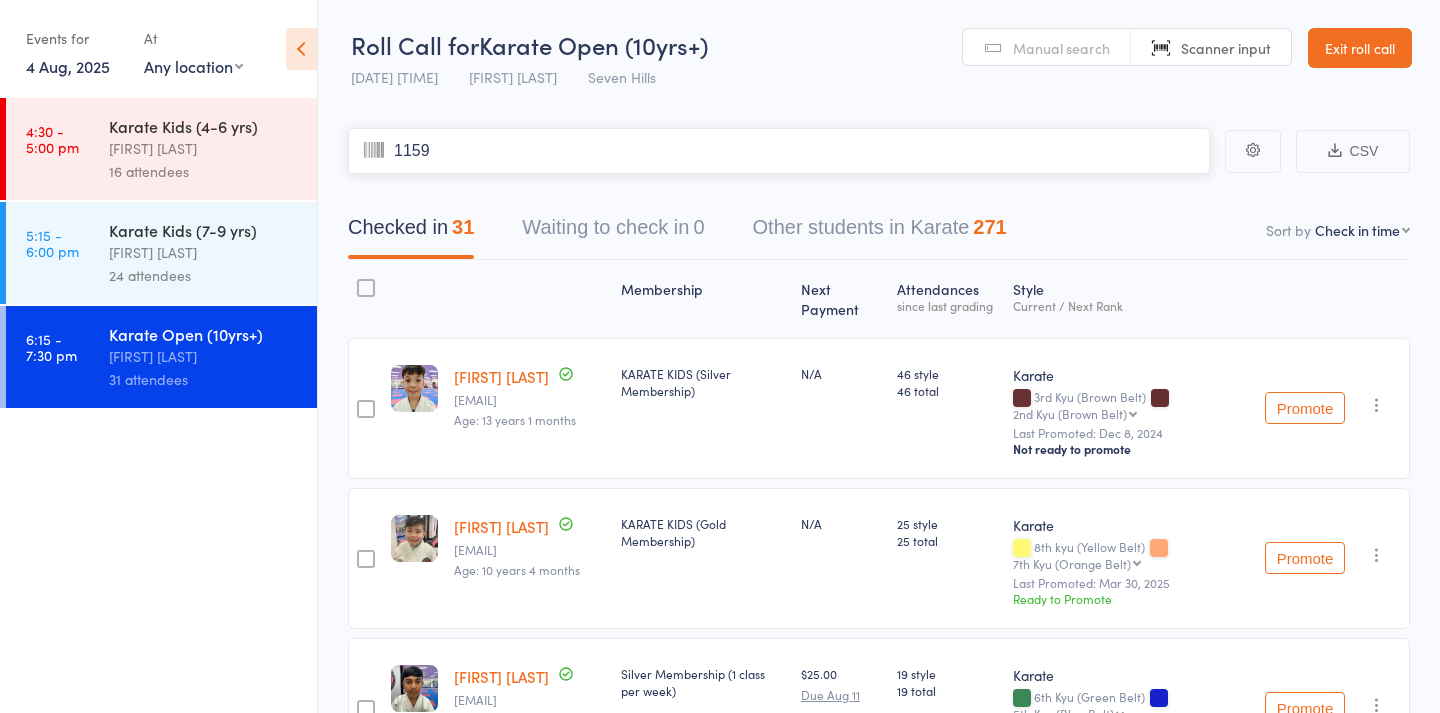 type 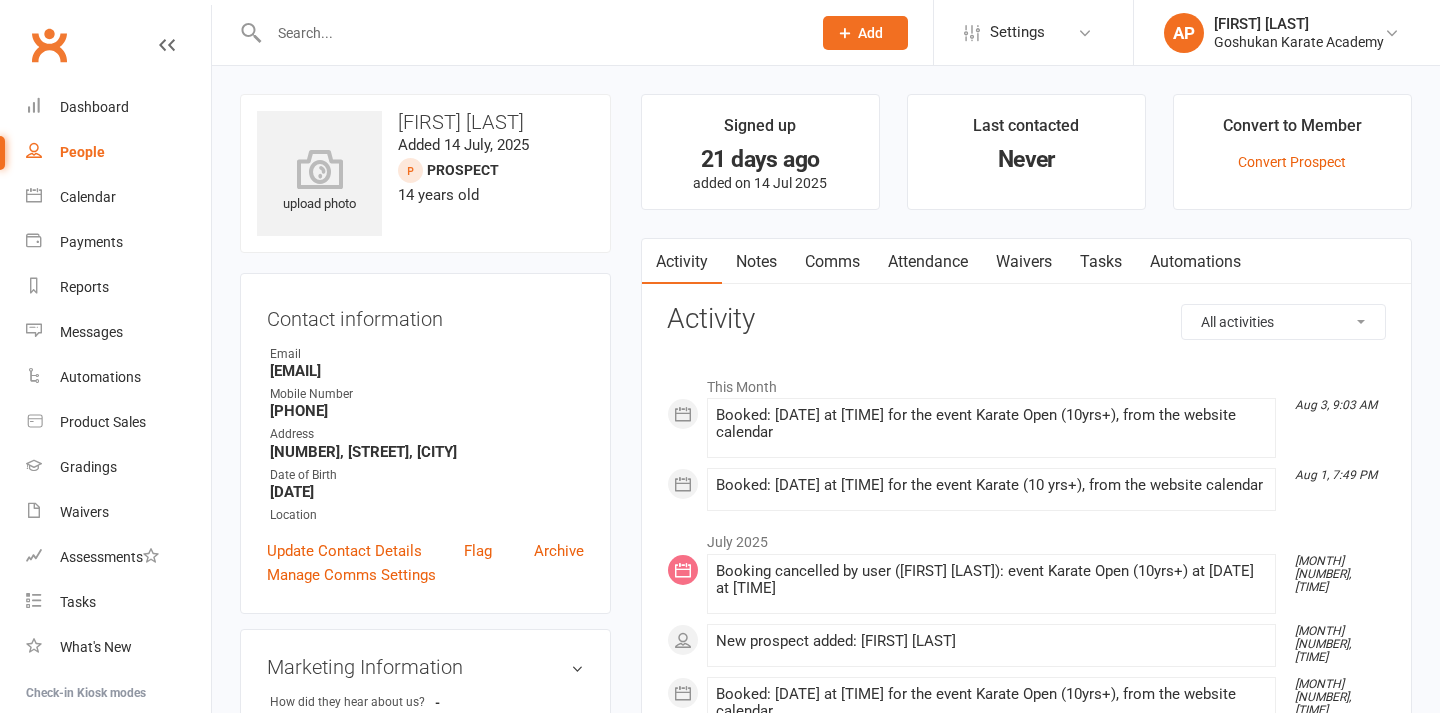 scroll, scrollTop: 0, scrollLeft: 0, axis: both 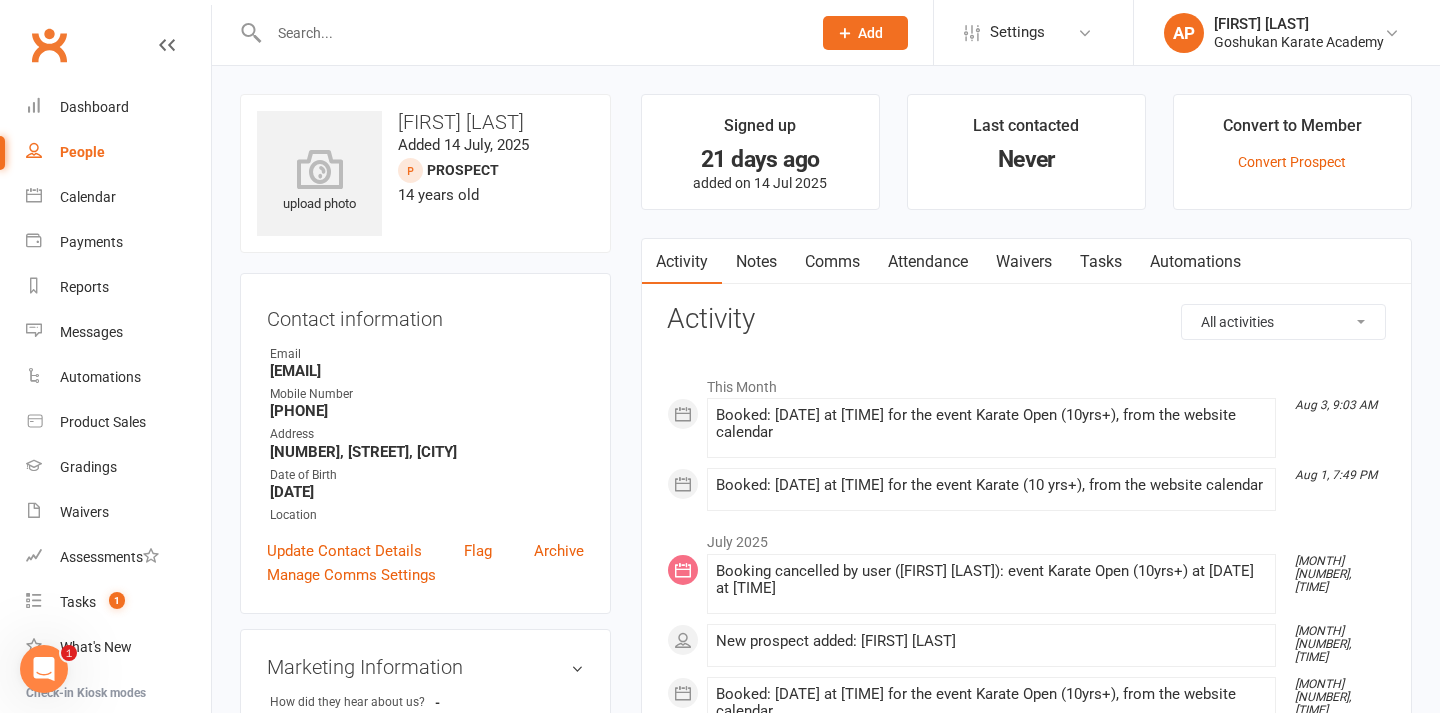 click on "Attendance" at bounding box center (928, 262) 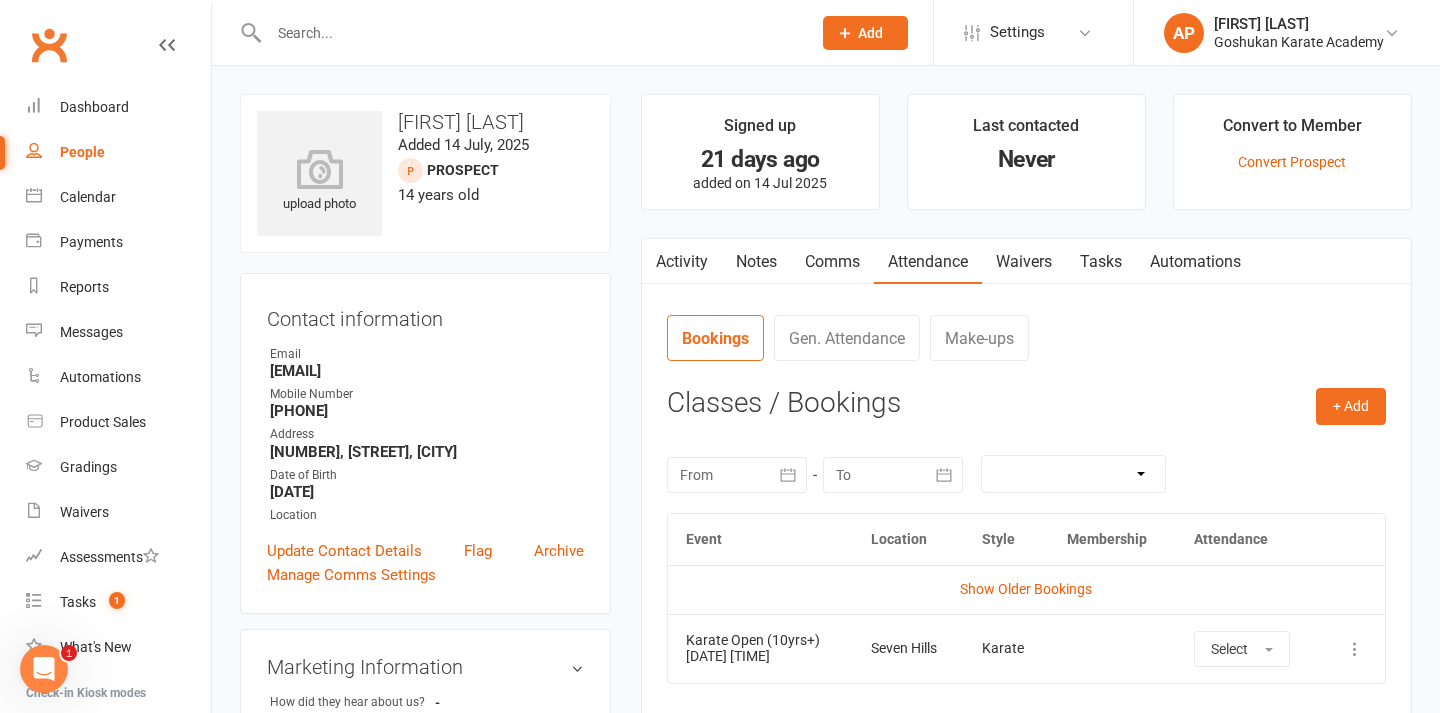 click on "Waivers" at bounding box center [1024, 262] 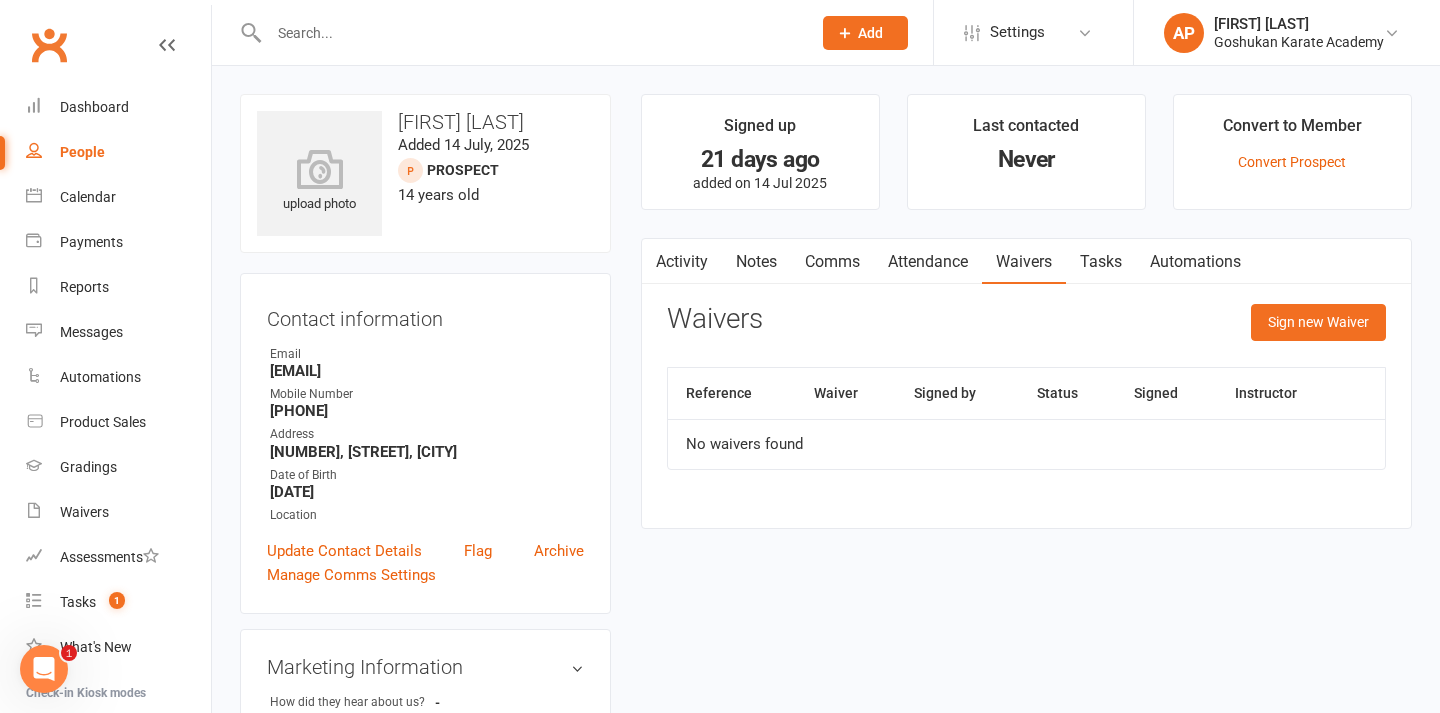 scroll, scrollTop: -1, scrollLeft: 0, axis: vertical 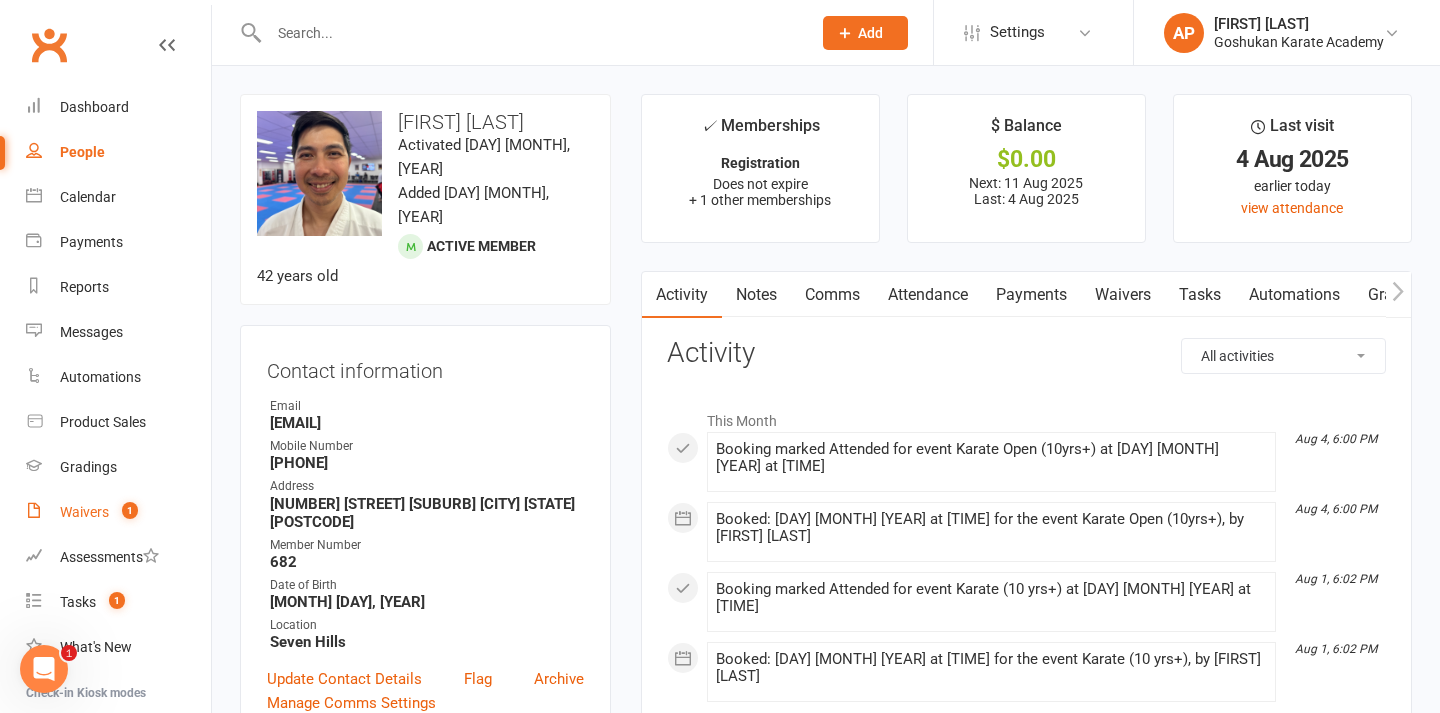 click on "Waivers" at bounding box center [84, 512] 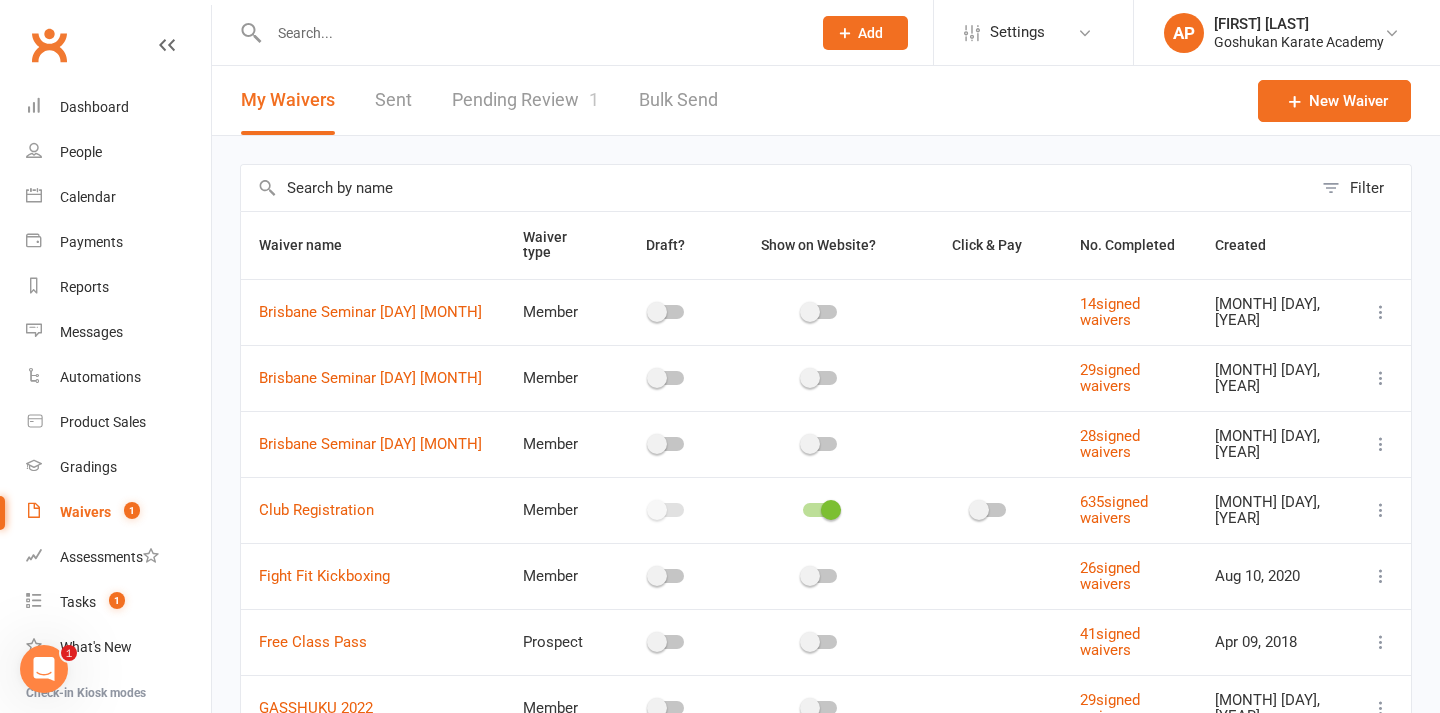 click on "Pending Review 1" at bounding box center [525, 100] 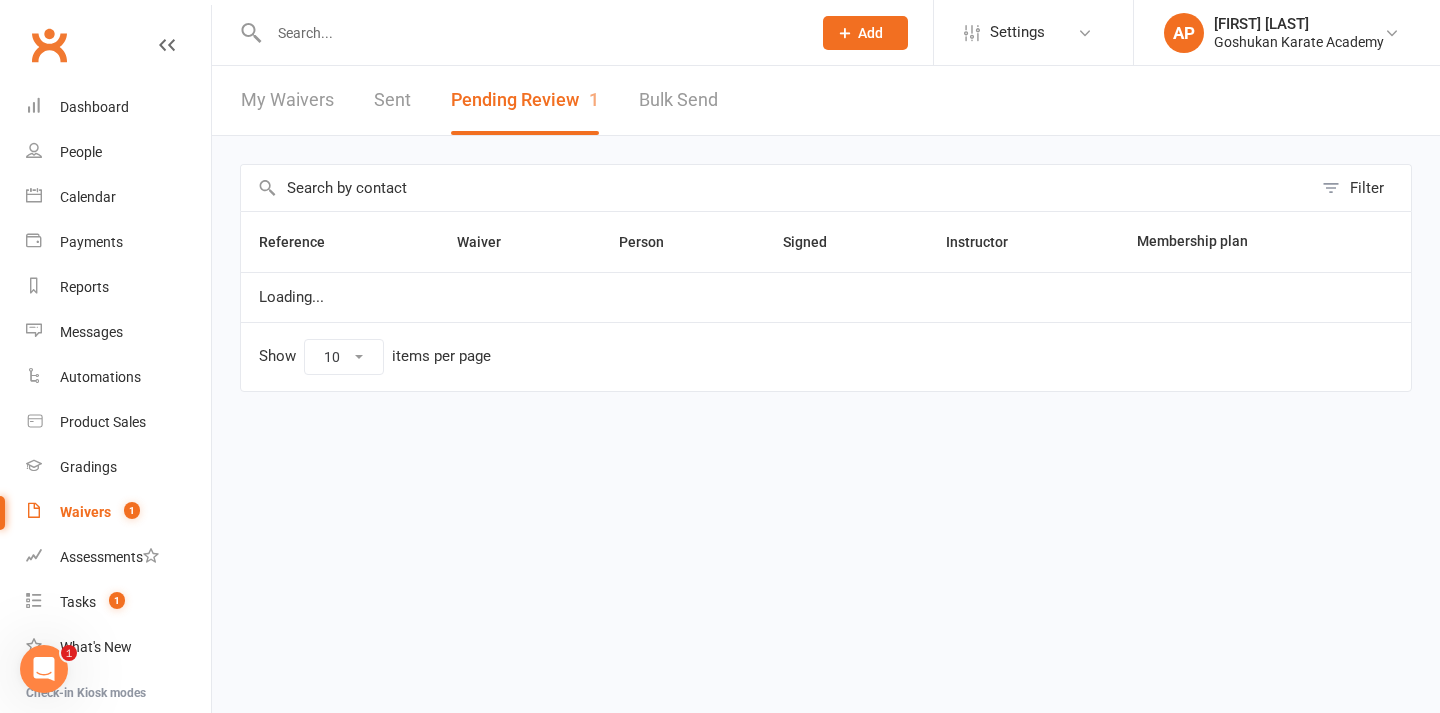 select on "50" 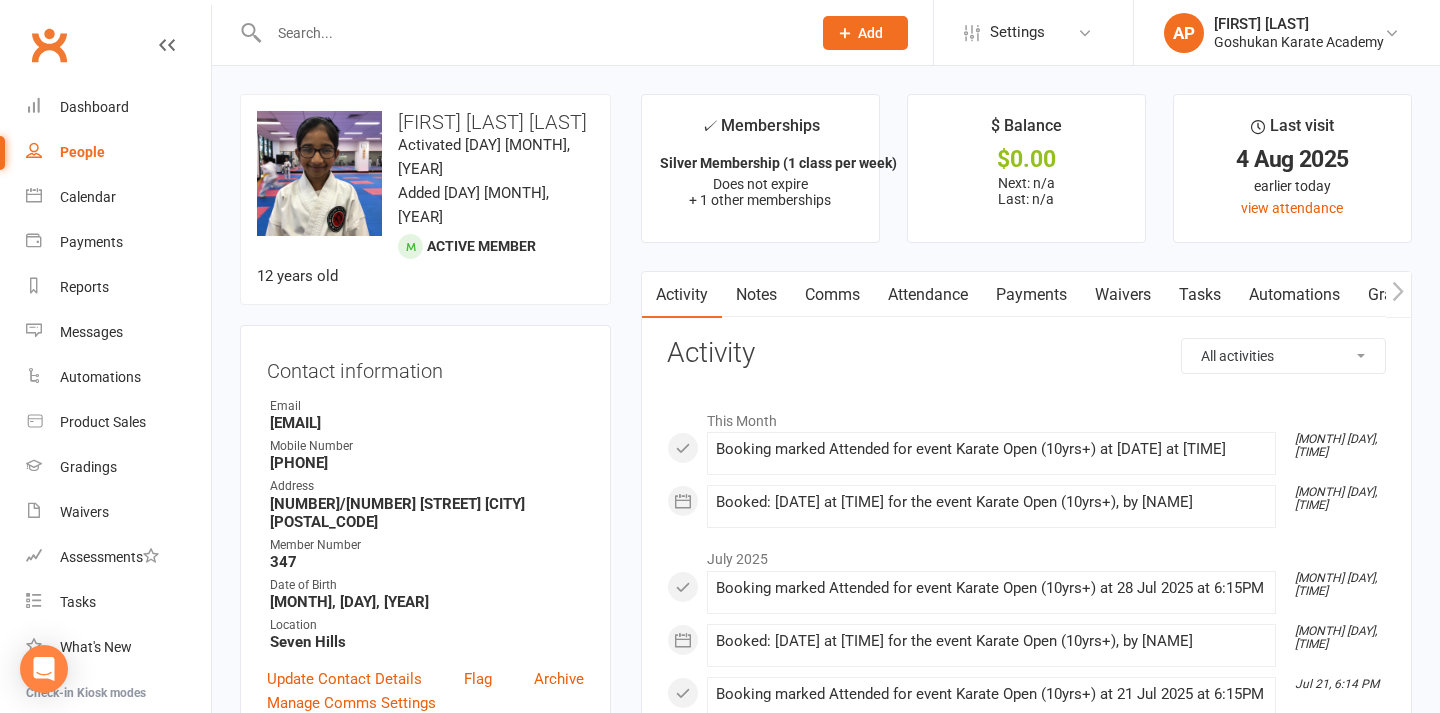 scroll, scrollTop: 0, scrollLeft: 0, axis: both 